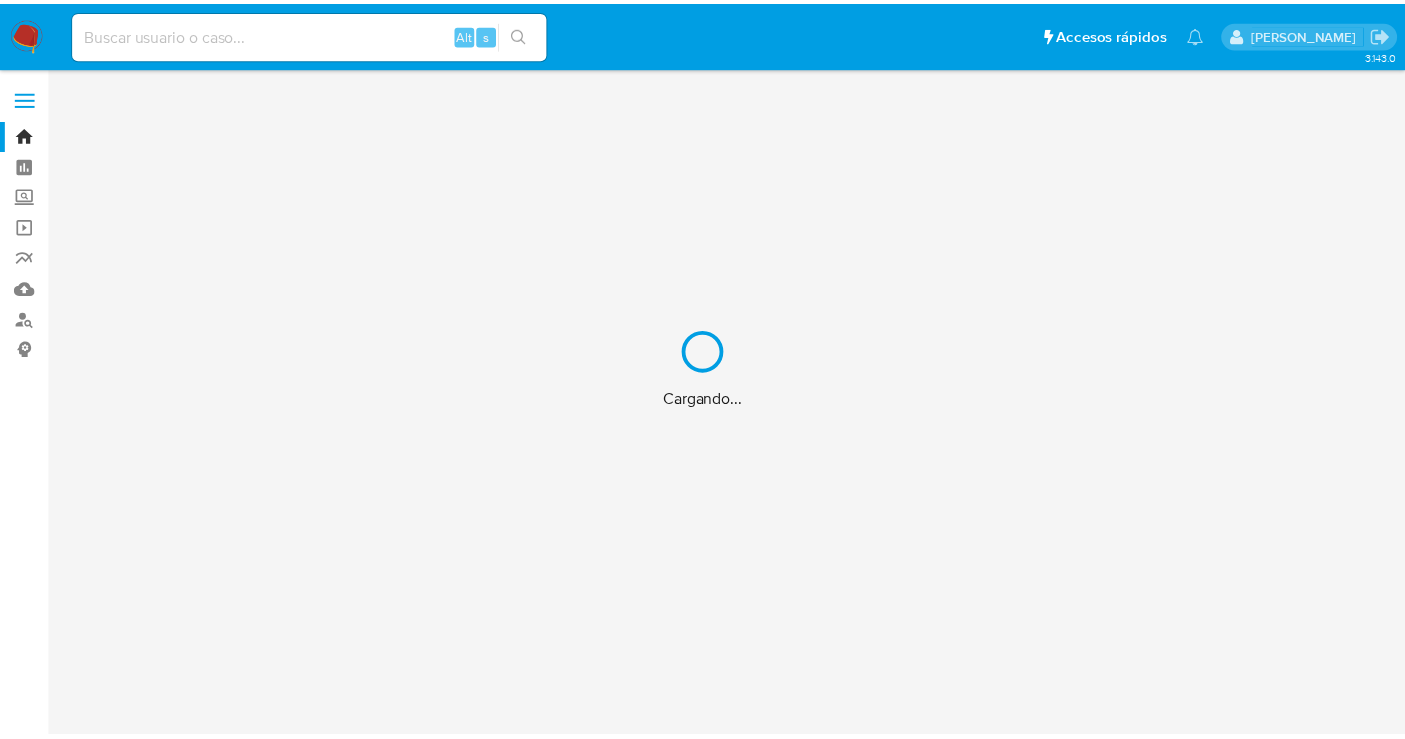scroll, scrollTop: 0, scrollLeft: 0, axis: both 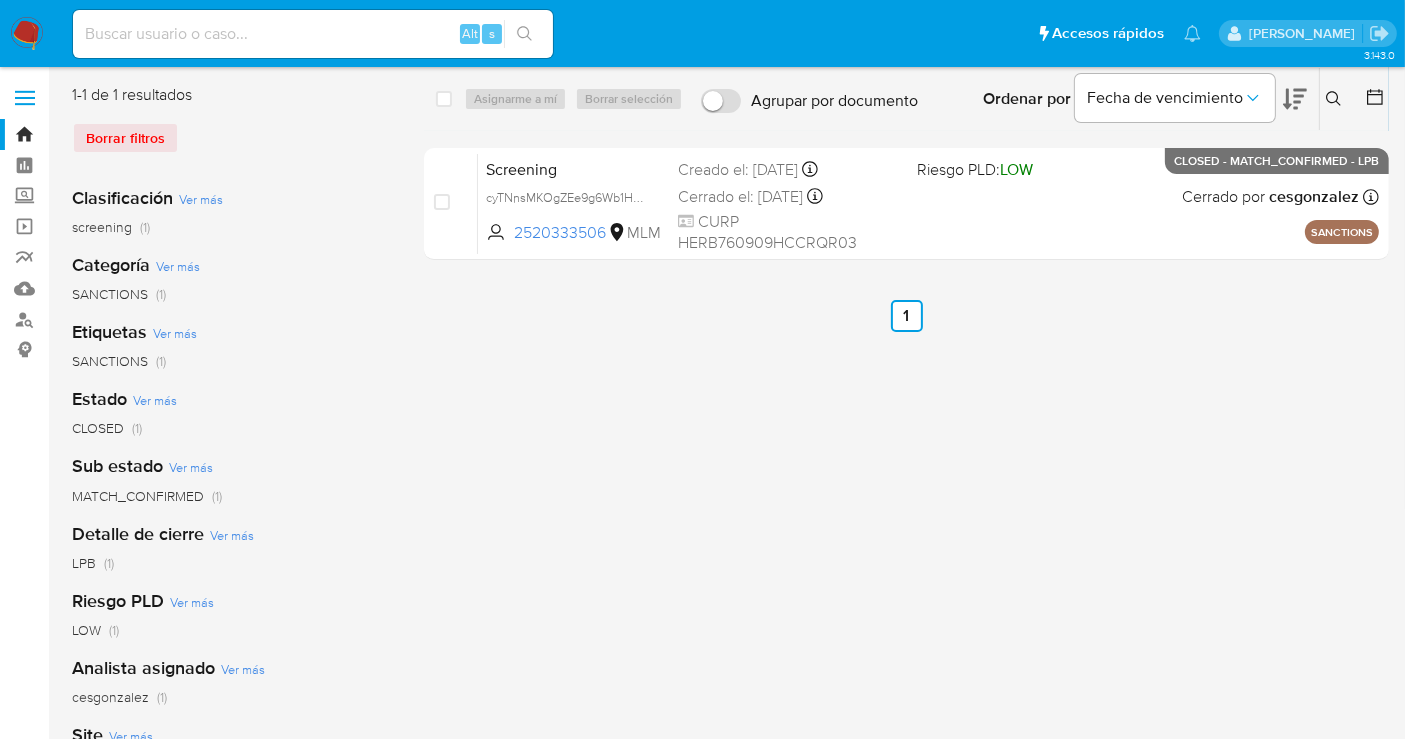 click on "select-all-cases-checkbox Asignarme a mí Borrar selección Agrupar por documento Ordenar por Fecha de vencimiento   No es posible ordenar los resultados mientras se encuentren agrupados. Ingrese ID de usuario o caso Buscar Borrar filtros case-item-checkbox   No es posible asignar el caso Screening cyTNnsMKOgZEe9g6Wb1HlIJR 2520333506 MLM Riesgo PLD:  LOW Creado el: 01/07/2025   Creado el: 01/07/2025 23:10:14 Cerrado el: 02/07/2025   Cerrado el: 02/07/2025 11:19:55 CURP   HERB760909HCCRQR03 Cerrado por   cesgonzalez   Asignado el: 02/07/2025 09:12:39 SANCTIONS CLOSED - MATCH_CONFIRMED  - LPB Anterior 1 Siguiente" at bounding box center (906, 515) 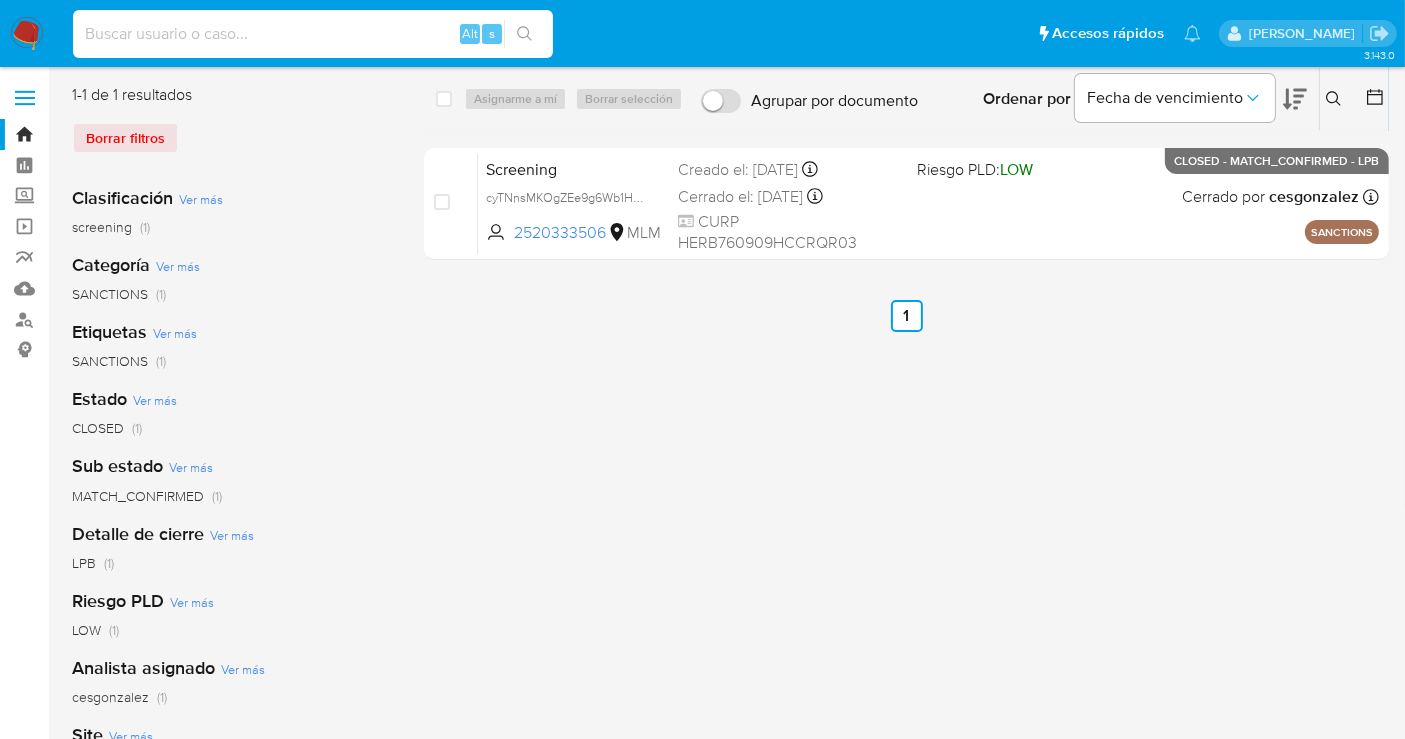 paste on "2531947416" 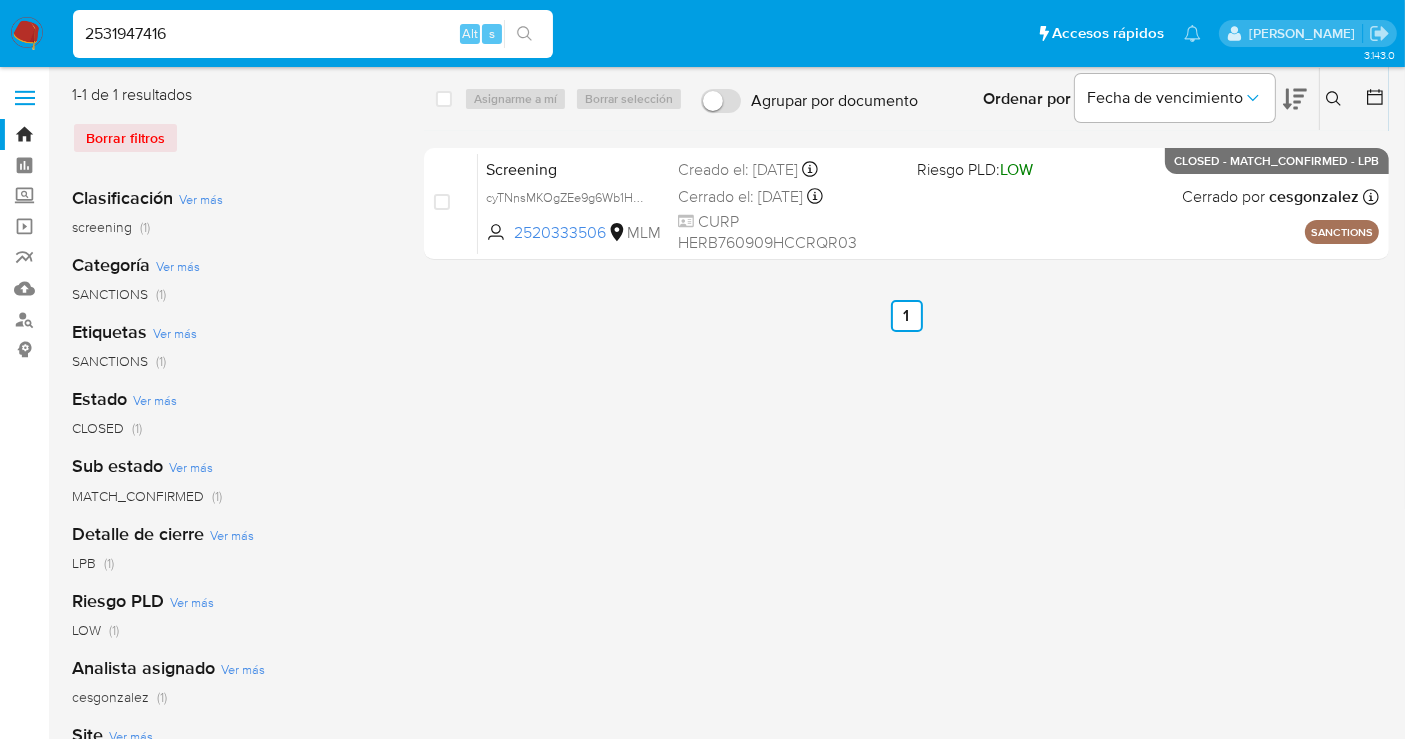 type on "2531947416" 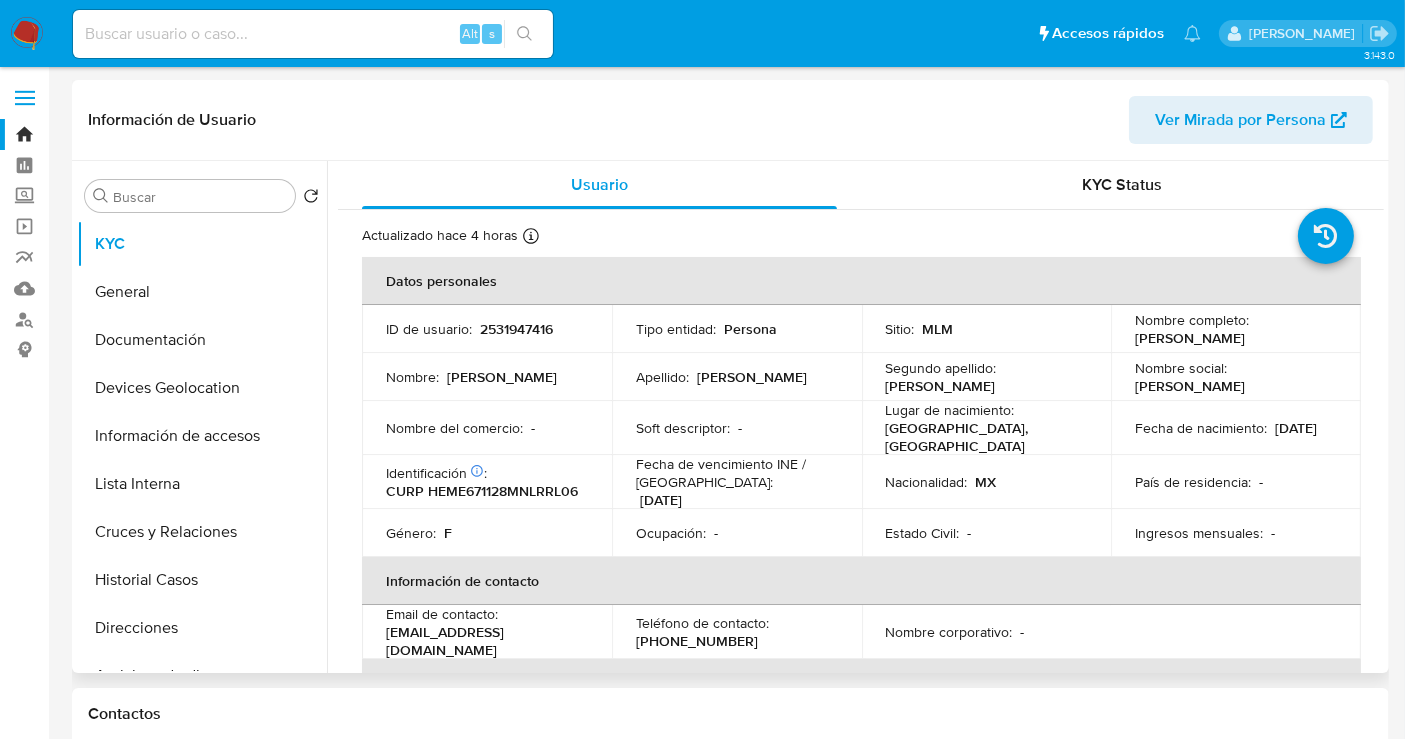 select on "10" 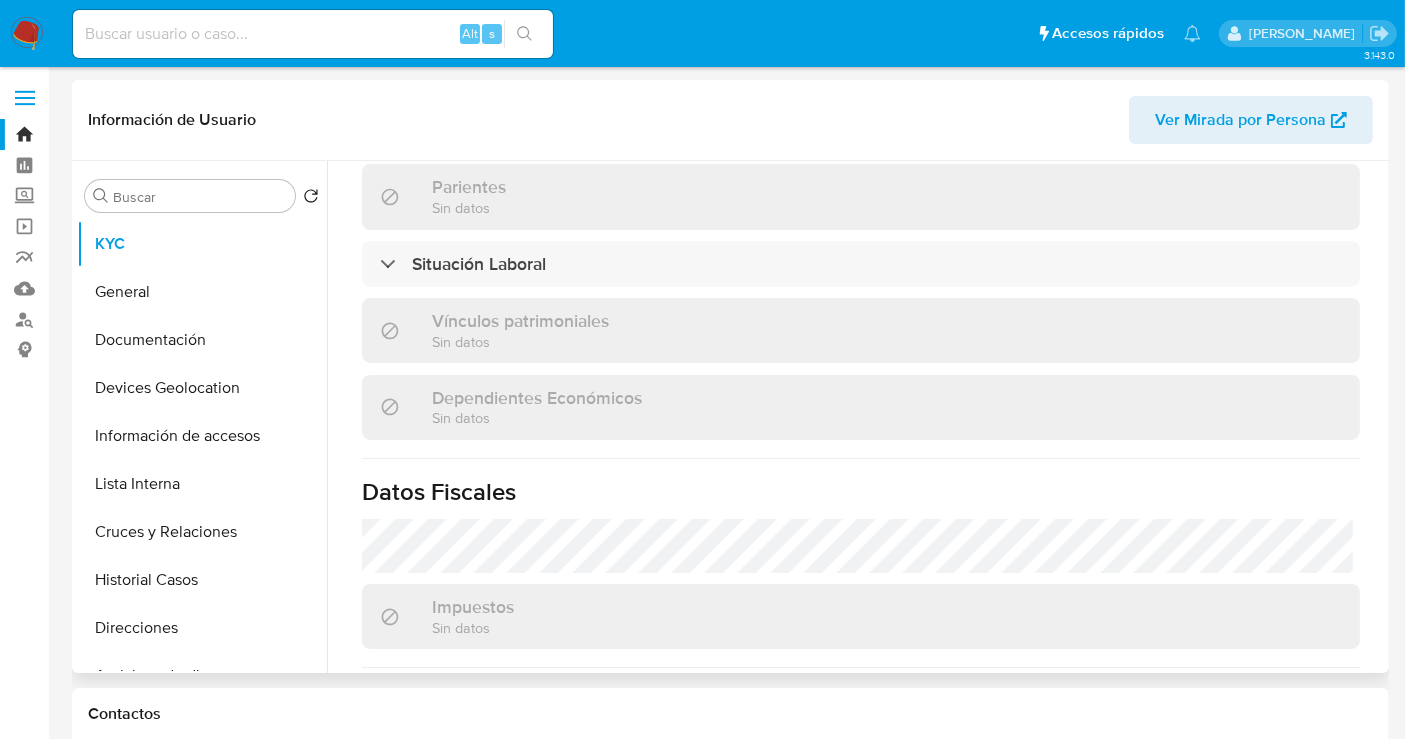scroll, scrollTop: 555, scrollLeft: 0, axis: vertical 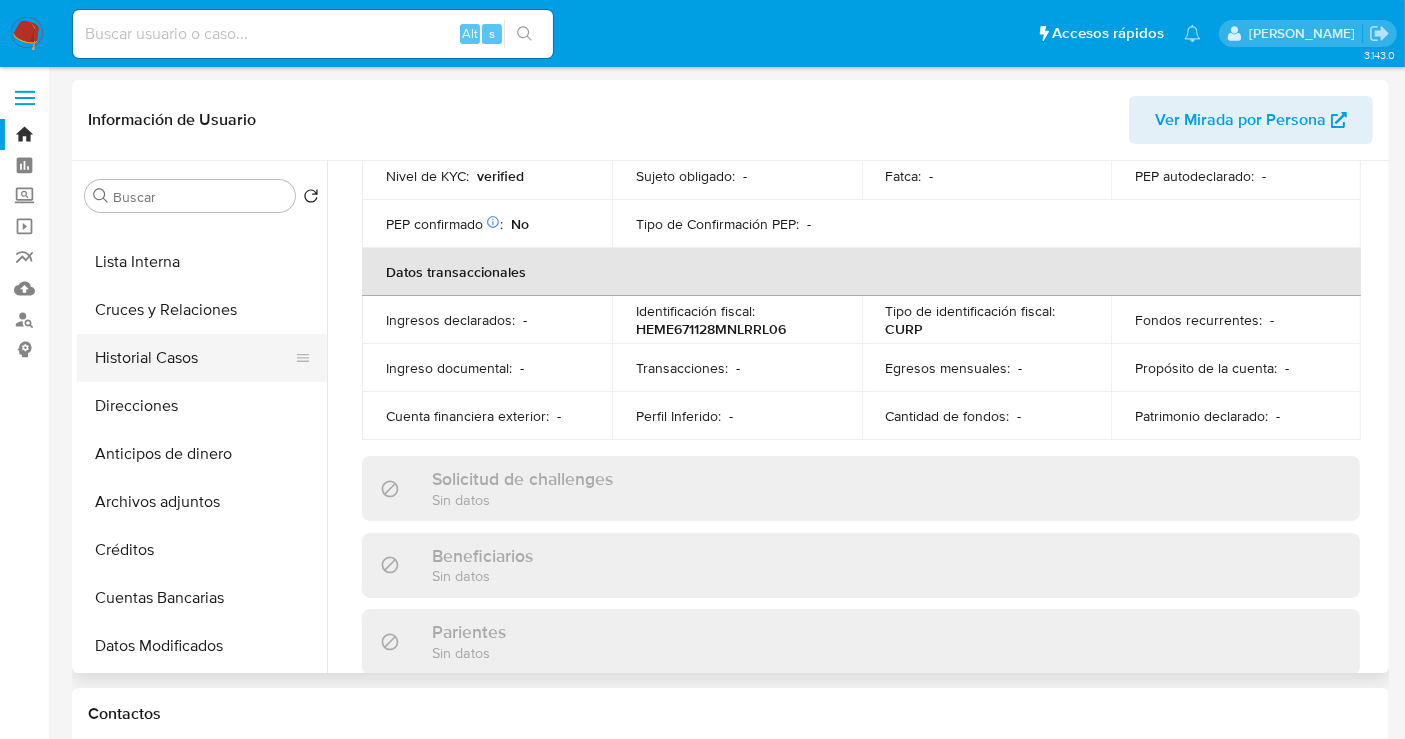 click on "Historial Casos" at bounding box center [194, 358] 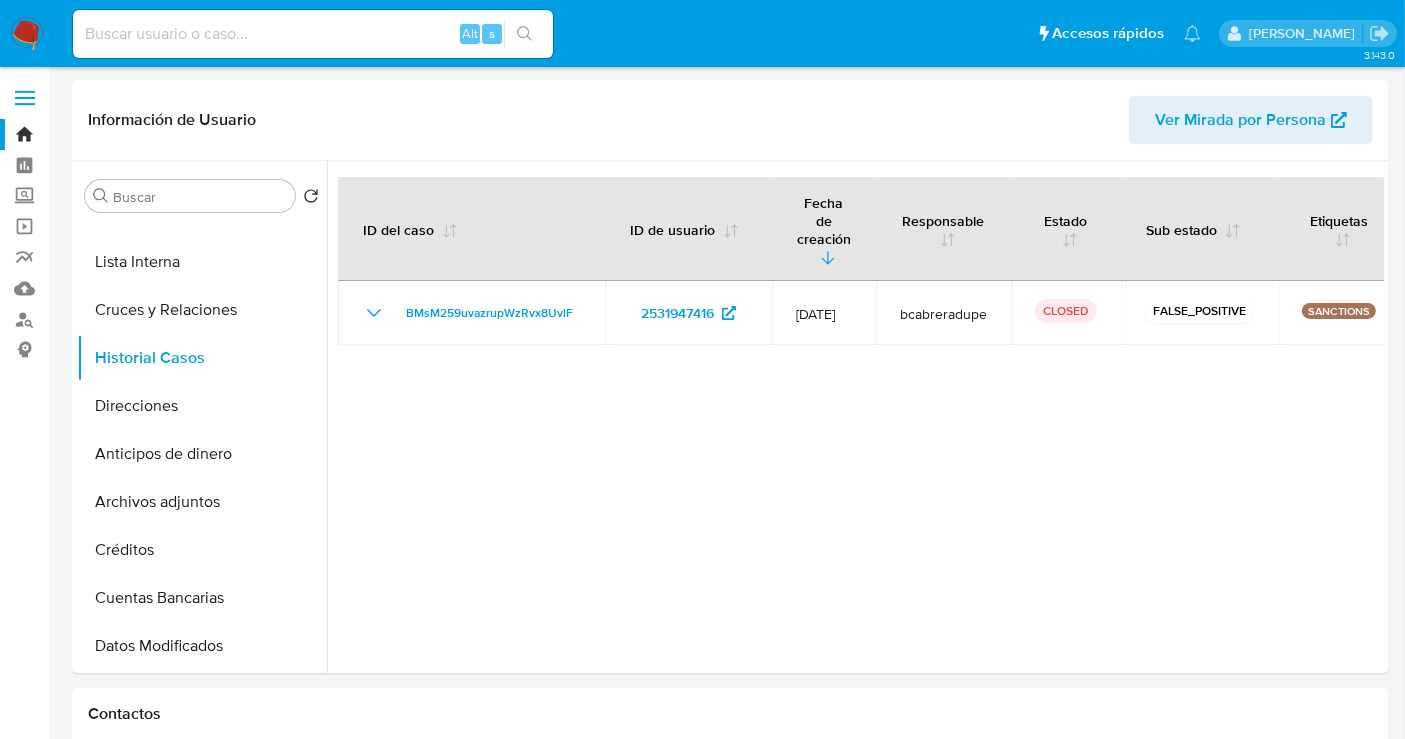 click at bounding box center (27, 34) 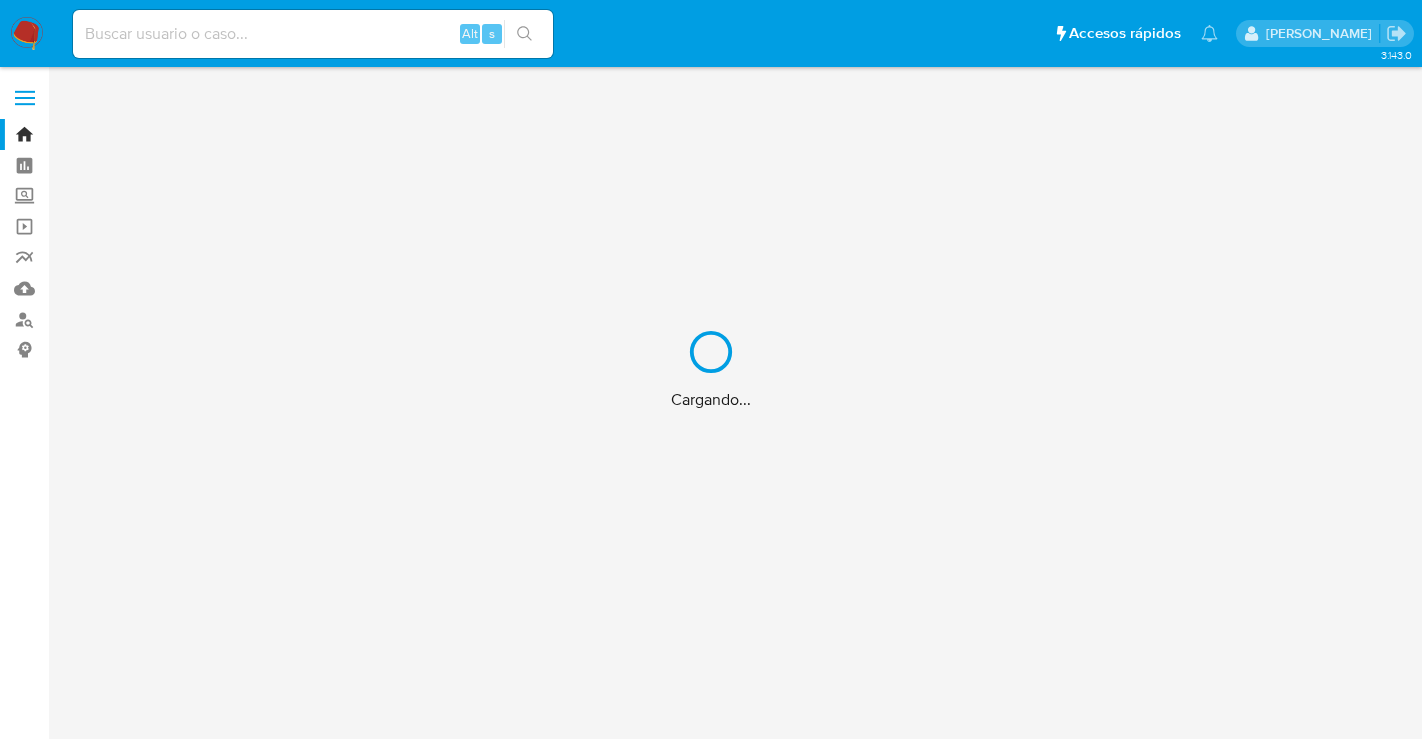scroll, scrollTop: 0, scrollLeft: 0, axis: both 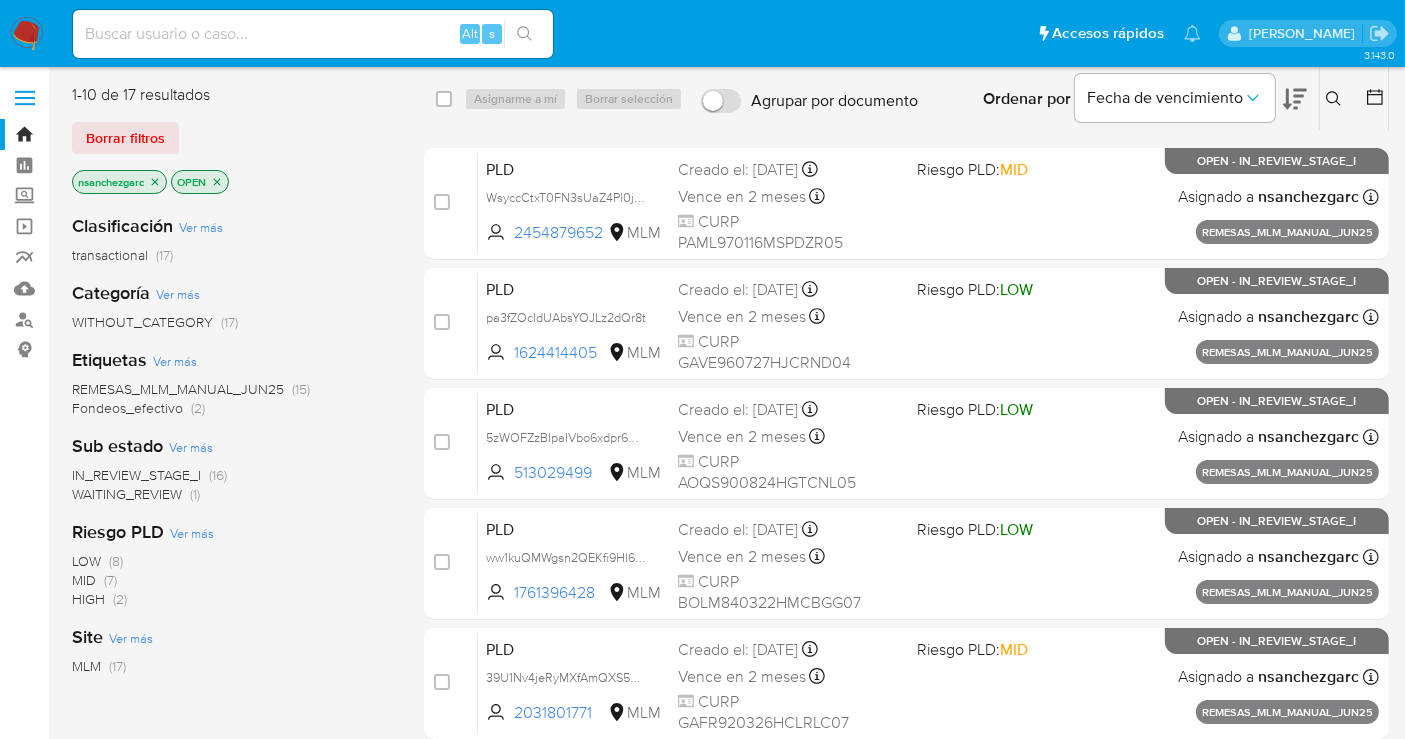 click on "WAITING_REVIEW" at bounding box center (127, 494) 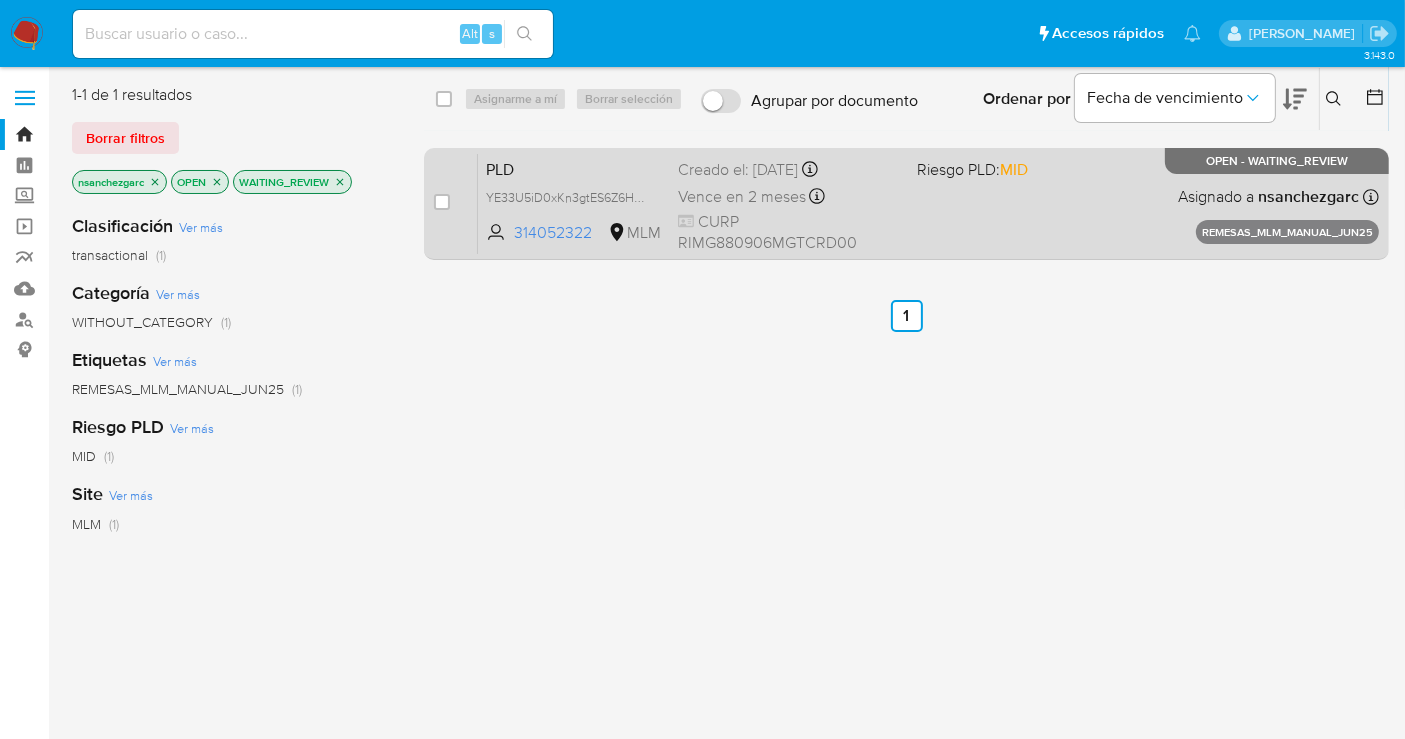 click on "Vence en 2 meses" at bounding box center [742, 197] 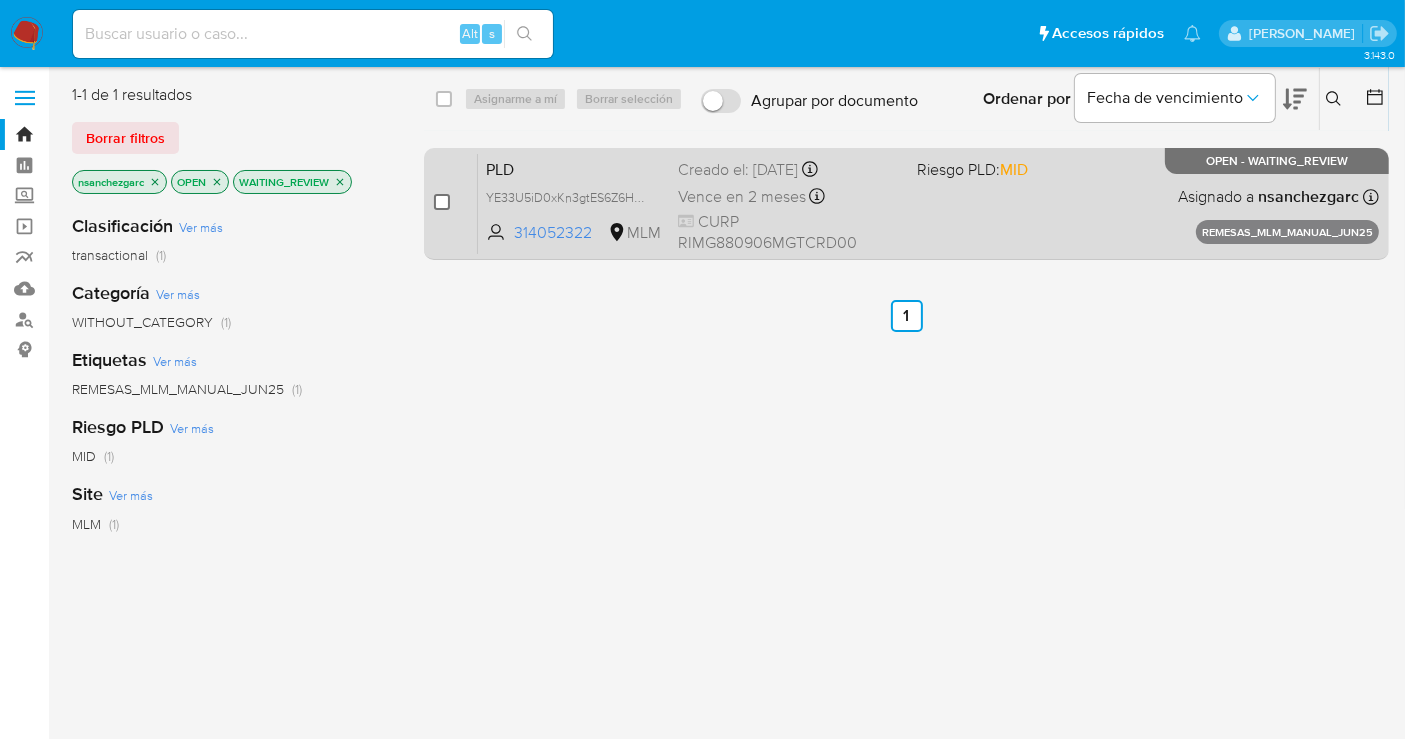 click at bounding box center (442, 202) 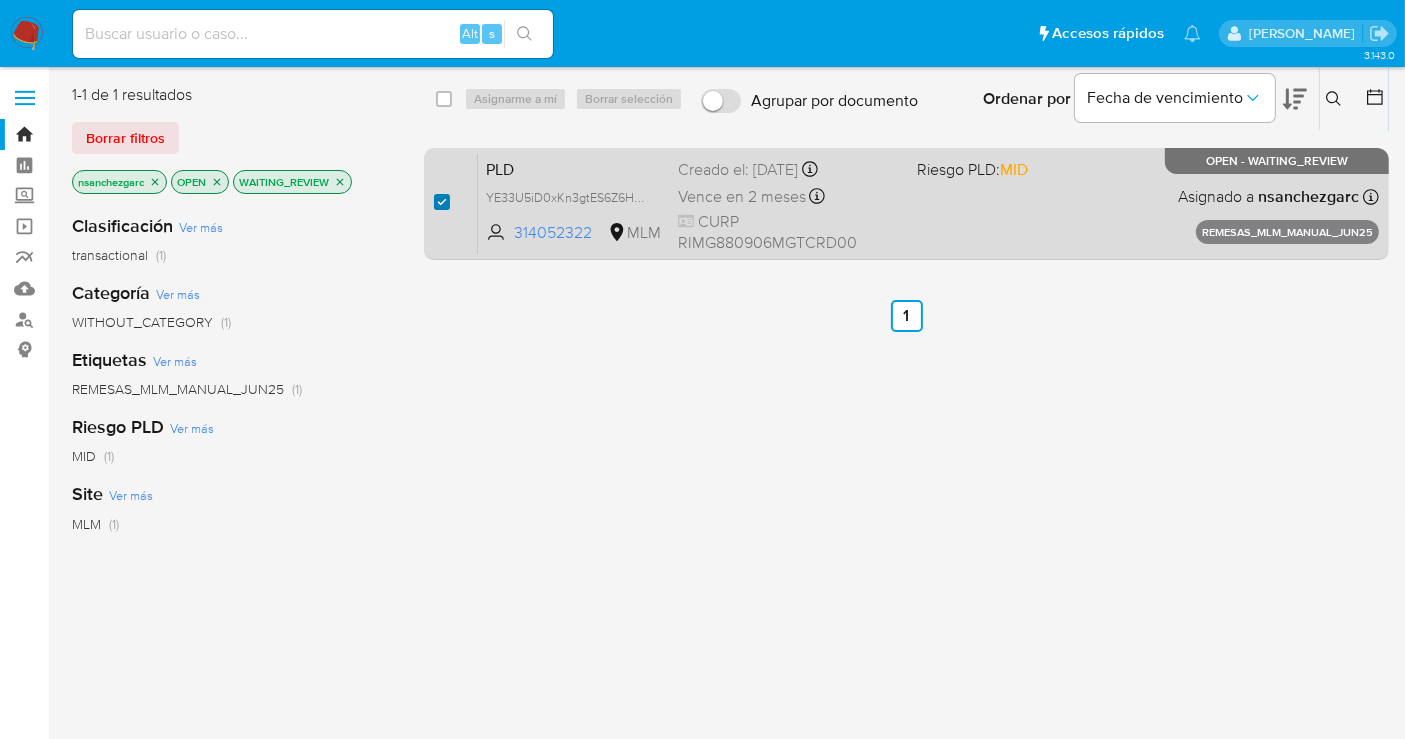 checkbox on "true" 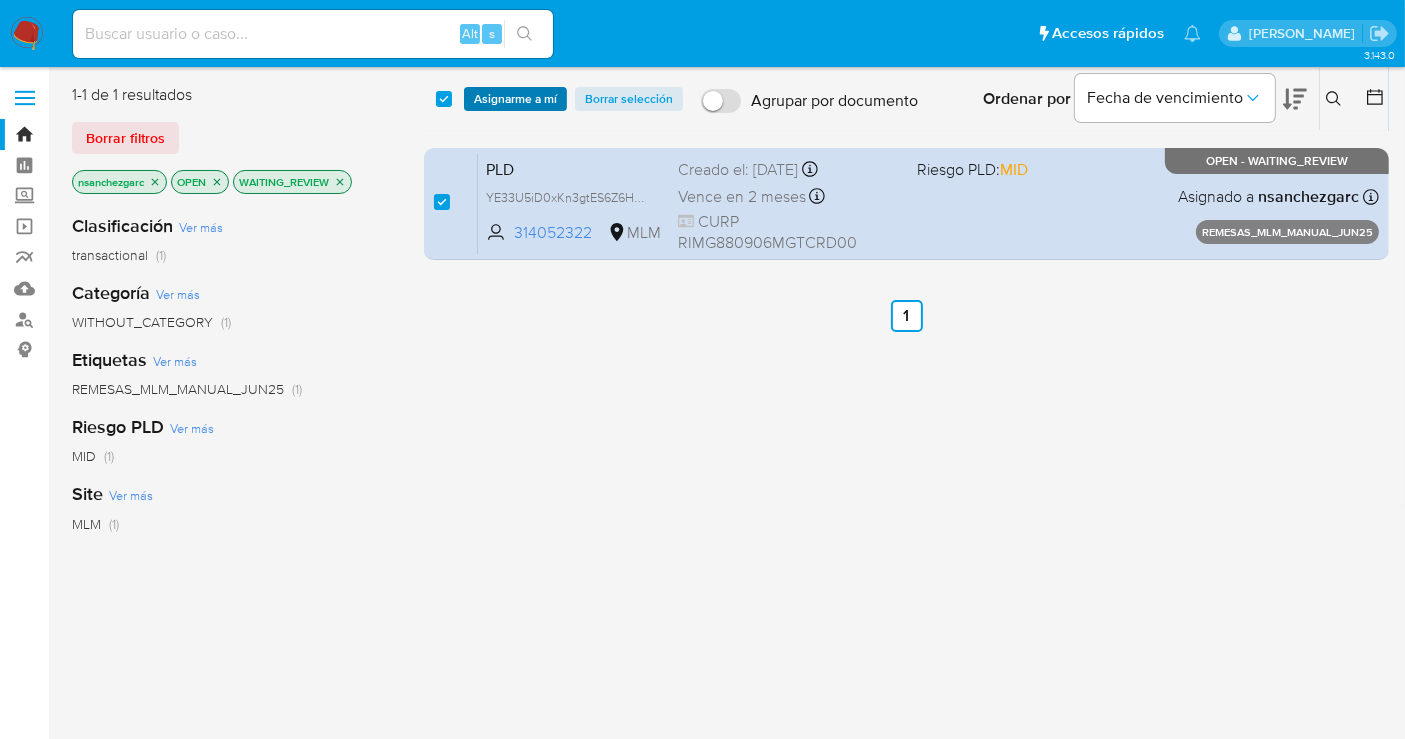 click on "Asignarme a mí" at bounding box center (515, 99) 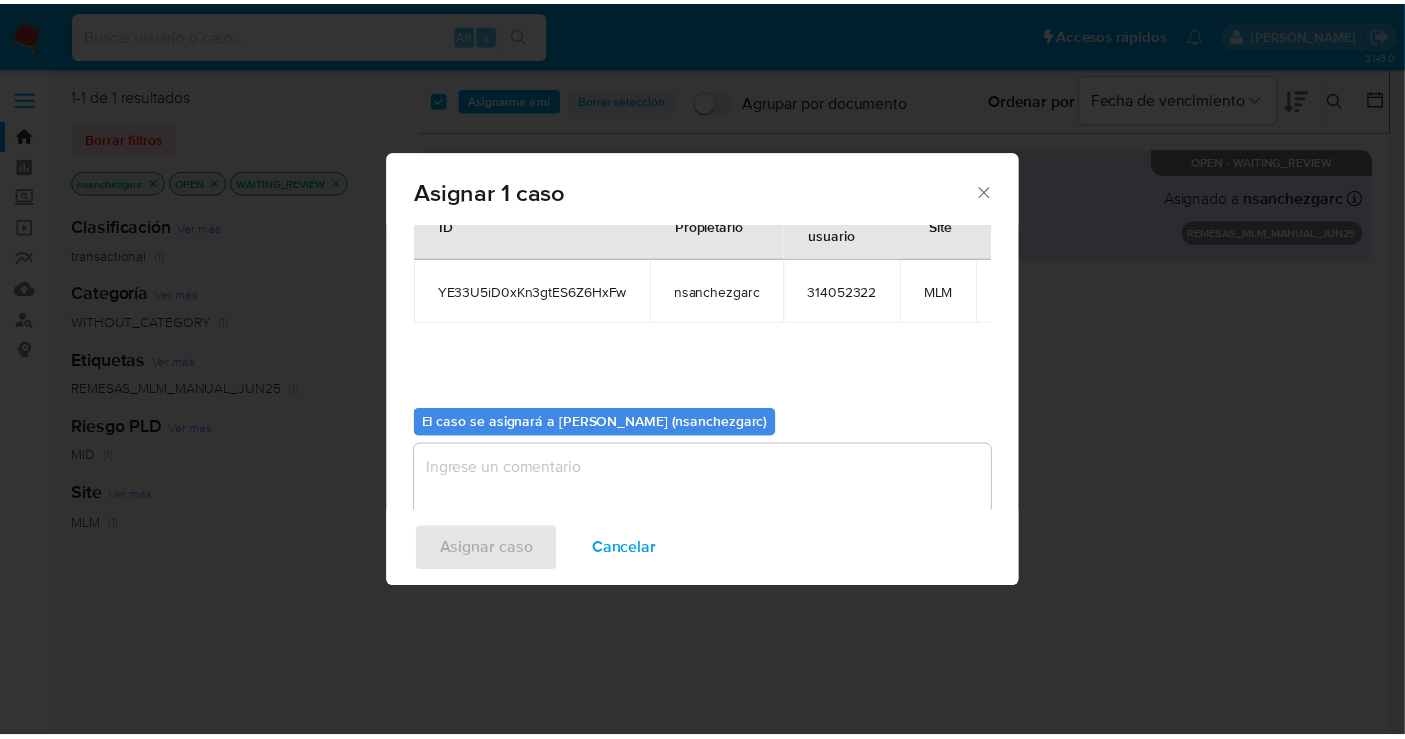 scroll, scrollTop: 102, scrollLeft: 0, axis: vertical 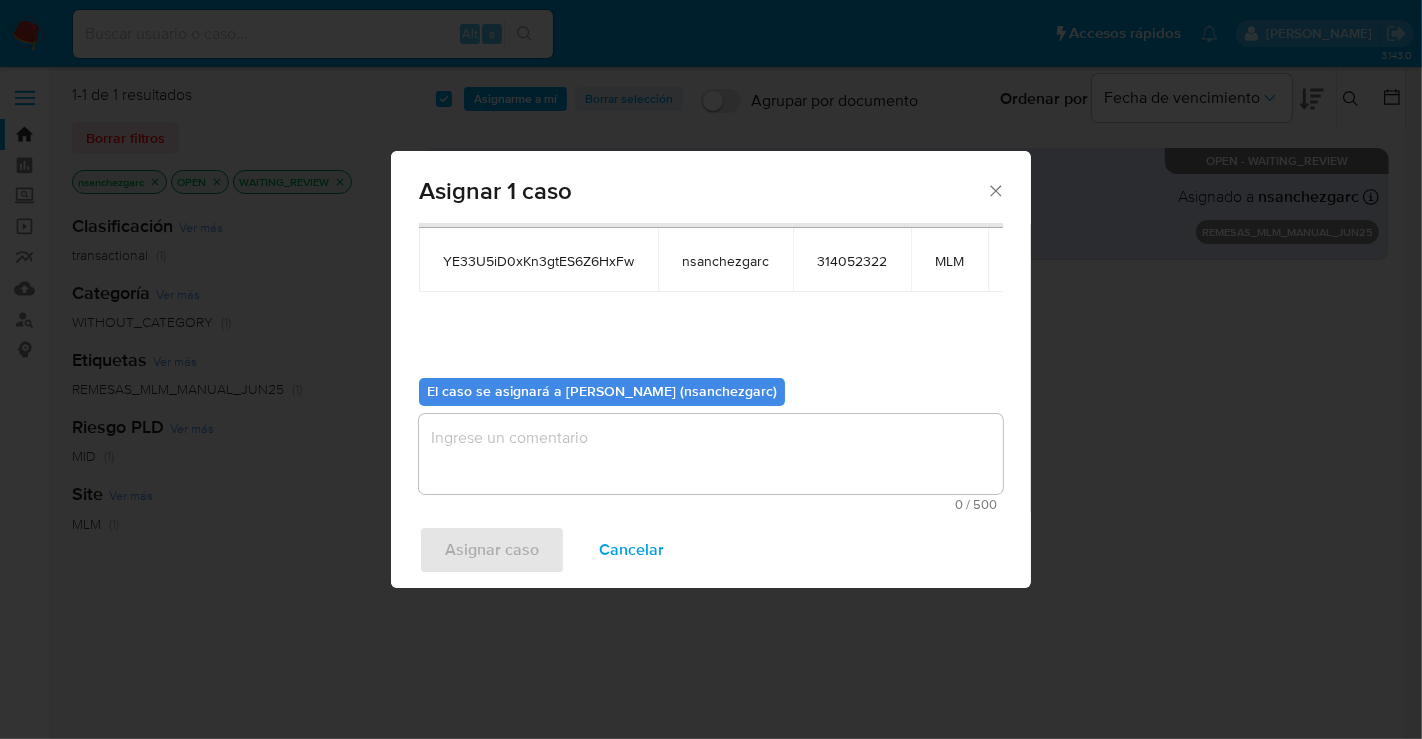 click at bounding box center [711, 454] 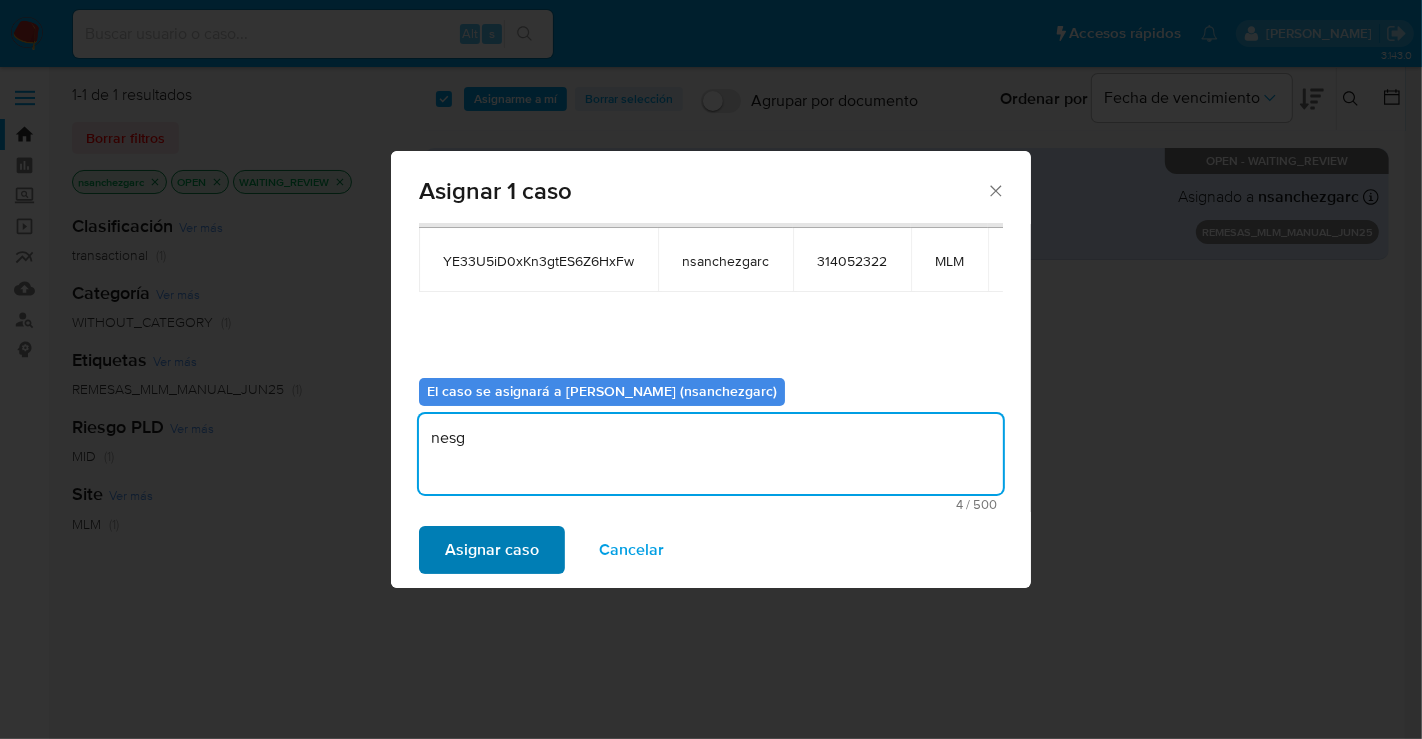 type on "nesg" 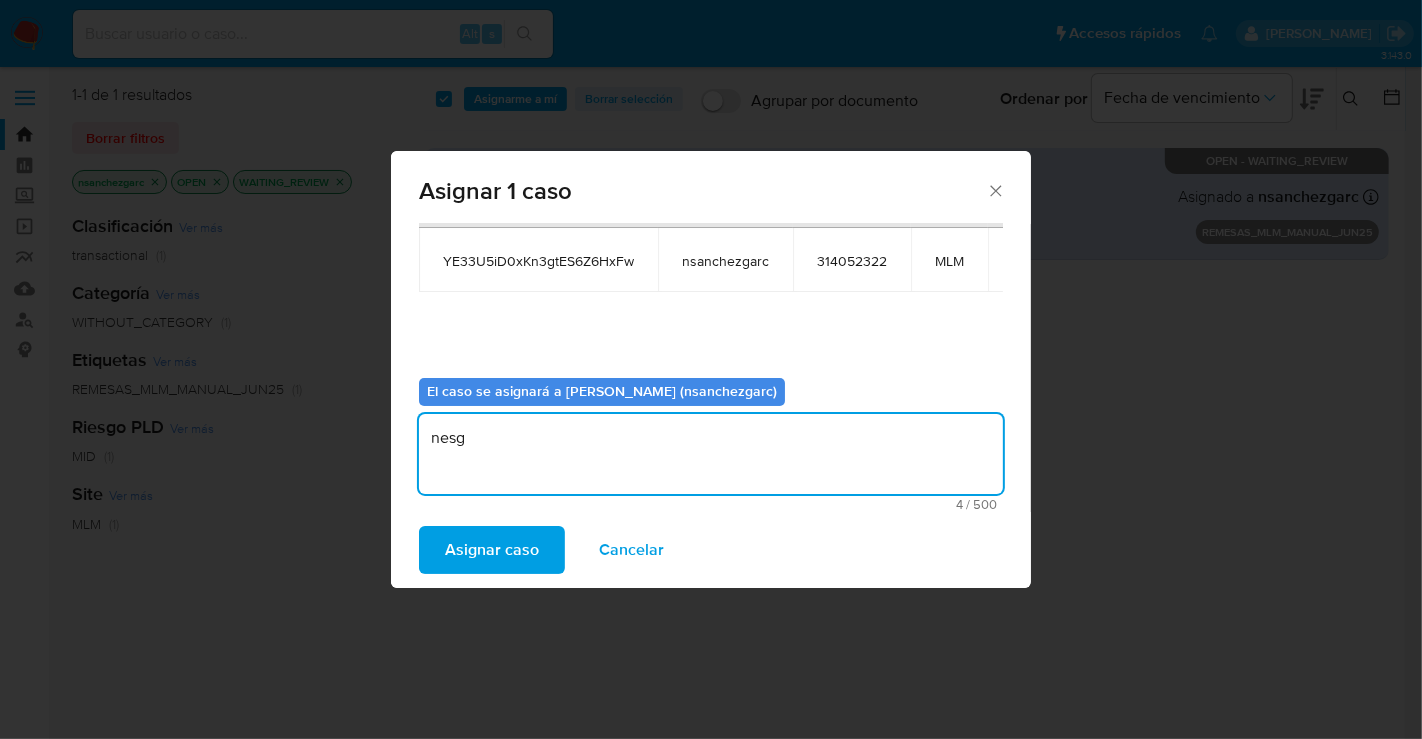 click on "Asignar caso" at bounding box center (492, 550) 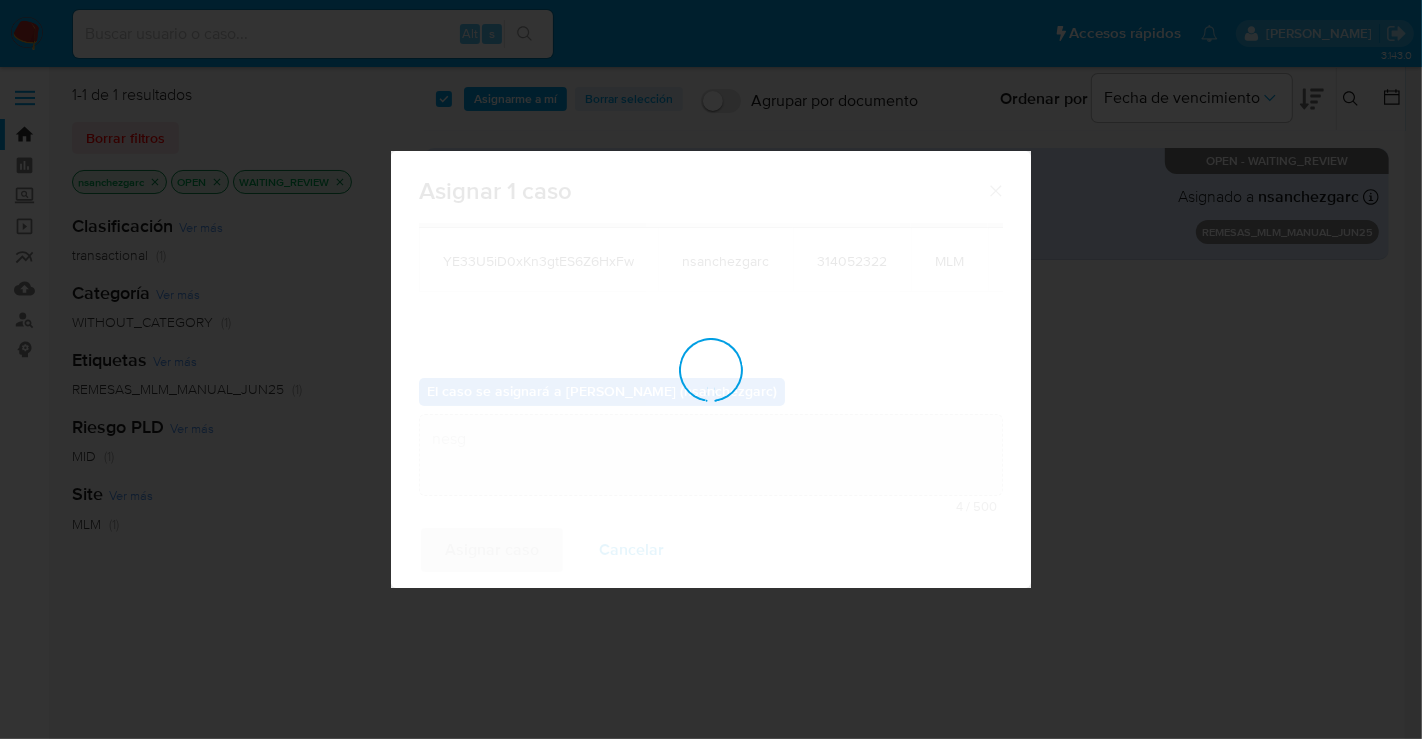 type 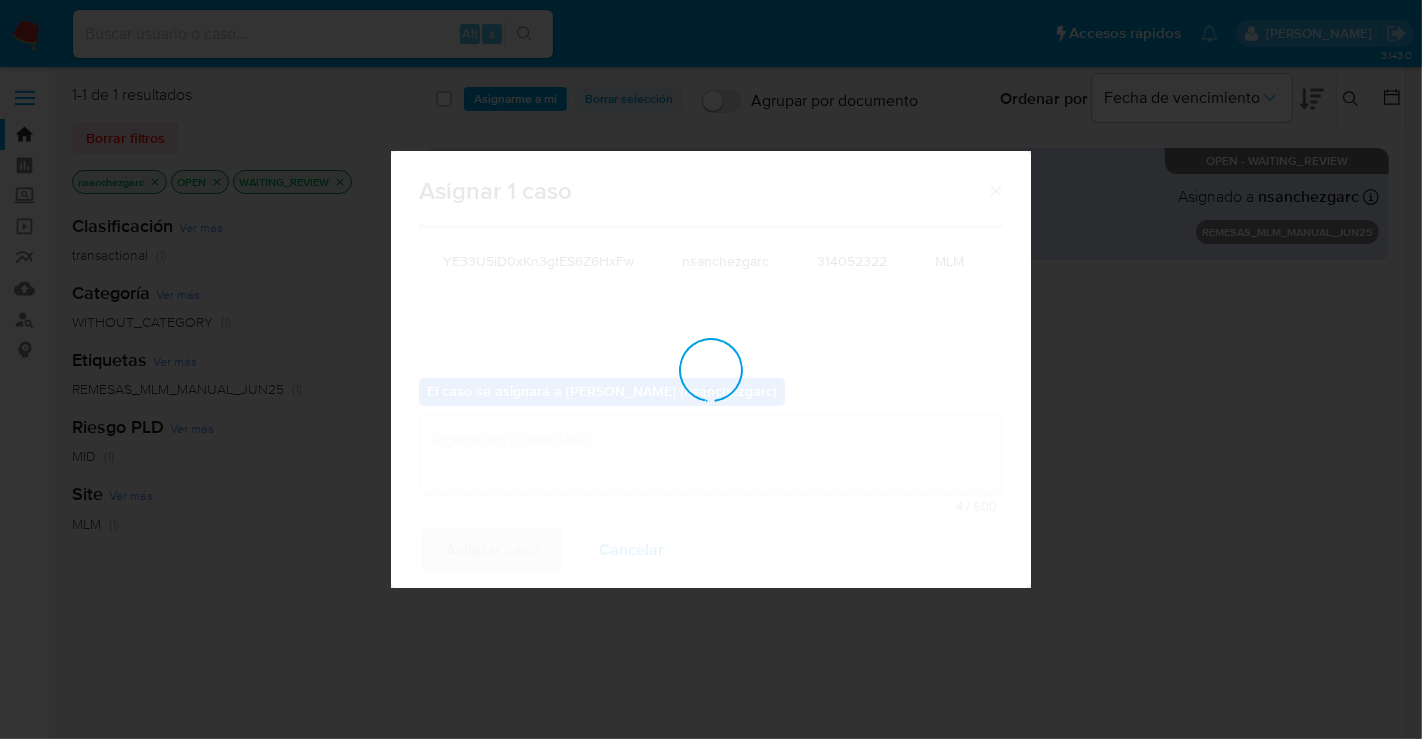 checkbox on "false" 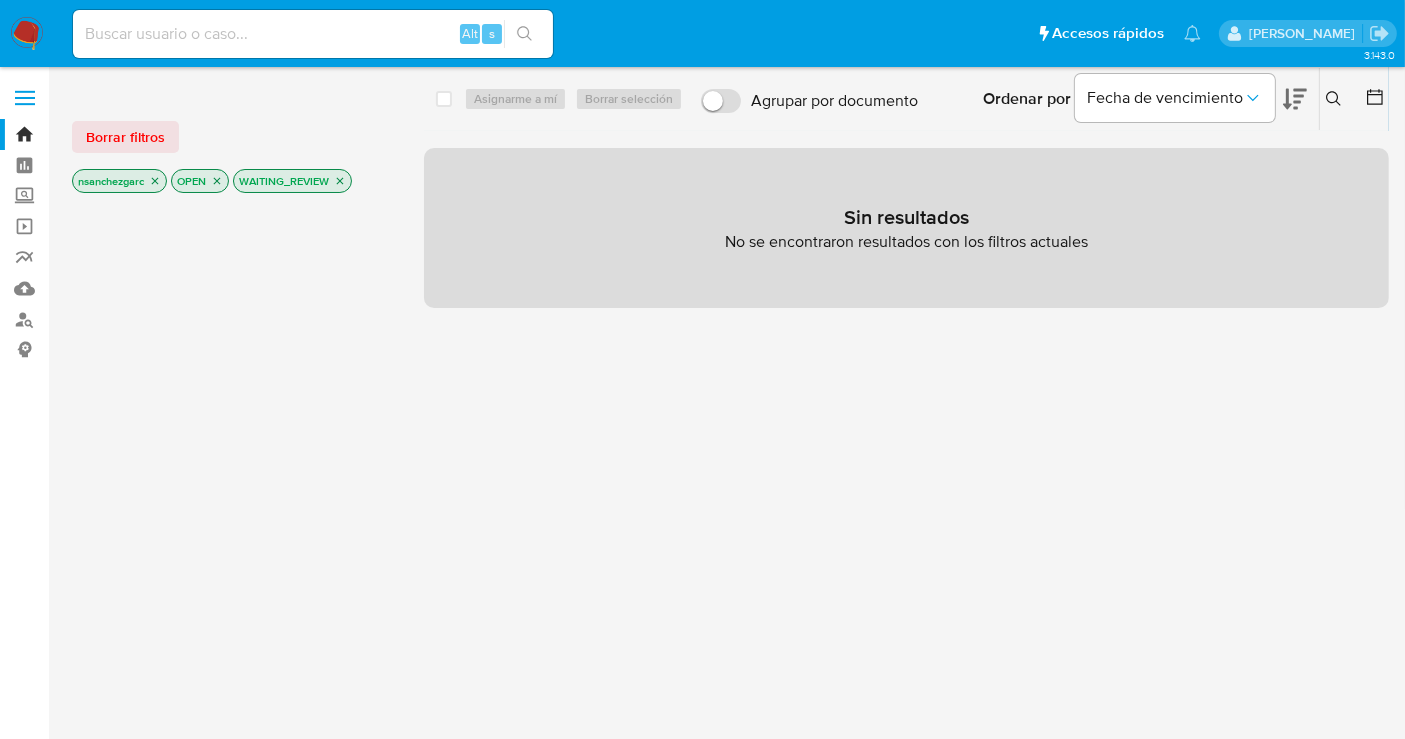 click 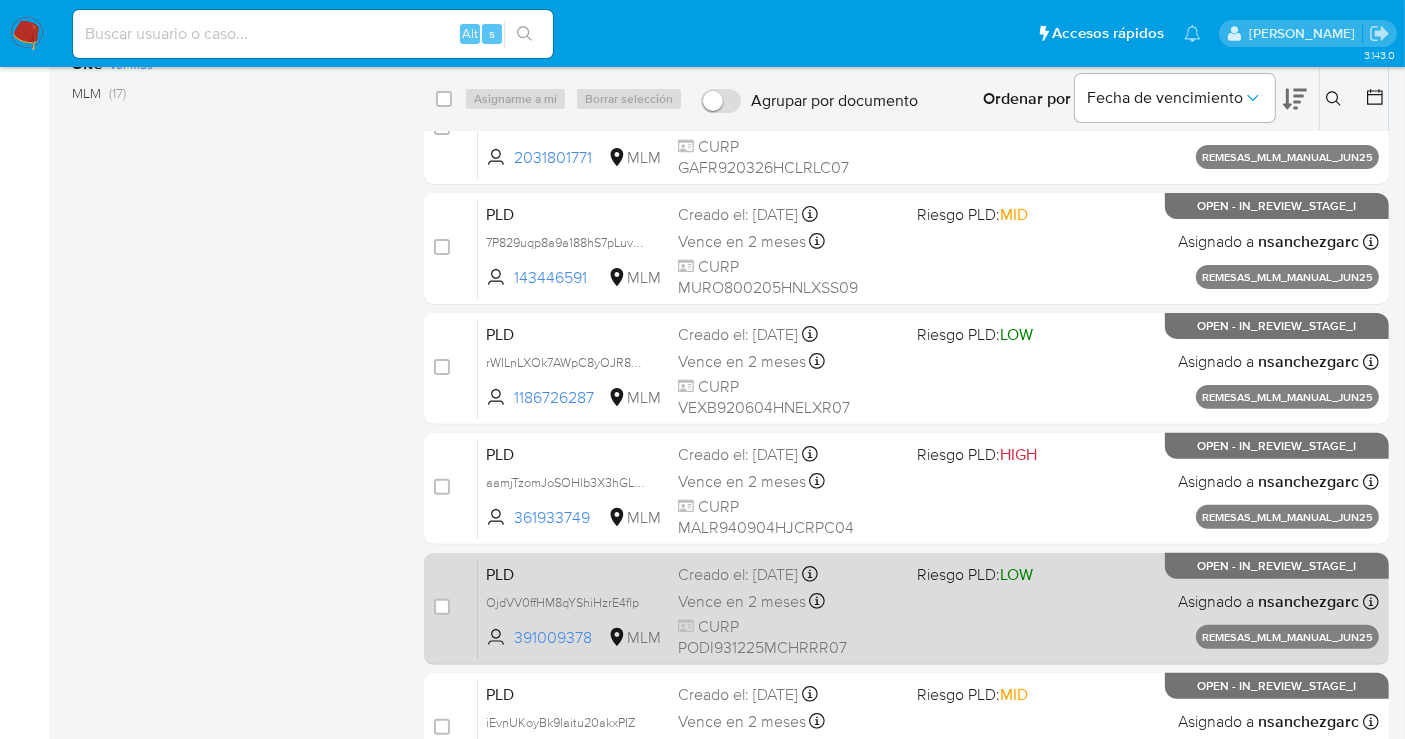scroll, scrollTop: 685, scrollLeft: 0, axis: vertical 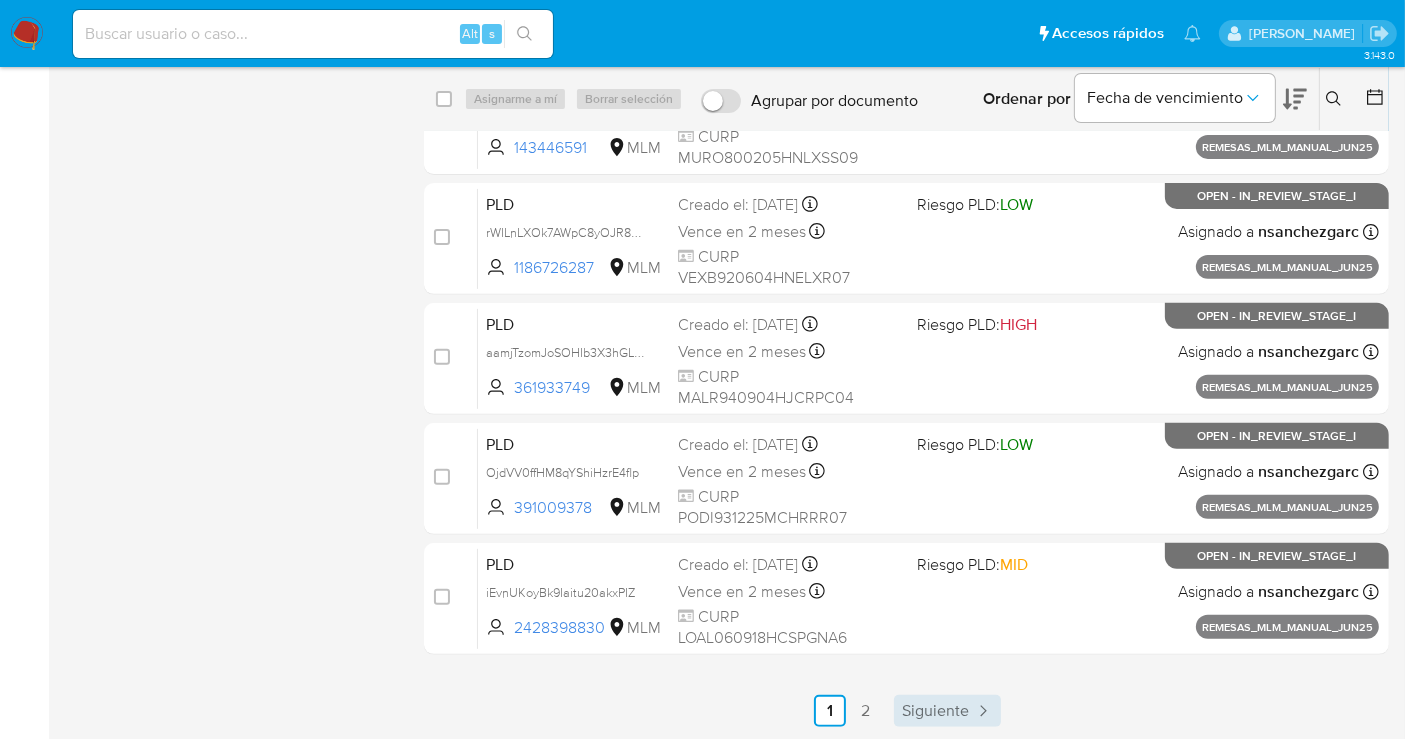 click on "Siguiente" at bounding box center [935, 711] 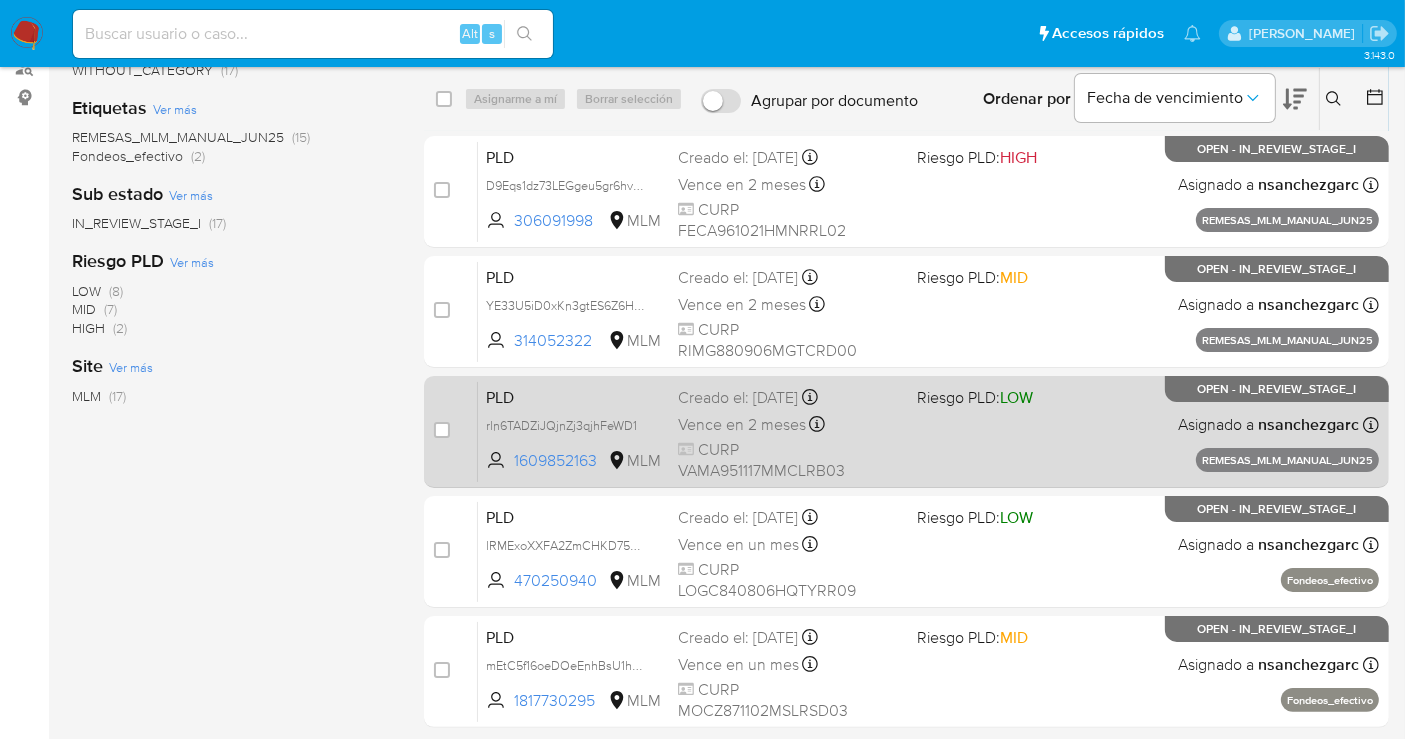 scroll, scrollTop: 325, scrollLeft: 0, axis: vertical 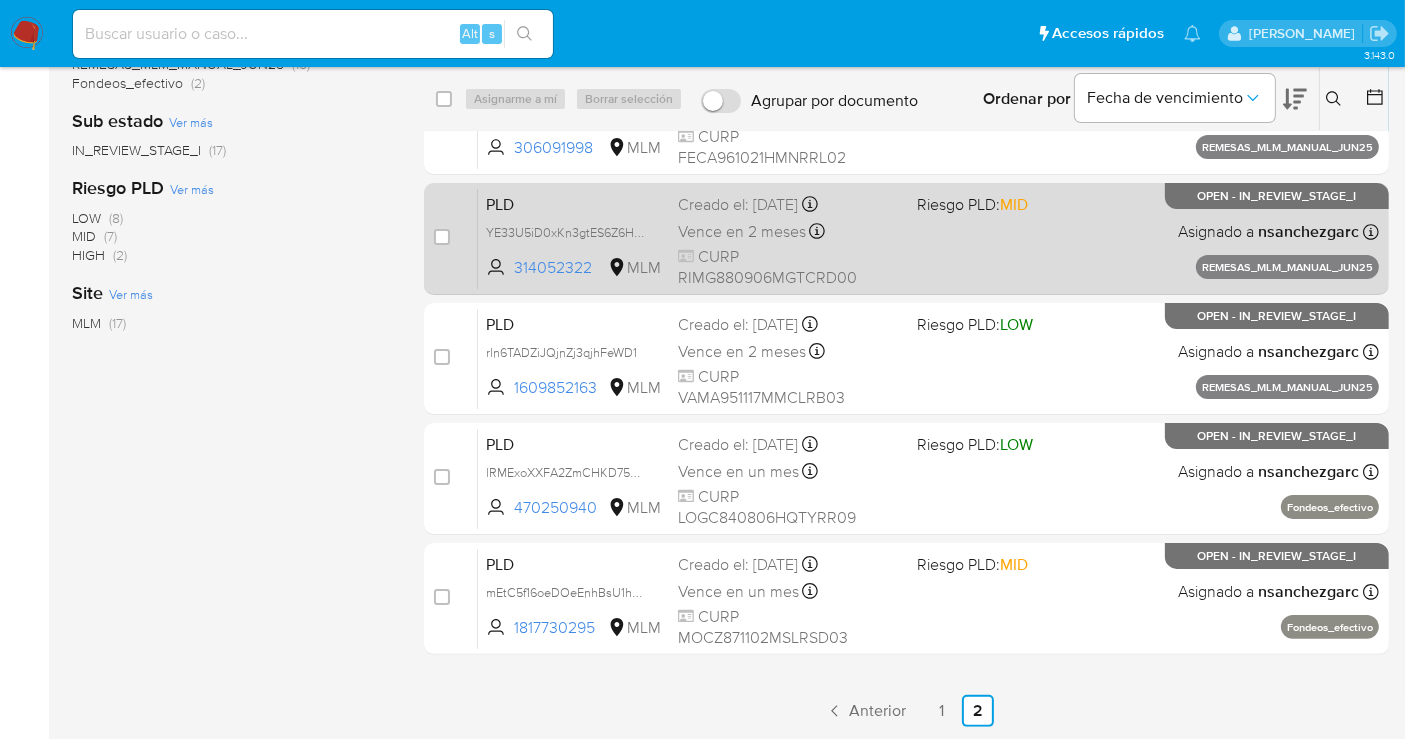 click on "Creado el: 25/06/2025   Creado el: 25/06/2025 13:15:39" at bounding box center [789, 205] 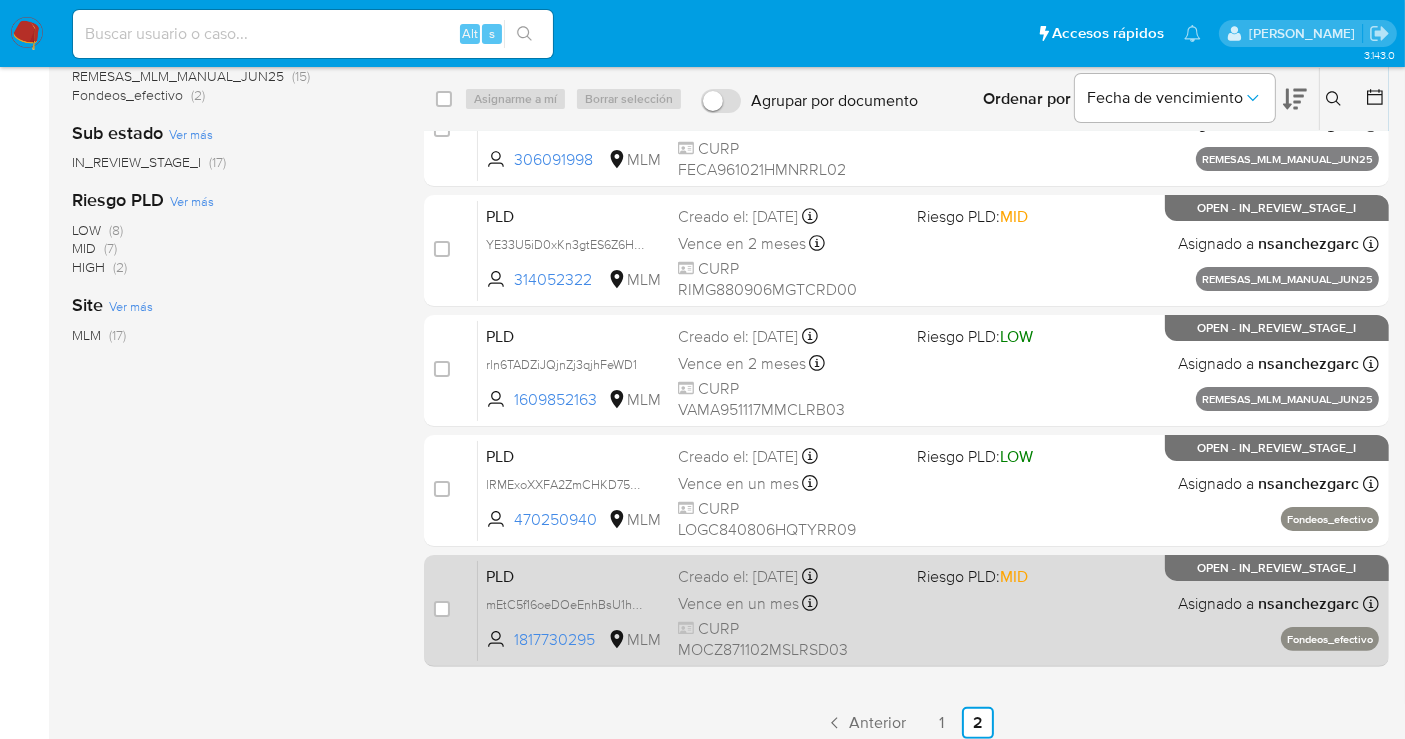 scroll, scrollTop: 325, scrollLeft: 0, axis: vertical 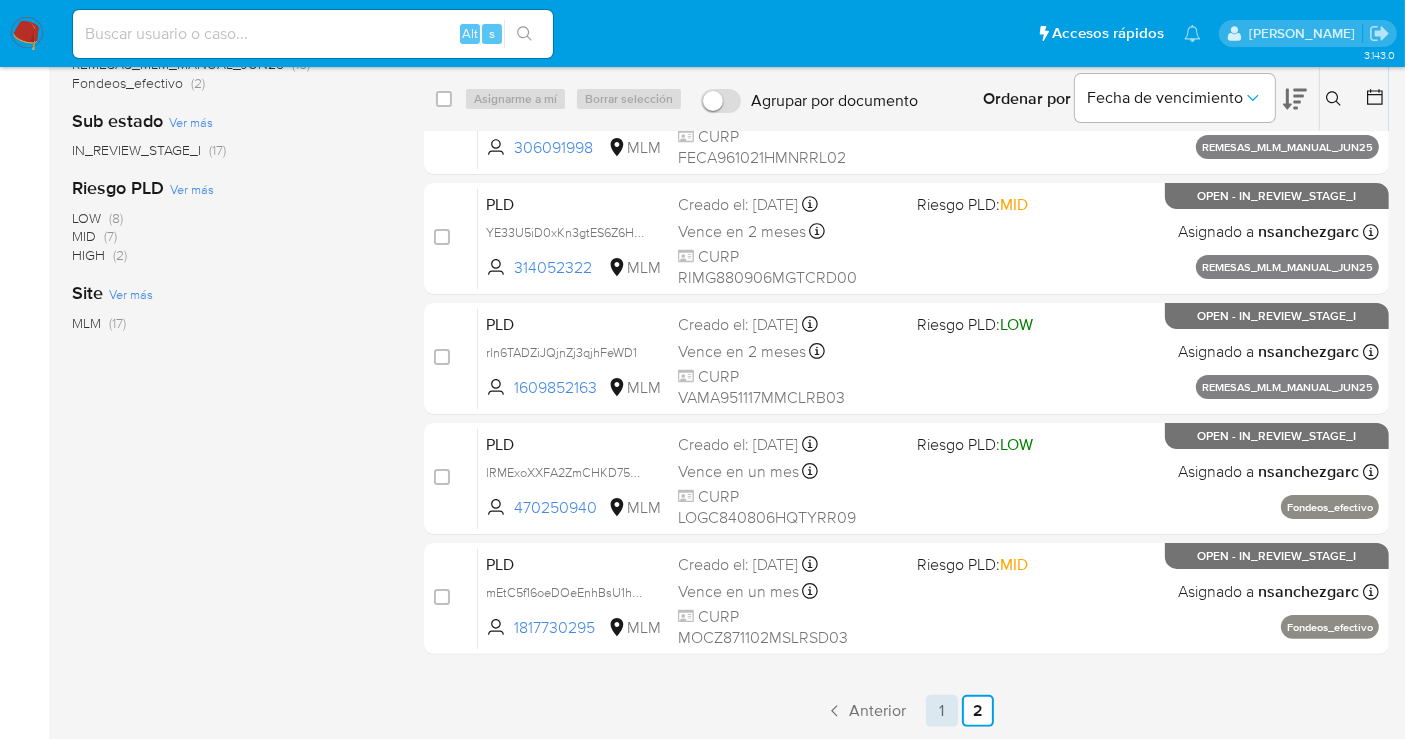 click on "1" at bounding box center [942, 711] 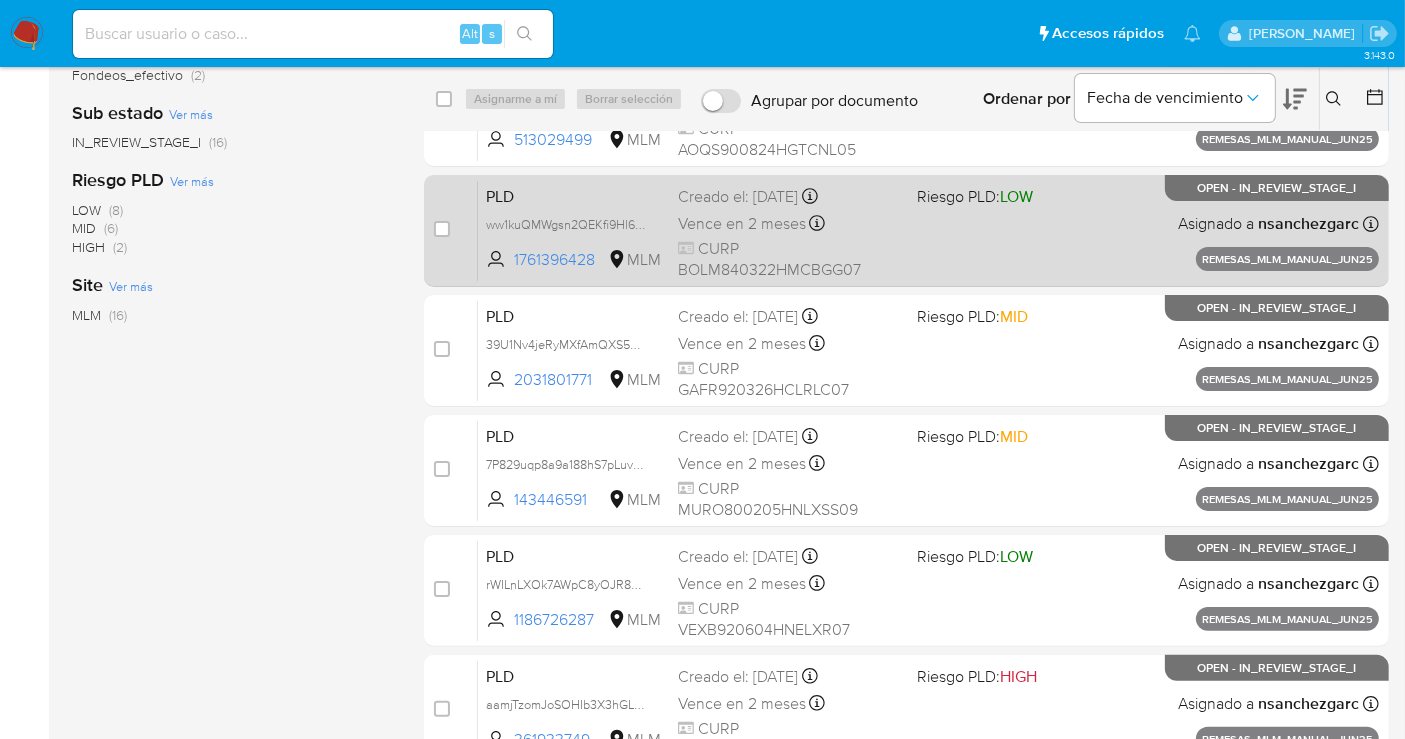 scroll, scrollTop: 111, scrollLeft: 0, axis: vertical 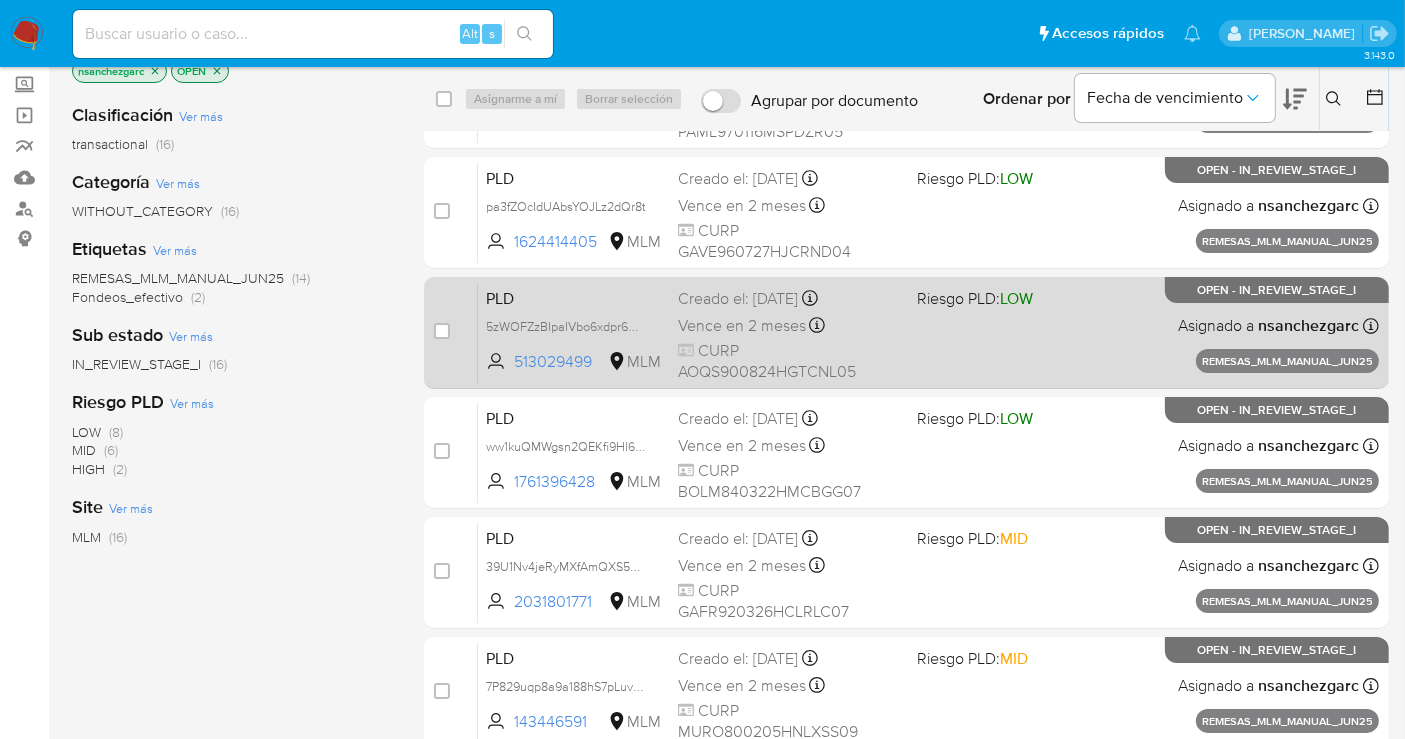 click on "Vence en 2 meses" at bounding box center (742, 326) 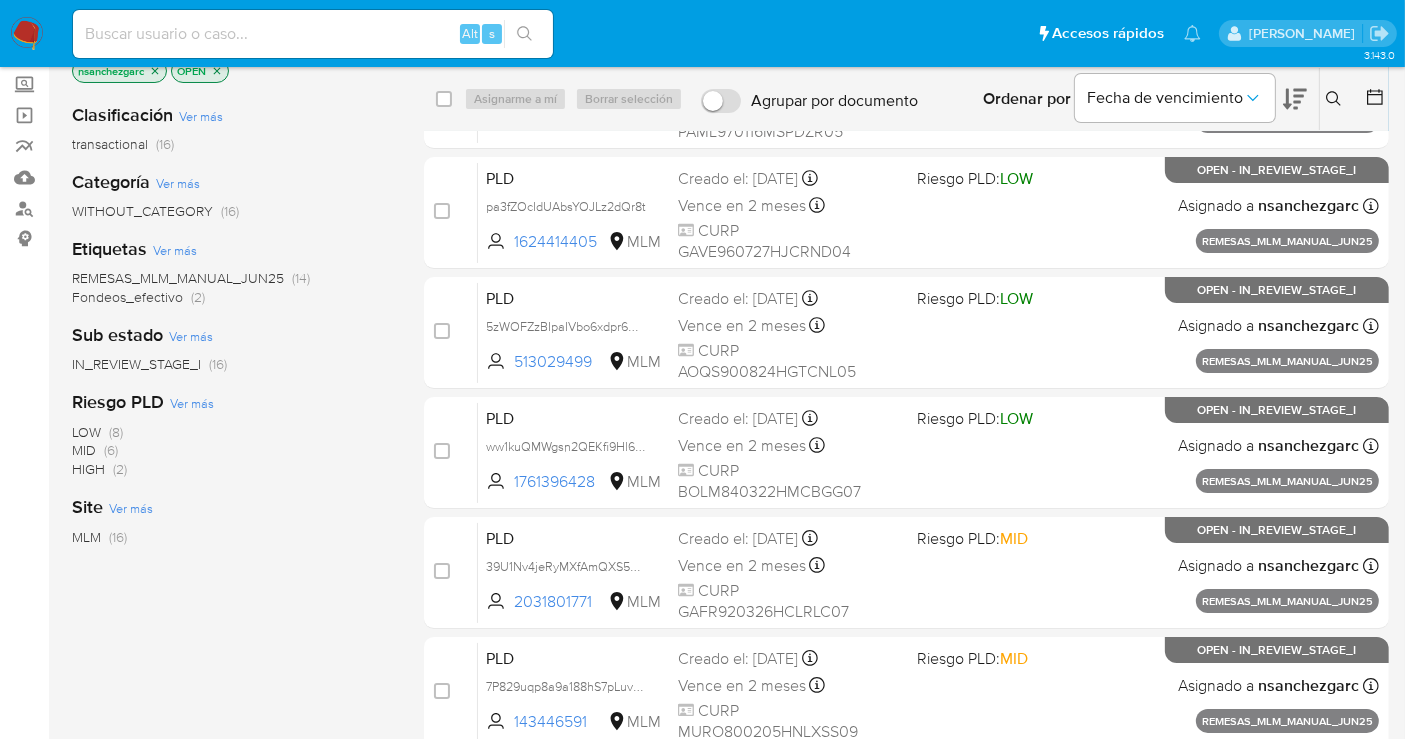 click 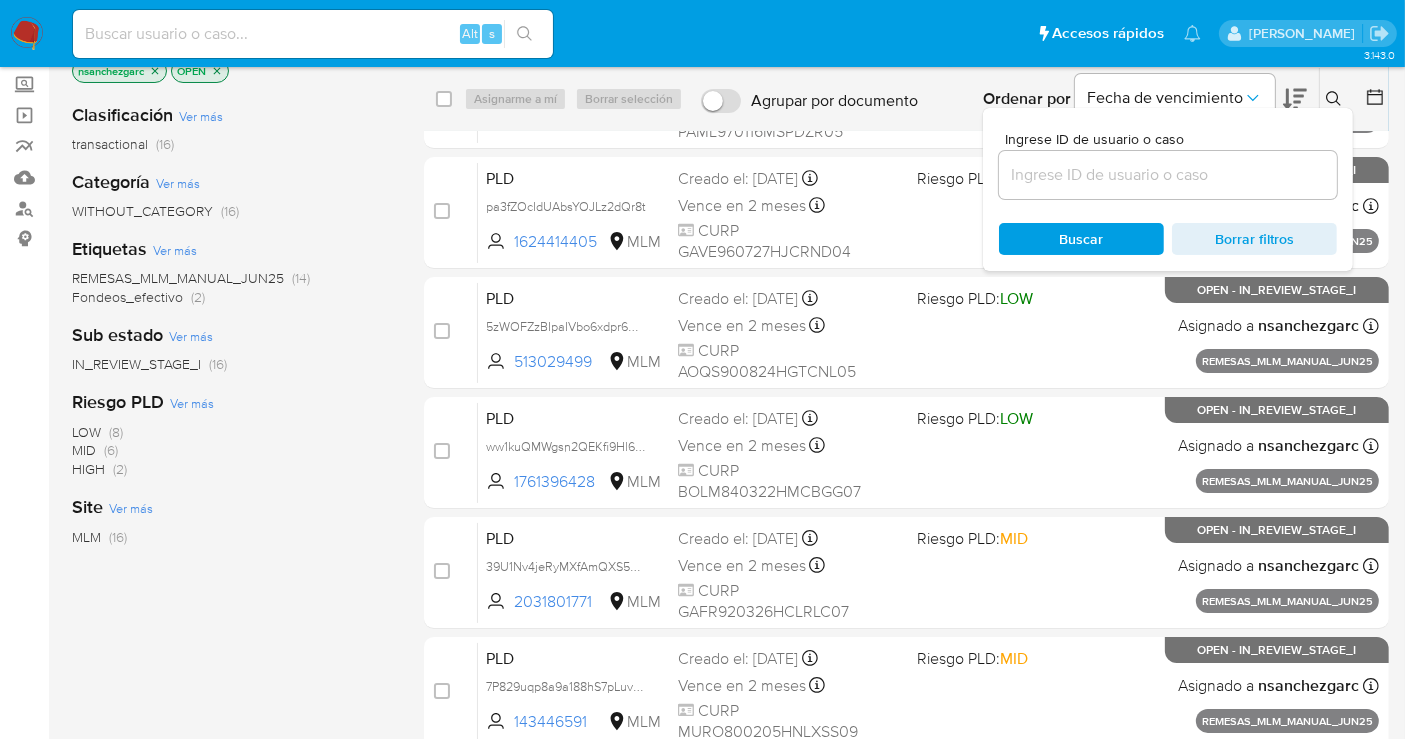 click at bounding box center (1168, 175) 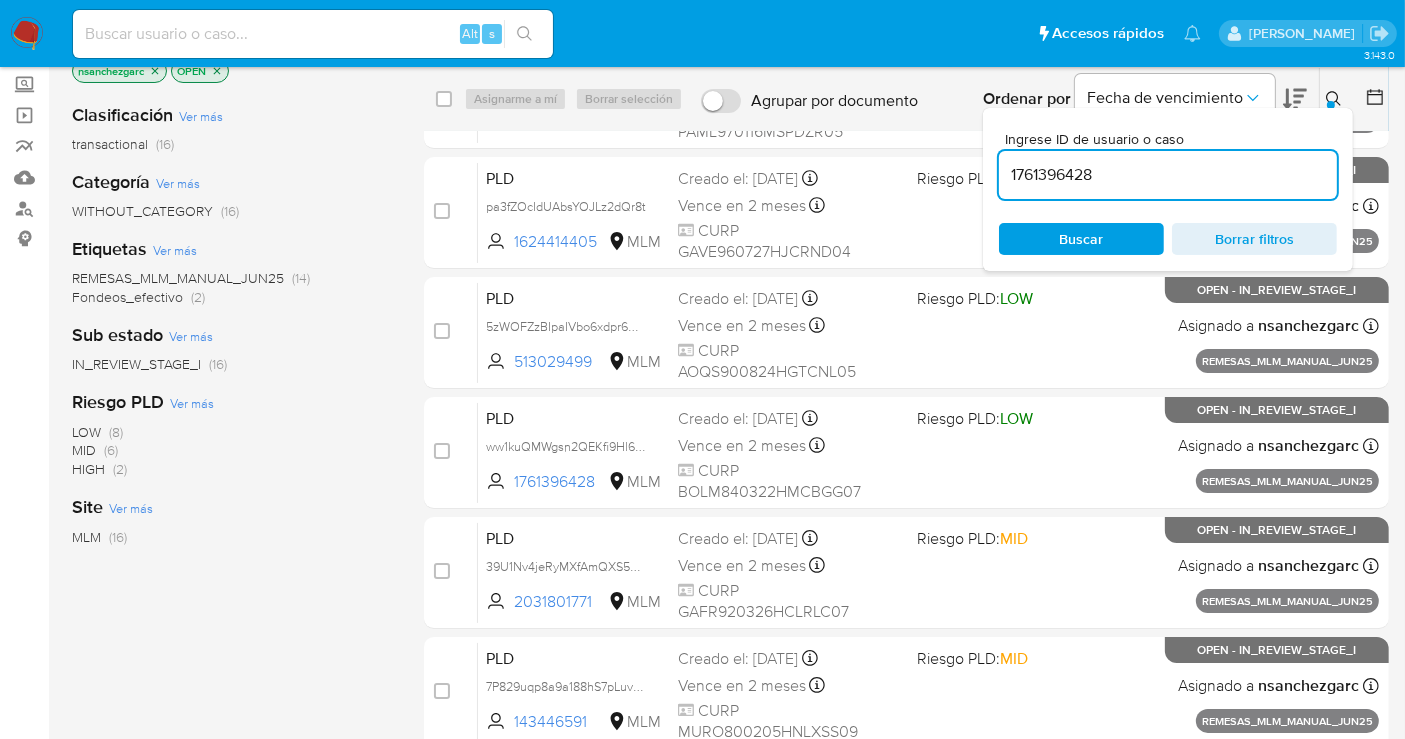 type on "1761396428" 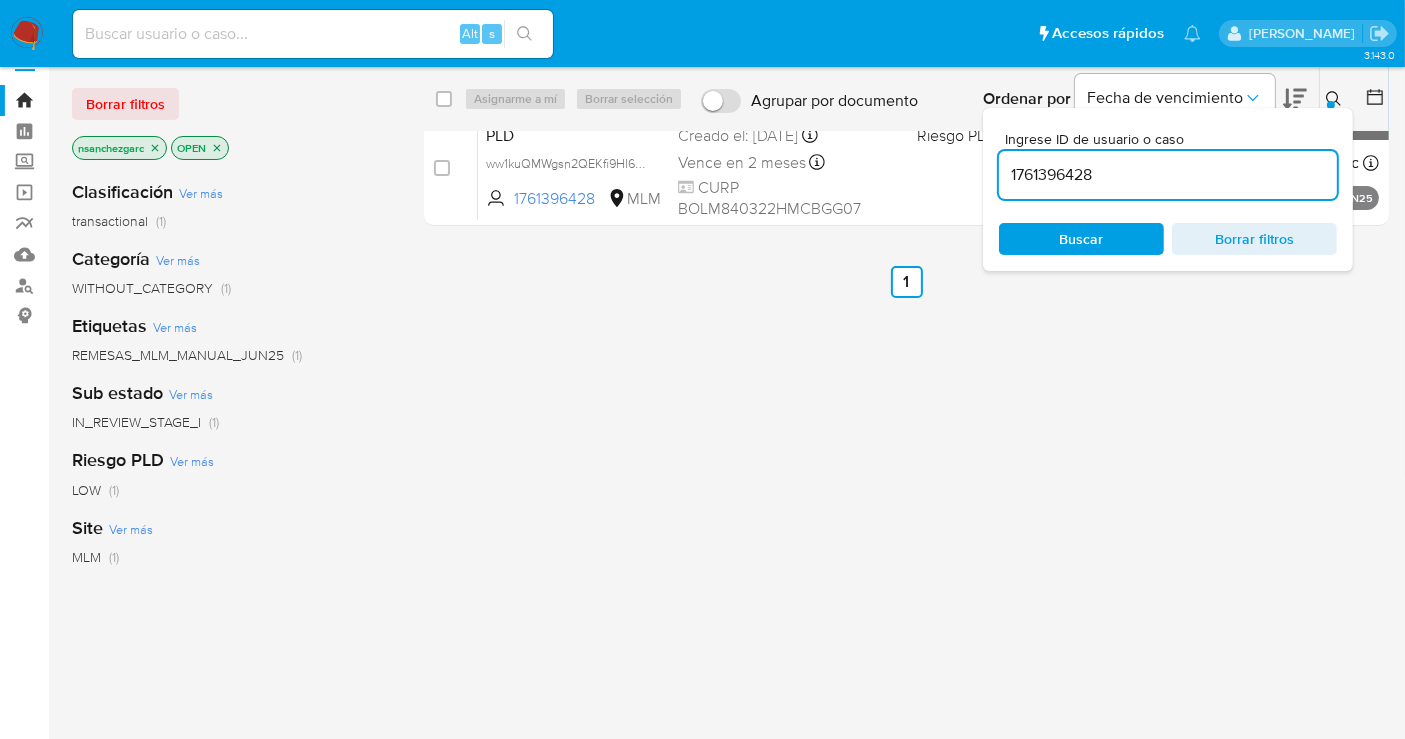 scroll, scrollTop: 0, scrollLeft: 0, axis: both 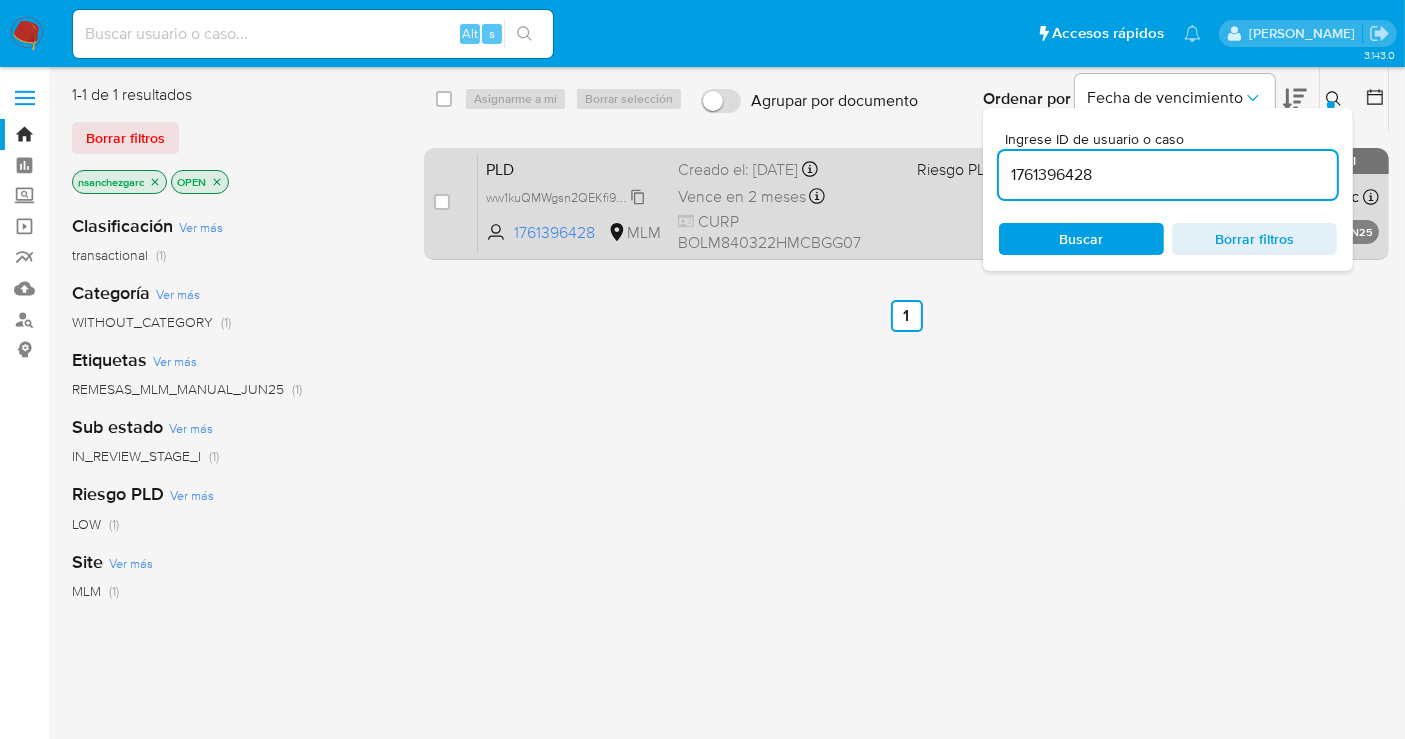 click on "ww1kuQMWgsn2QEKfi9Hl6DDv" at bounding box center [572, 196] 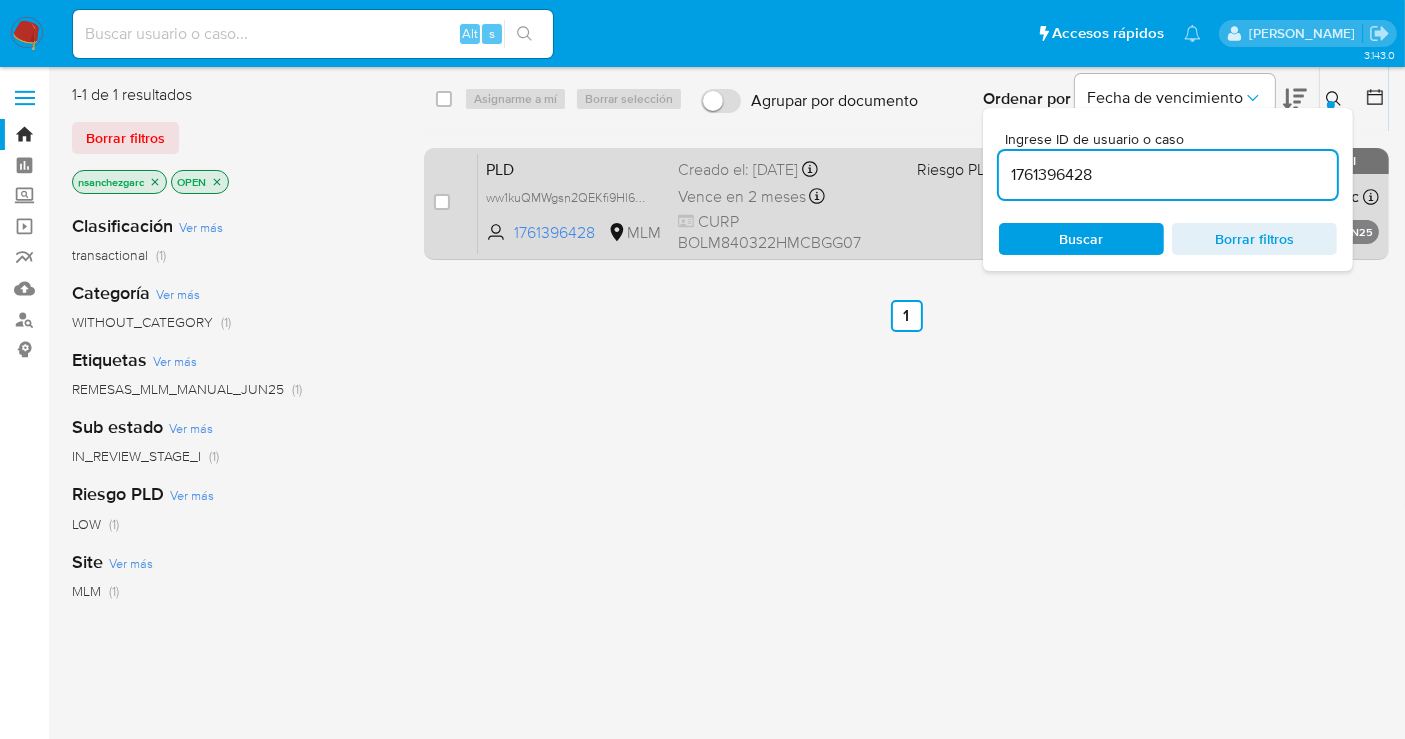 click on "Vence en 2 meses" at bounding box center [742, 197] 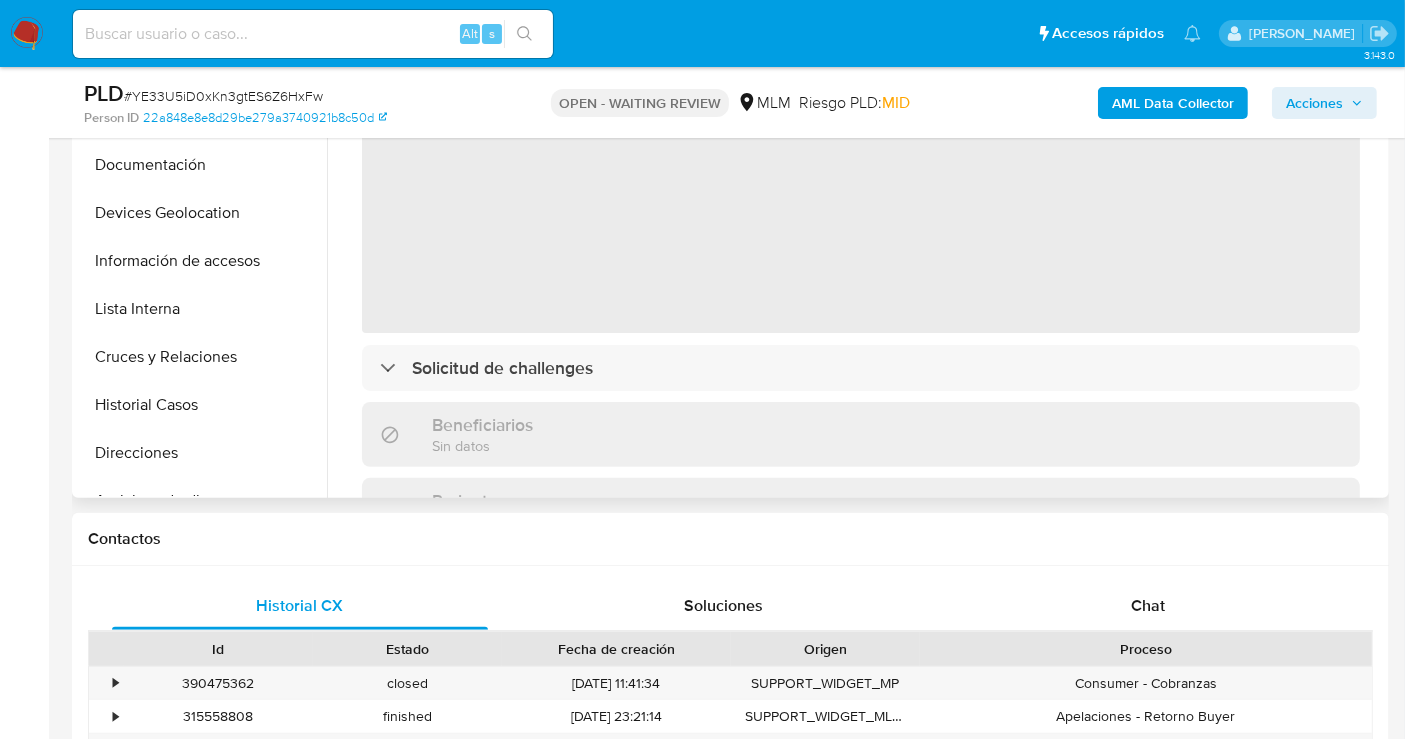scroll, scrollTop: 777, scrollLeft: 0, axis: vertical 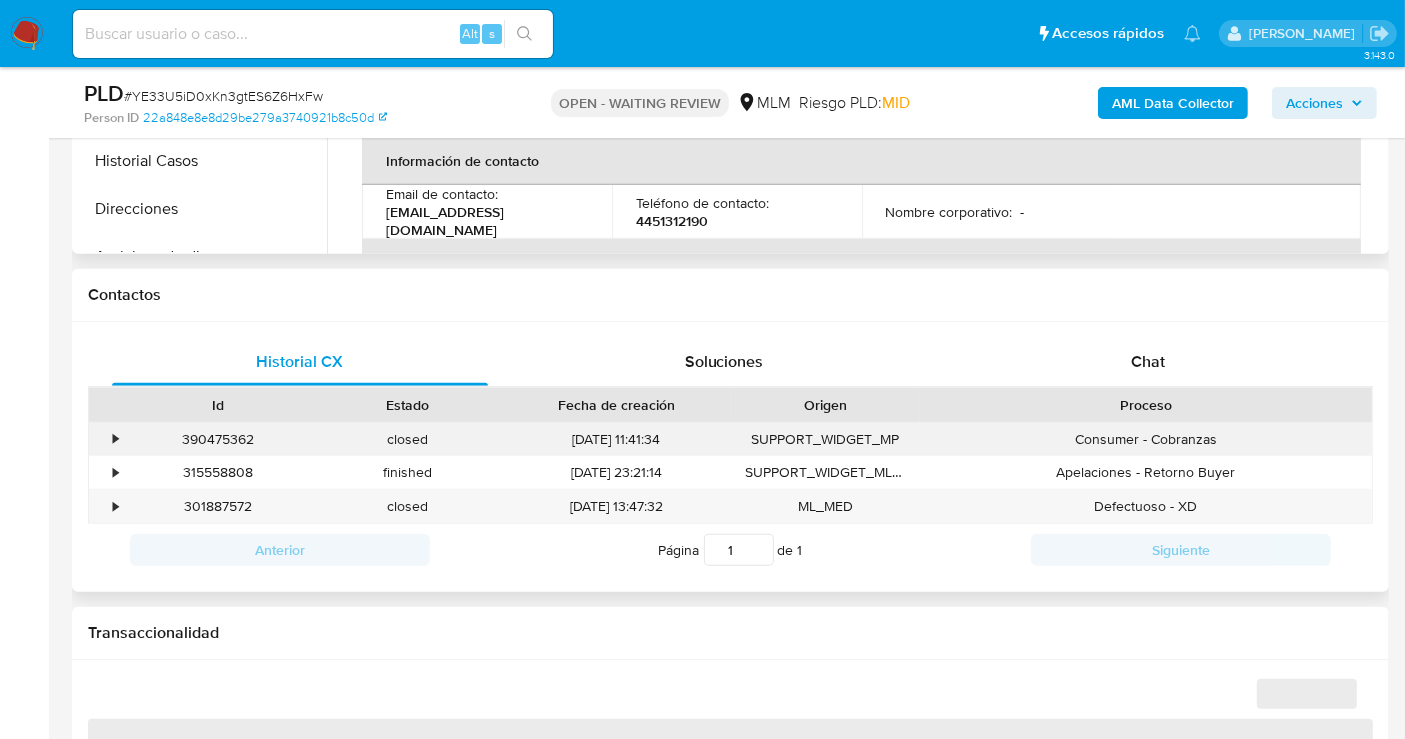 select on "10" 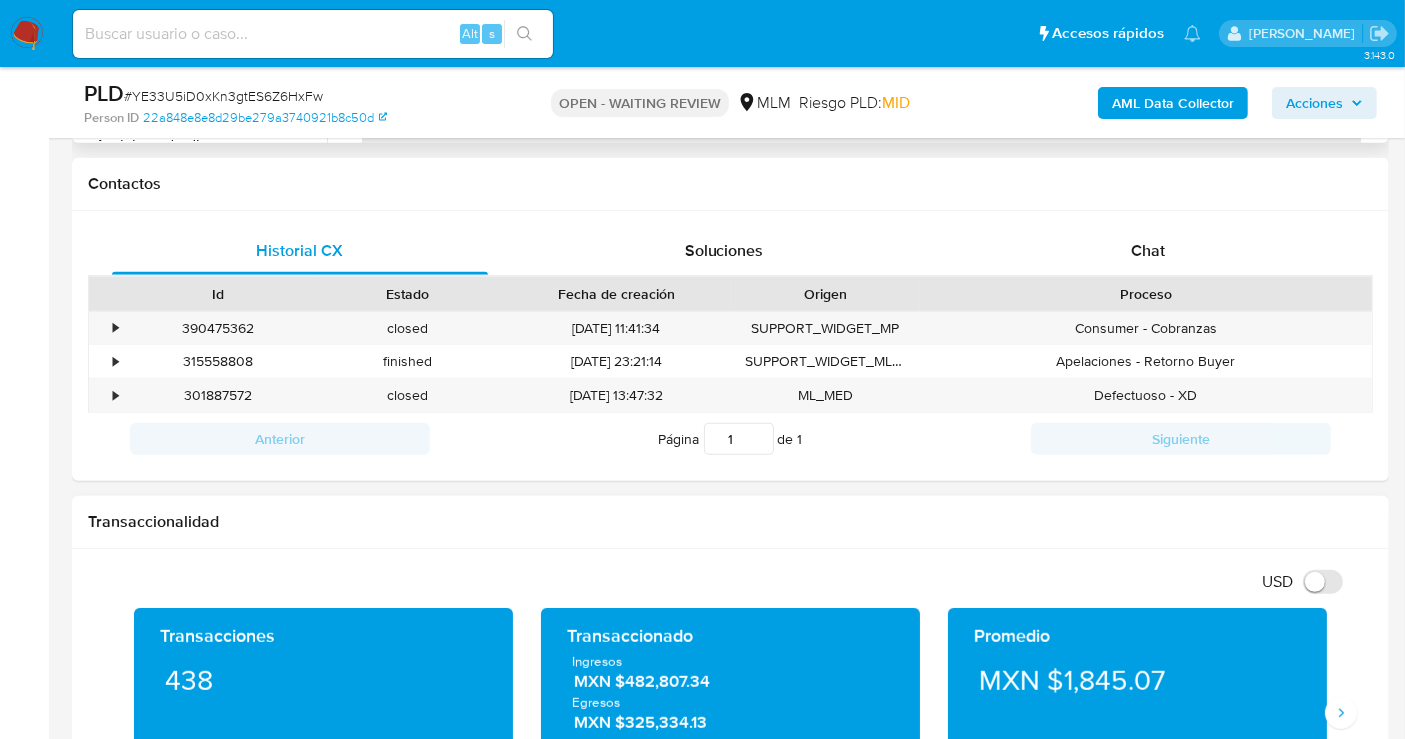 scroll, scrollTop: 777, scrollLeft: 0, axis: vertical 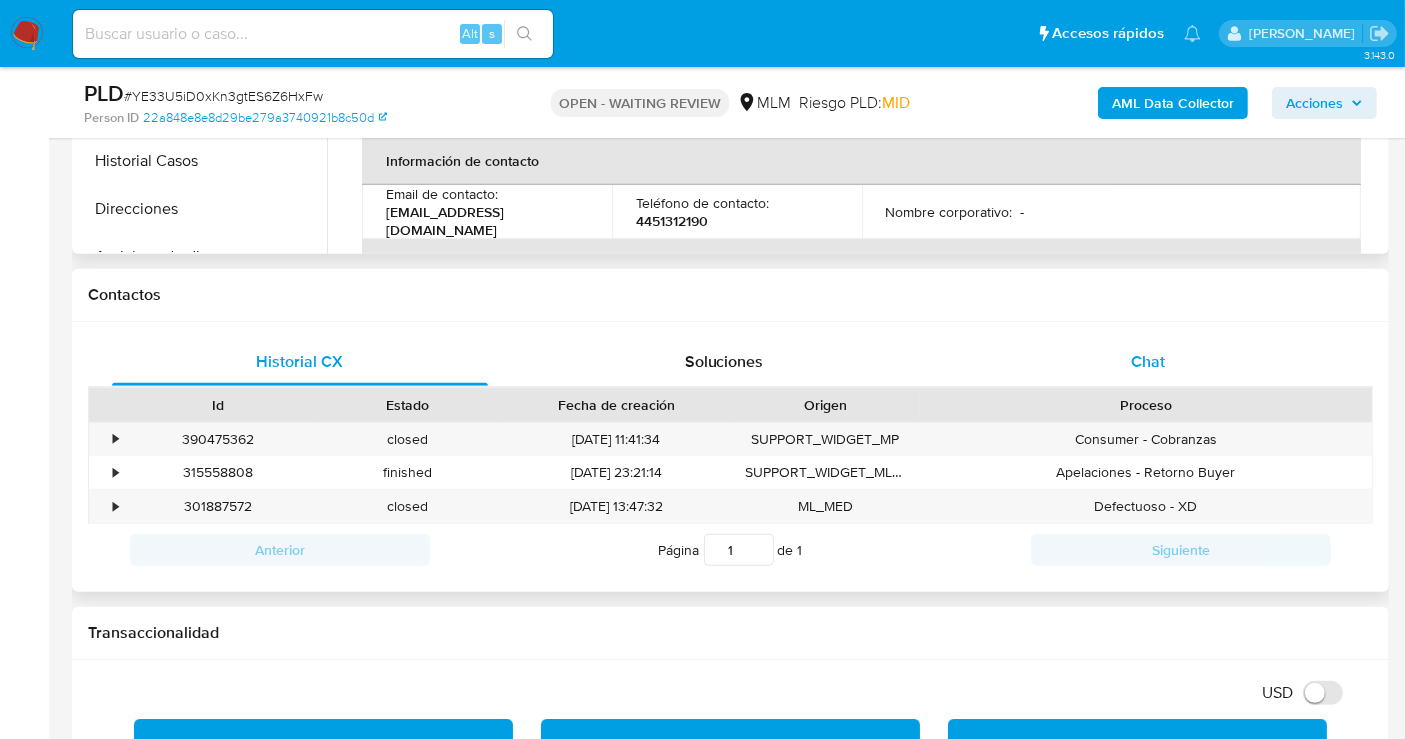 click on "Chat" at bounding box center (1148, 361) 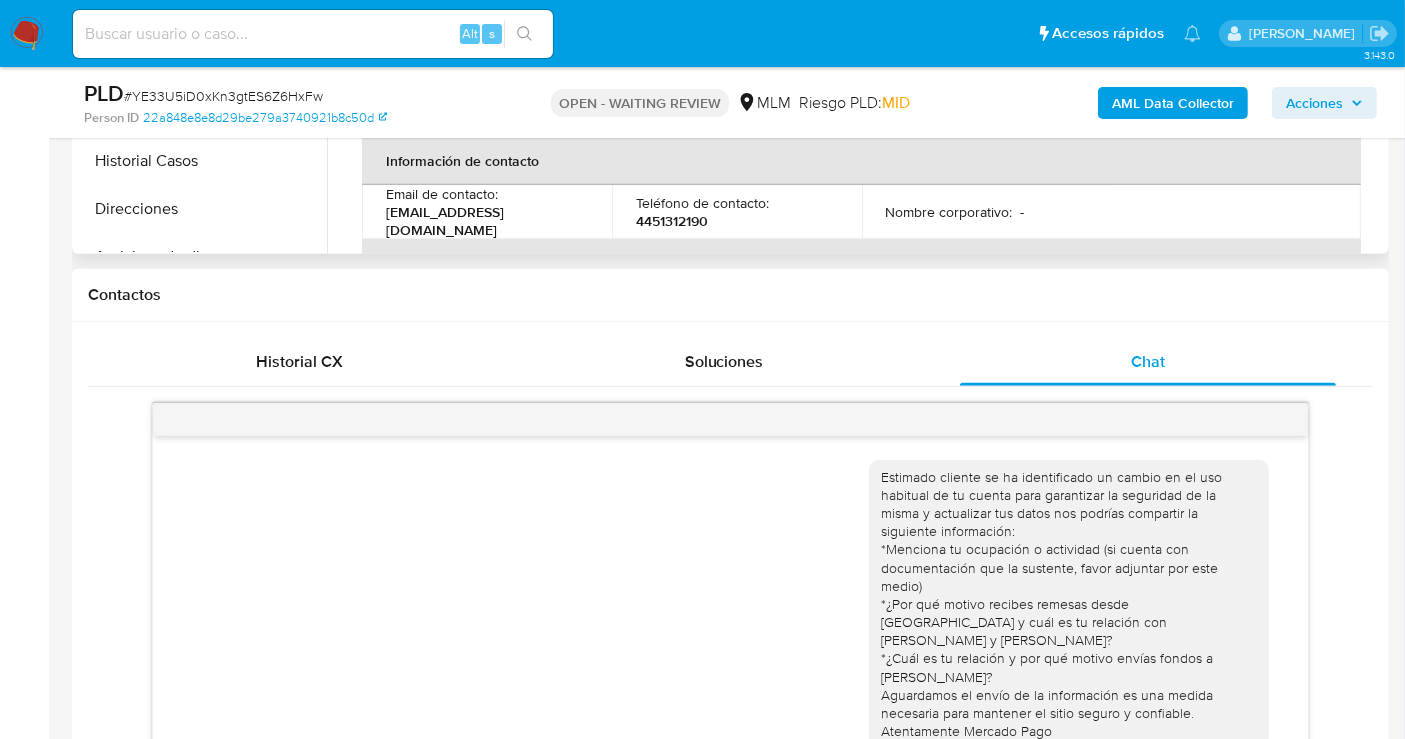 scroll, scrollTop: 108, scrollLeft: 0, axis: vertical 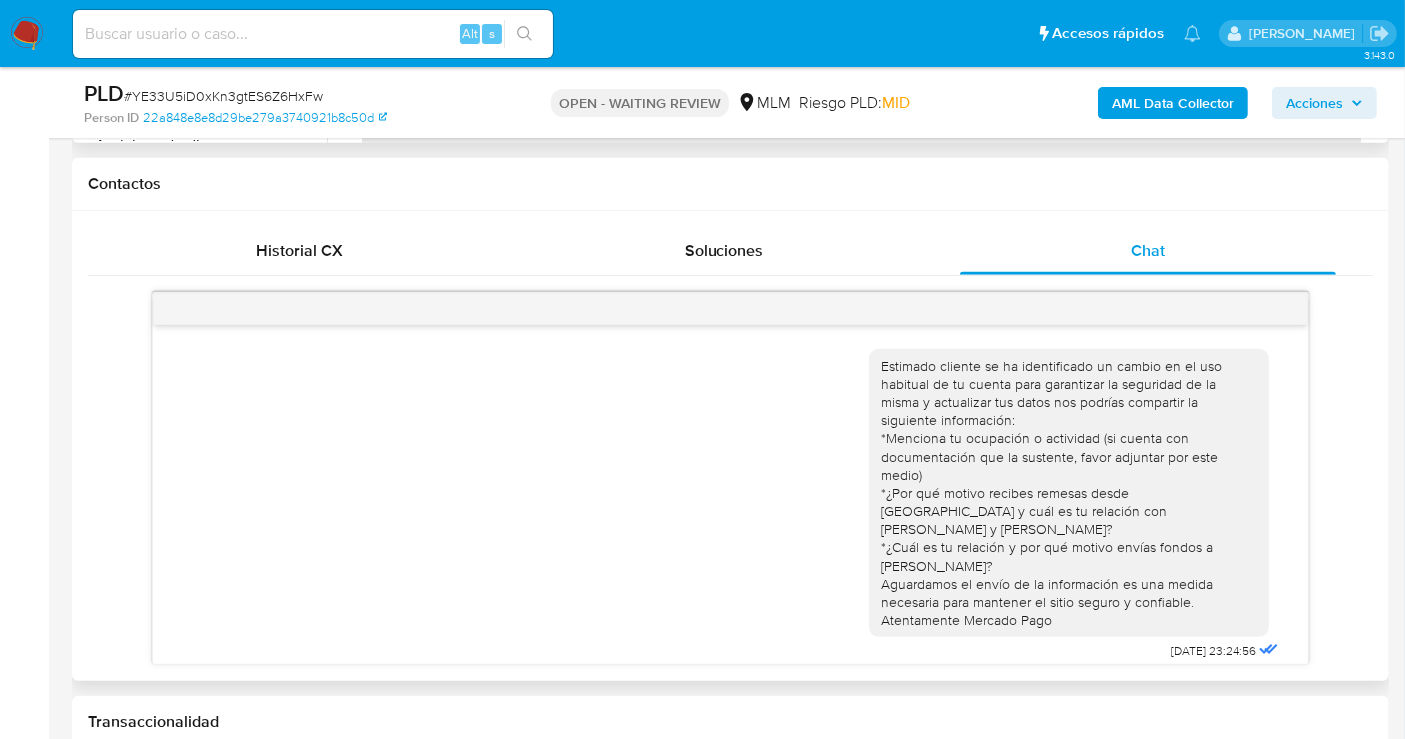 type 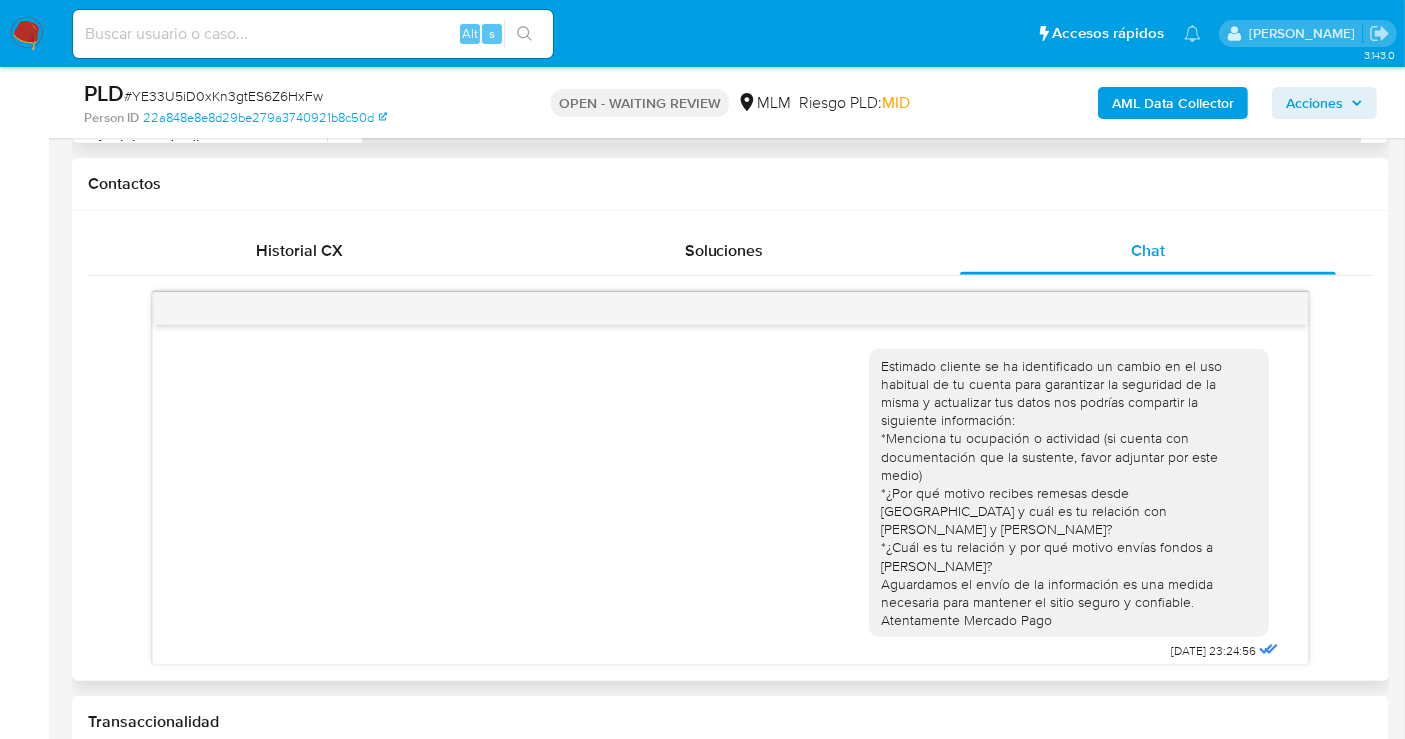 scroll, scrollTop: 108, scrollLeft: 0, axis: vertical 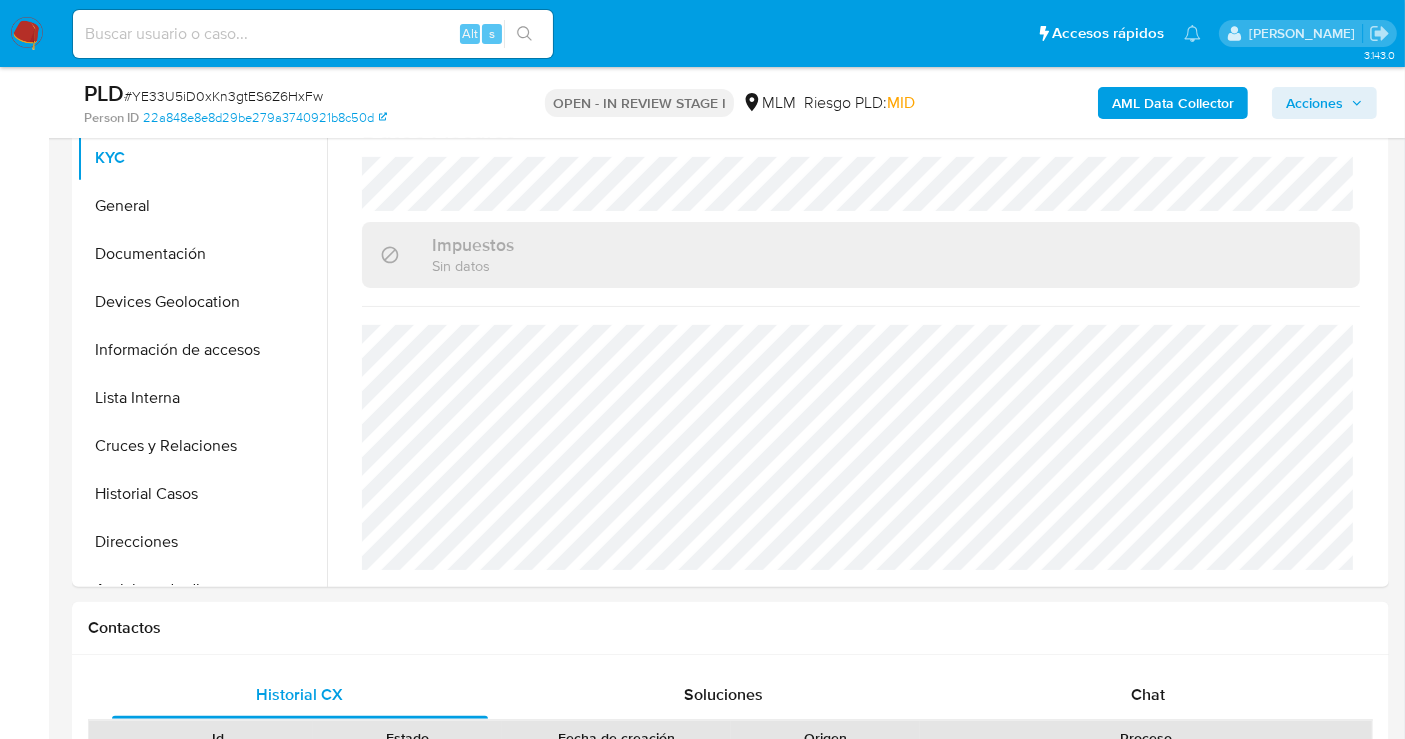 select on "10" 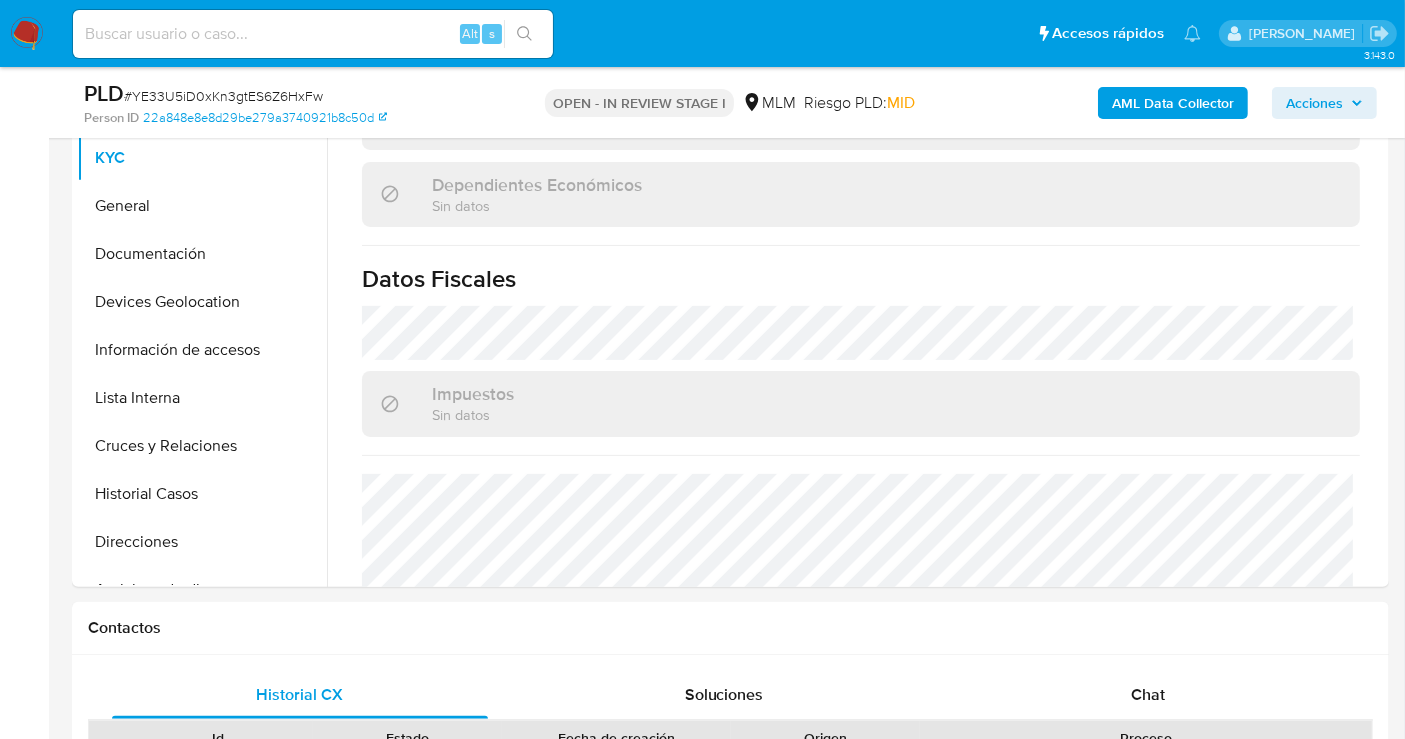 scroll, scrollTop: 1254, scrollLeft: 0, axis: vertical 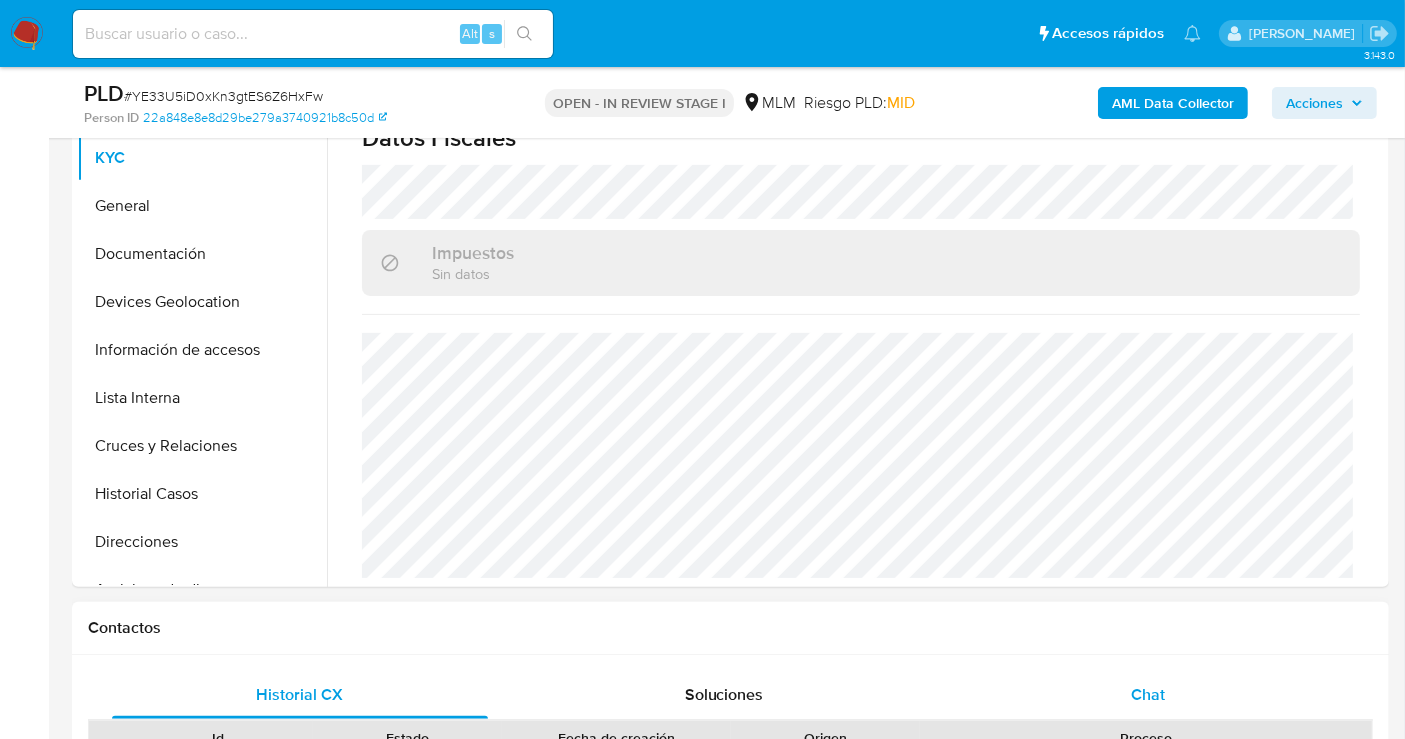 click on "Chat" at bounding box center [1148, 695] 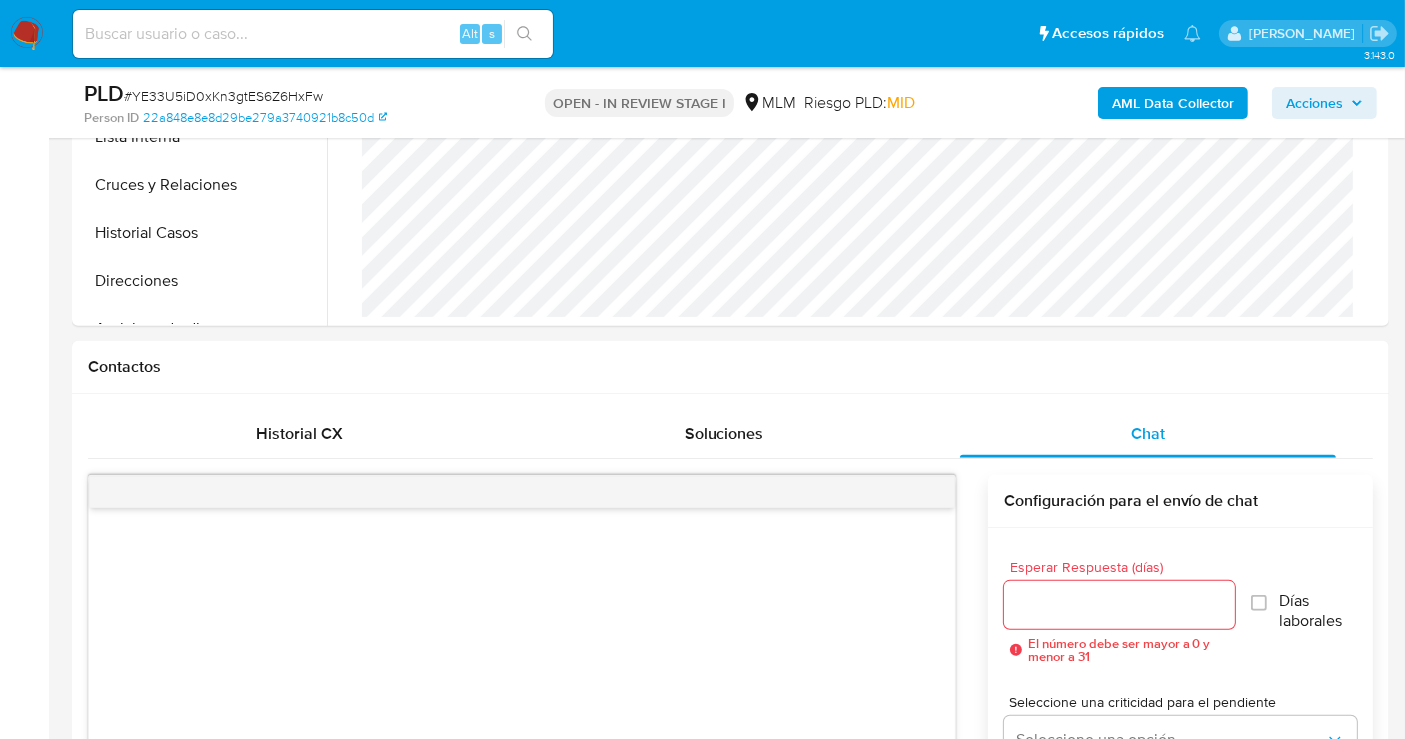 scroll, scrollTop: 888, scrollLeft: 0, axis: vertical 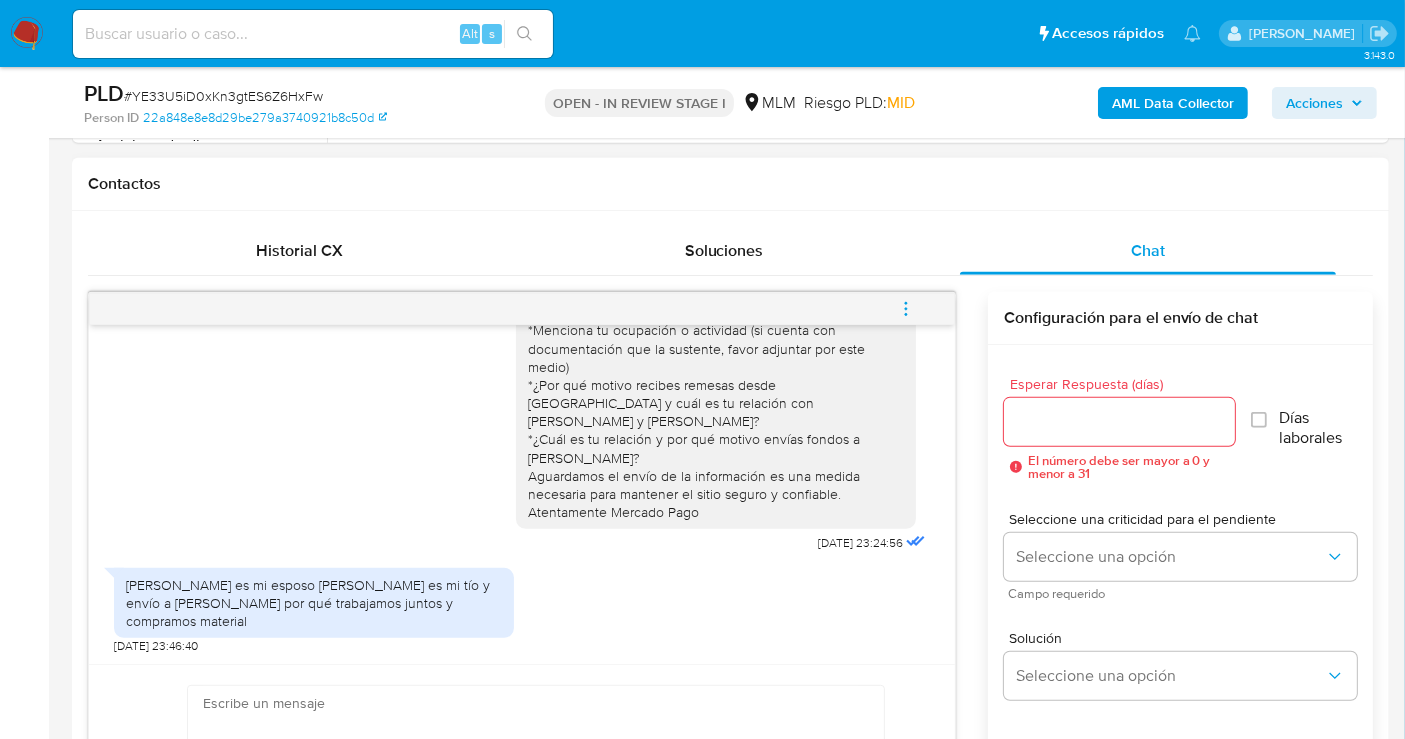 click on "Esperar Respuesta (días)" at bounding box center [1119, 422] 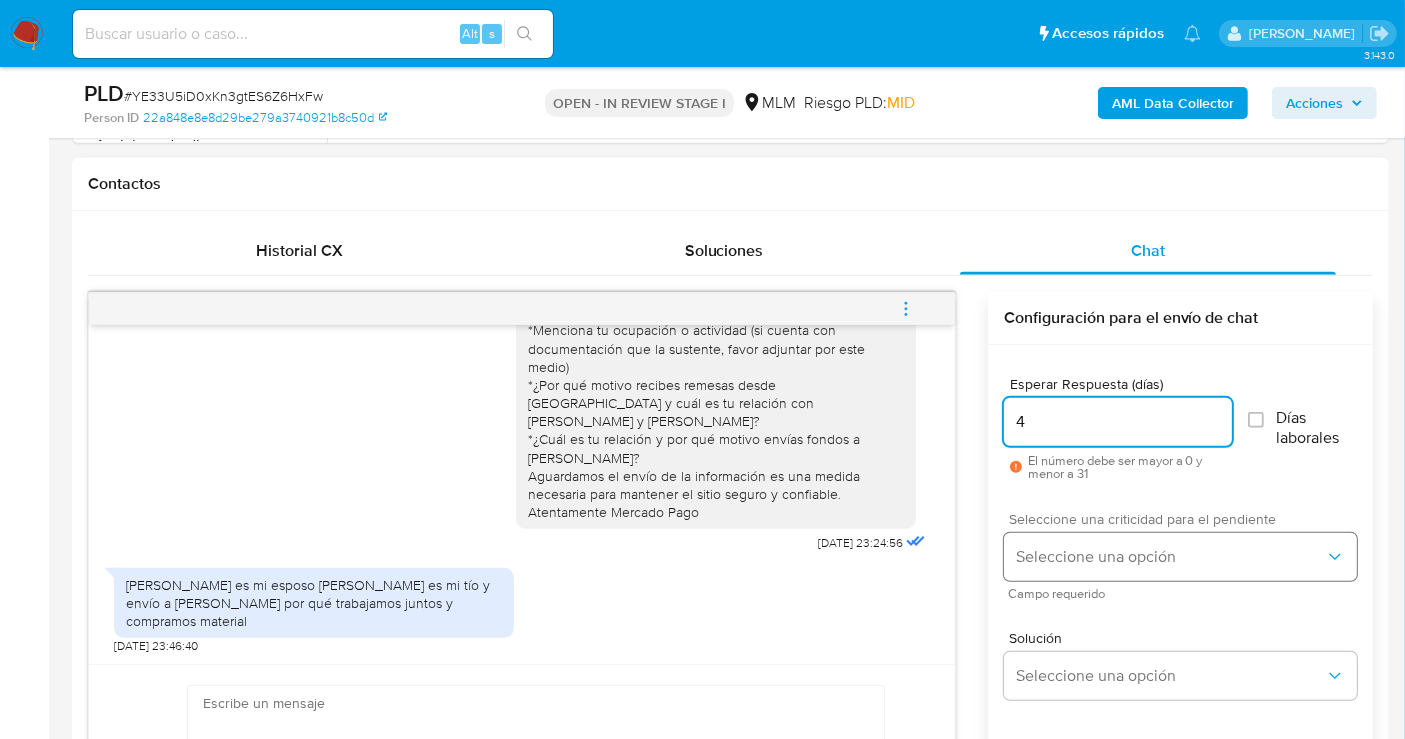 type on "4" 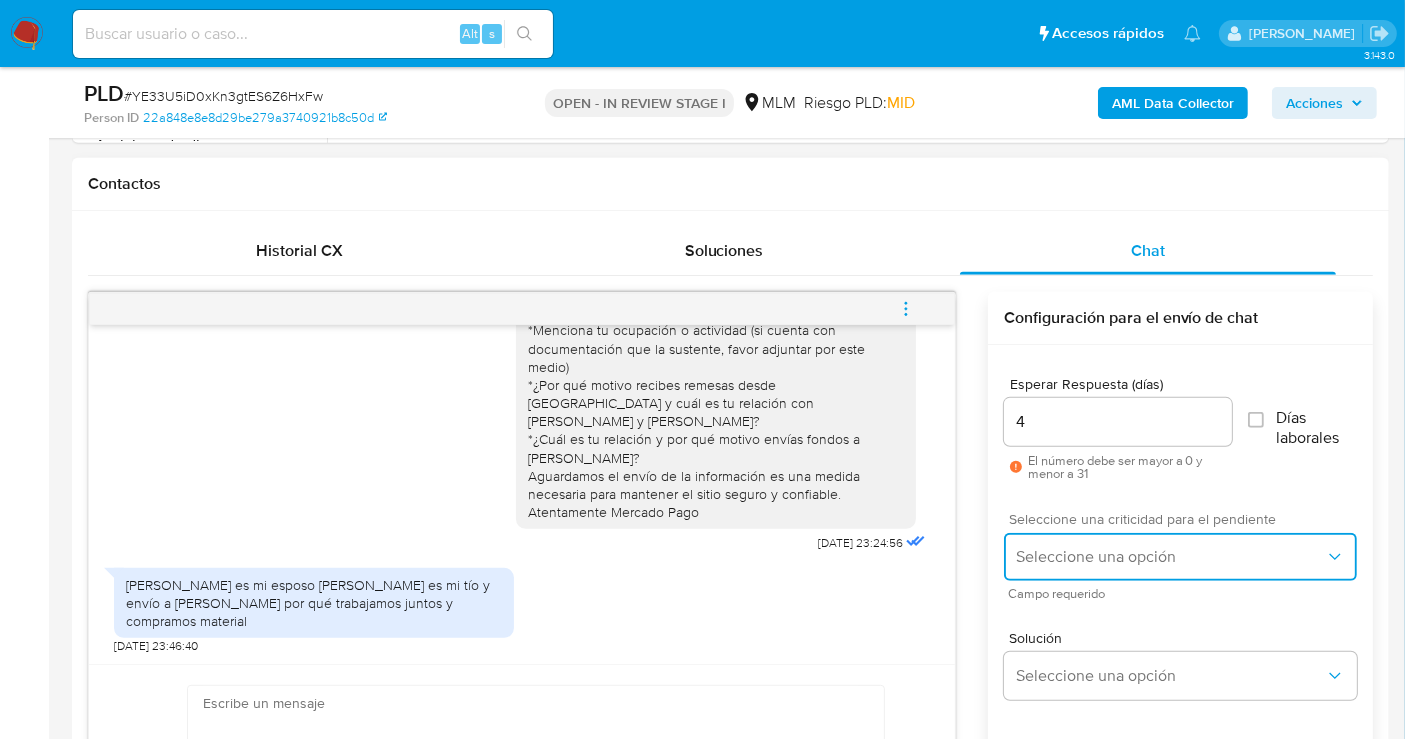click on "Seleccione una opción" at bounding box center [1170, 557] 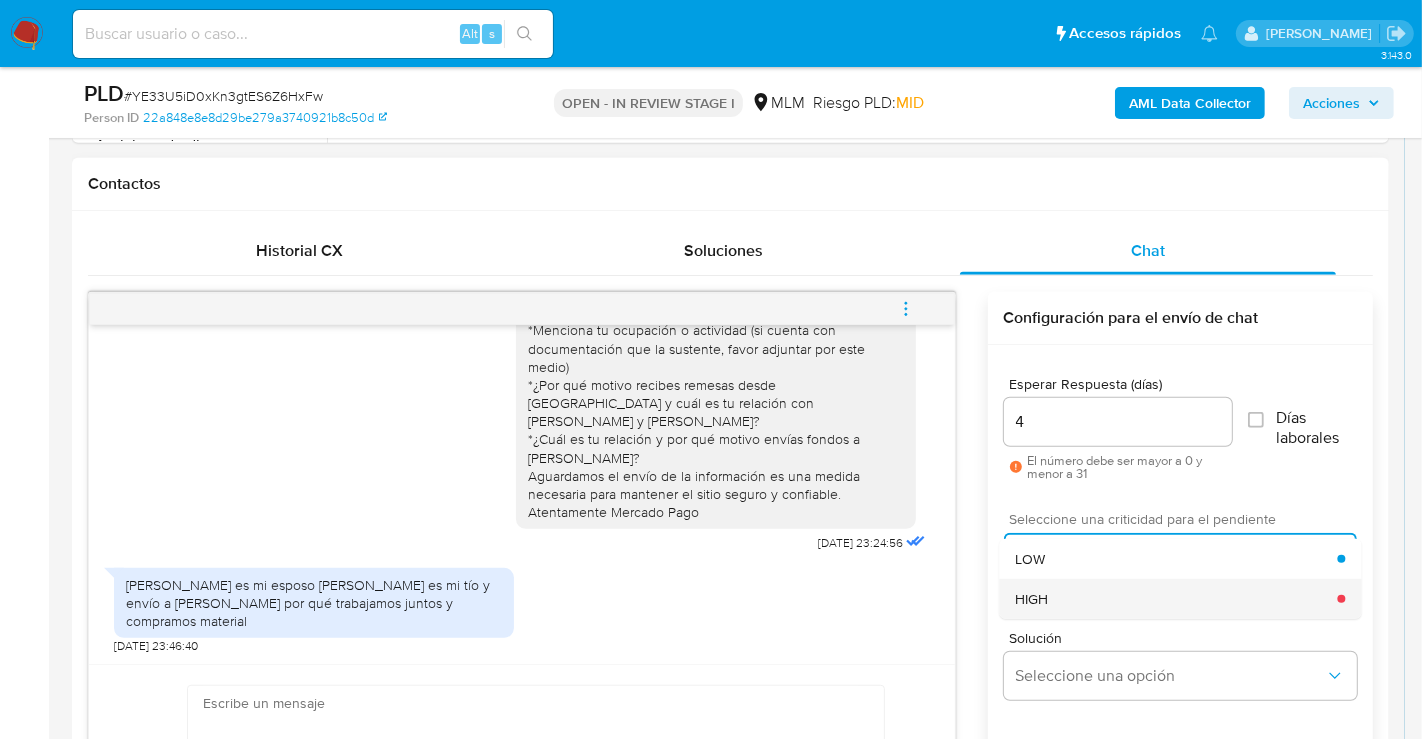 click on "HIGH" at bounding box center (1176, 599) 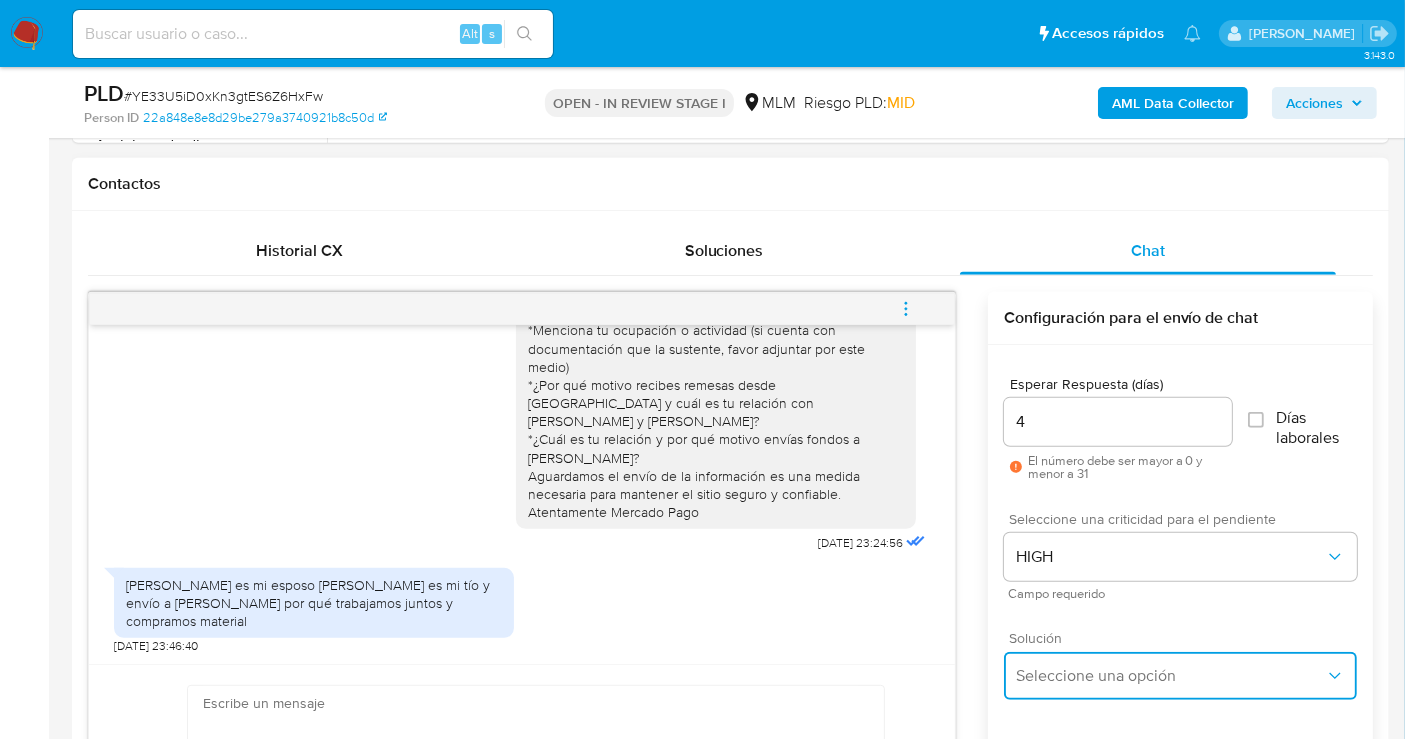 click on "Seleccione una opción" at bounding box center (1170, 676) 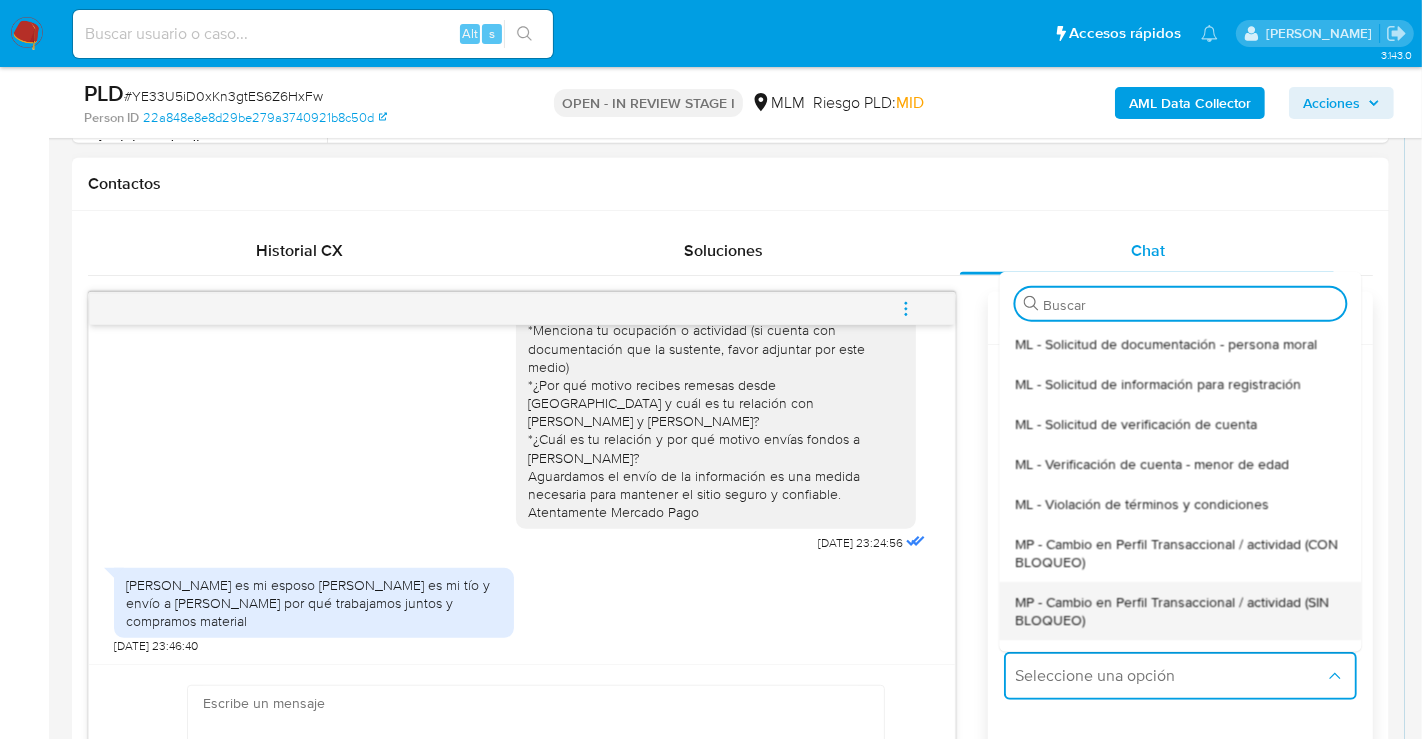 click on "MP - Cambio en Perfil Transaccional / actividad (SIN BLOQUEO)" at bounding box center [1180, 610] 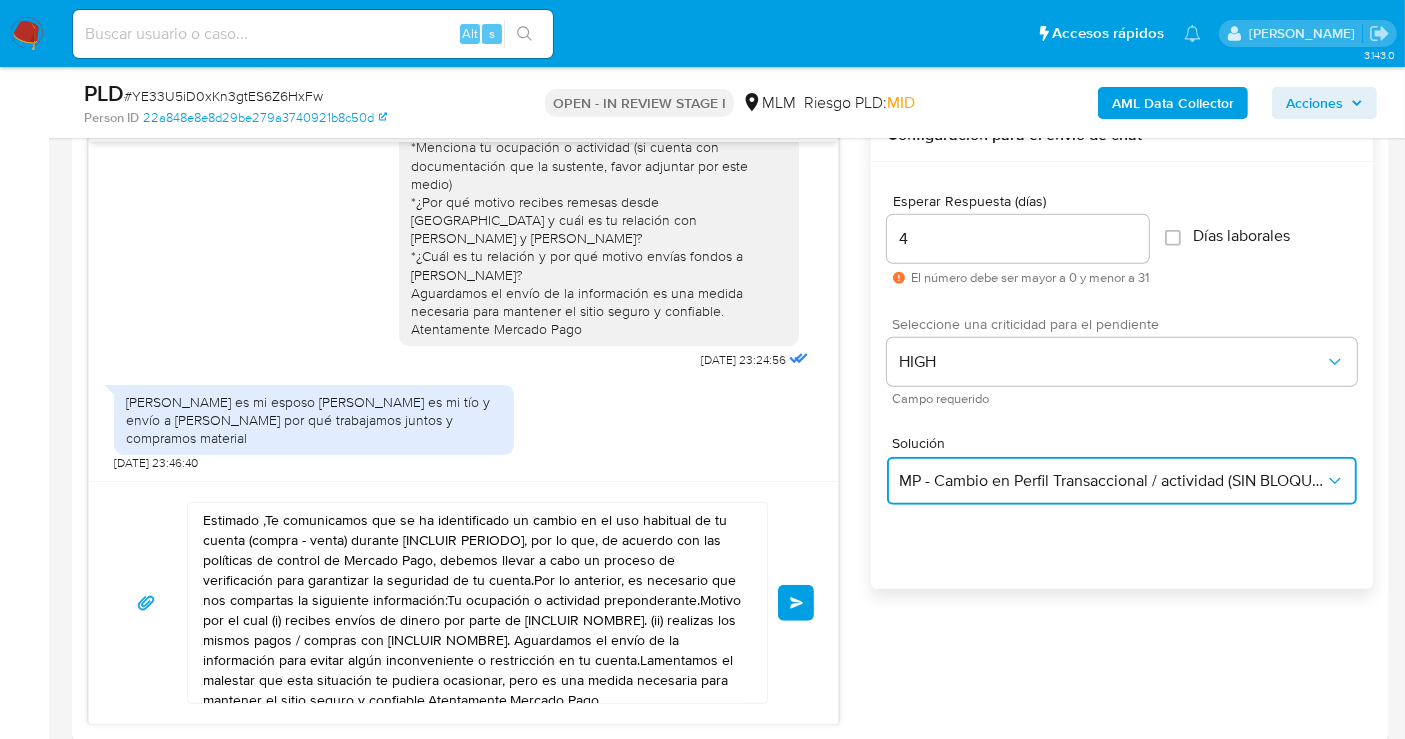 scroll, scrollTop: 1333, scrollLeft: 0, axis: vertical 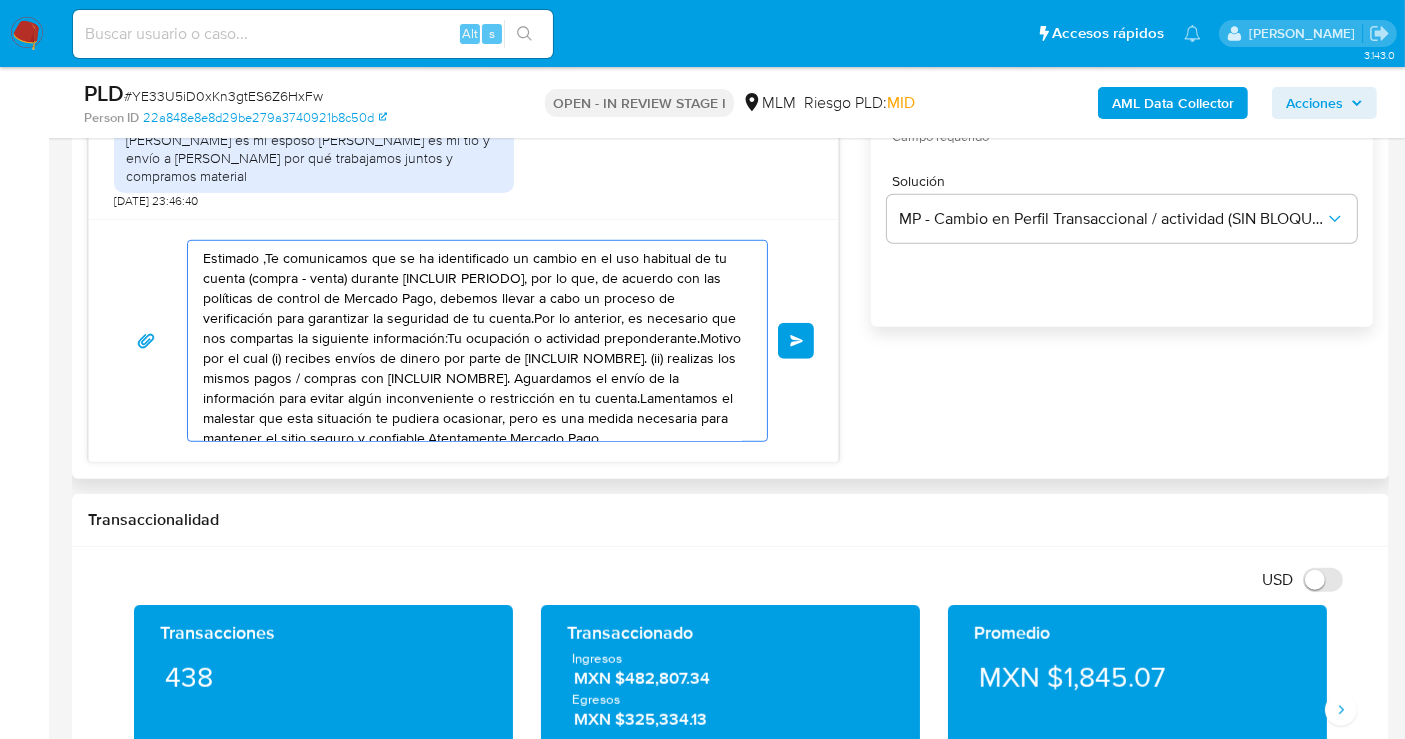 click on "Estimado ,Te comunicamos que se ha identificado un cambio en el uso habitual de tu cuenta (compra - venta) durante [INCLUIR PERIODO], por lo que, de acuerdo con las políticas de control de Mercado Pago, debemos llevar a cabo un proceso de verificación para garantizar la seguridad de tu cuenta.Por lo anterior, es necesario que nos compartas la siguiente información:Tu ocupación o actividad preponderante.Motivo por el cual (i) recibes envíos de dinero por parte de [INCLUIR NOMBRE]. (ii) realizas los mismos pagos / compras con [INCLUIR NOMBRE]. Aguardamos el envío de la información para evitar algún inconveniente o restricción en tu cuenta.Lamentamos el malestar que esta situación te pudiera ocasionar, pero es una medida necesaria para mantener el sitio seguro y confiable.Atentamente,Mercado Pago" at bounding box center [472, 341] 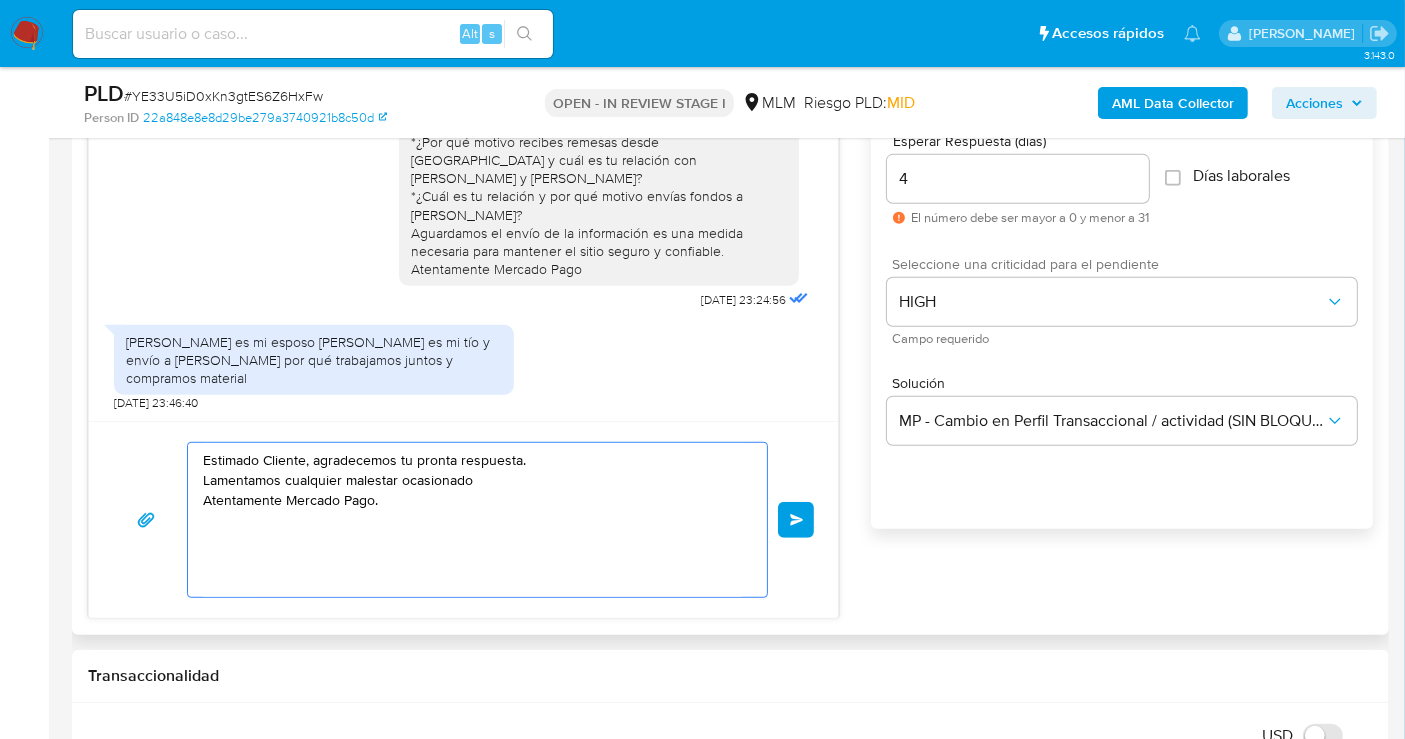 scroll, scrollTop: 888, scrollLeft: 0, axis: vertical 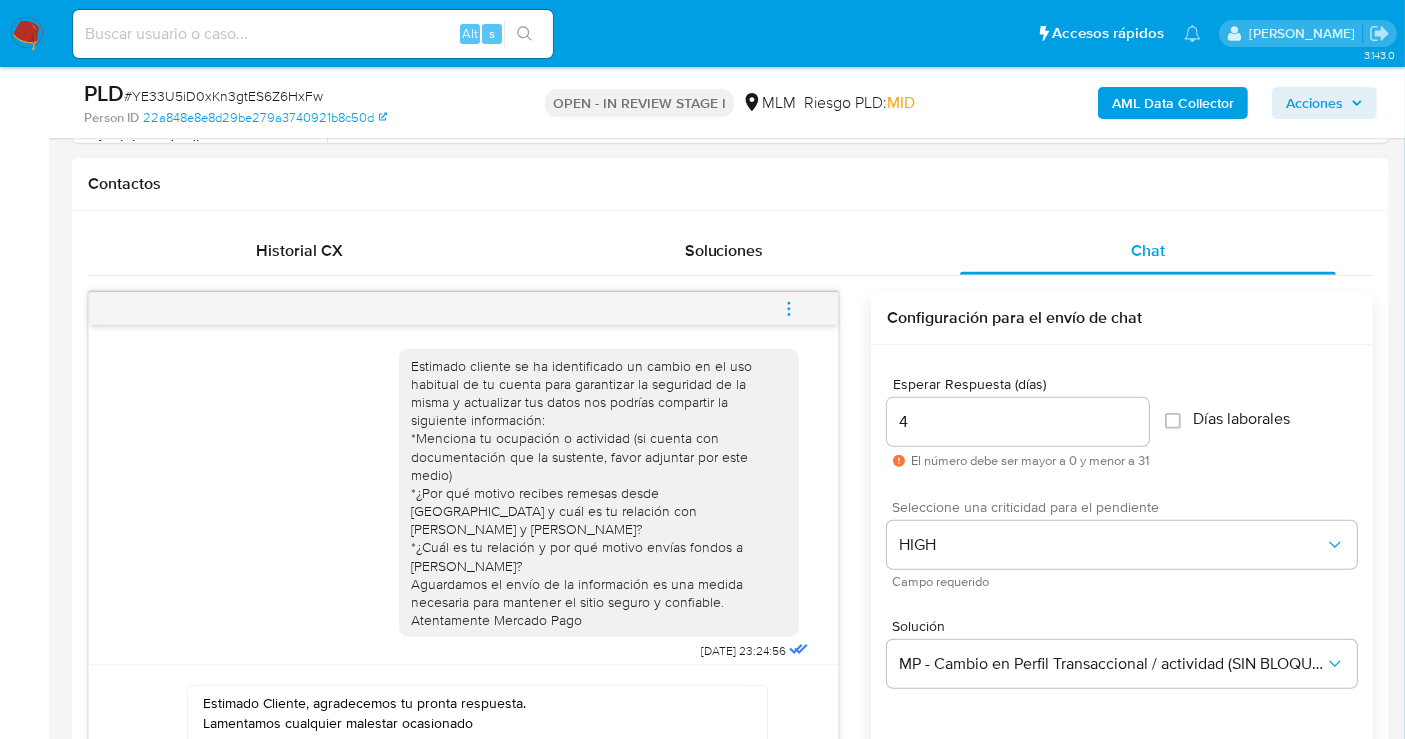 click on "Estimado cliente se ha identificado un cambio en el uso habitual de tu cuenta para garantizar la seguridad de la misma y actualizar tus datos nos podrías compartir la siguiente información:
*Menciona tu ocupación o actividad (si cuenta con documentación que la sustente, favor adjuntar por este medio)
*¿Por qué motivo recibes remesas desde Estados Unidos y cuál es tu relación con ARMANDO ALVAREZ y GABRIEL MARTINEZ?
*¿Cuál es tu relación y por qué motivo envías fondos a MIGUEL ANGEL GORDILLO NUÑEZ?
Aguardamos el envío de la información es una medida necesaria para mantener el sitio seguro y confiable.
Atentamente Mercado Pago" at bounding box center [599, 493] 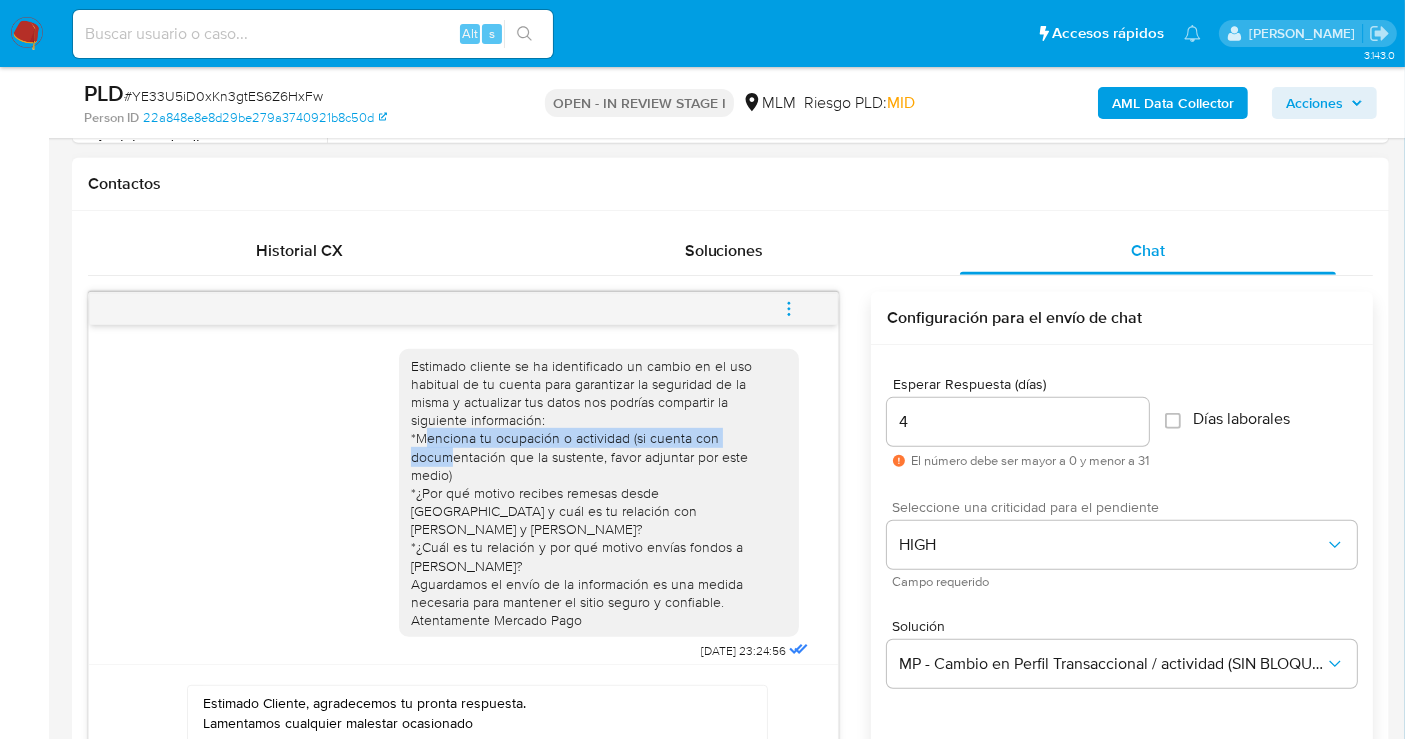 drag, startPoint x: 405, startPoint y: 437, endPoint x: 433, endPoint y: 458, distance: 35 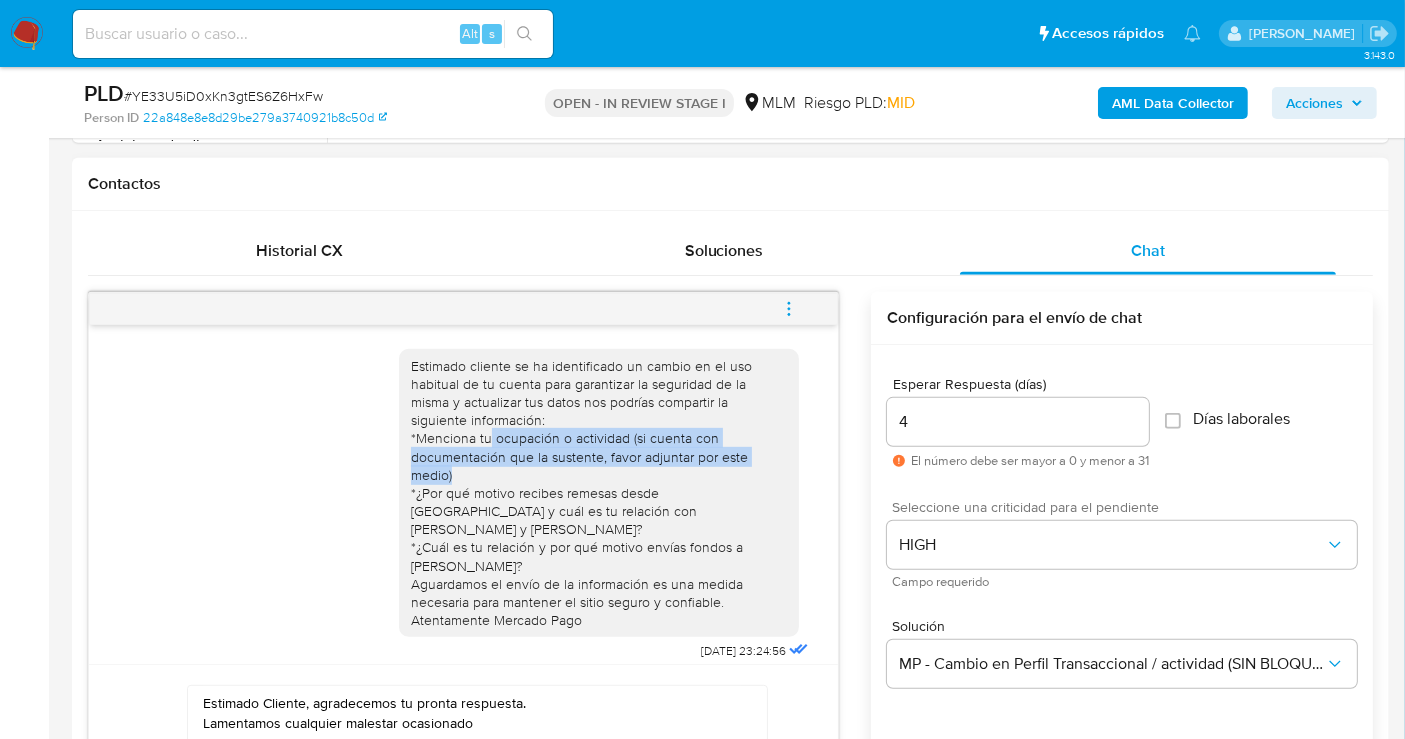 drag, startPoint x: 470, startPoint y: 435, endPoint x: 486, endPoint y: 476, distance: 44.011364 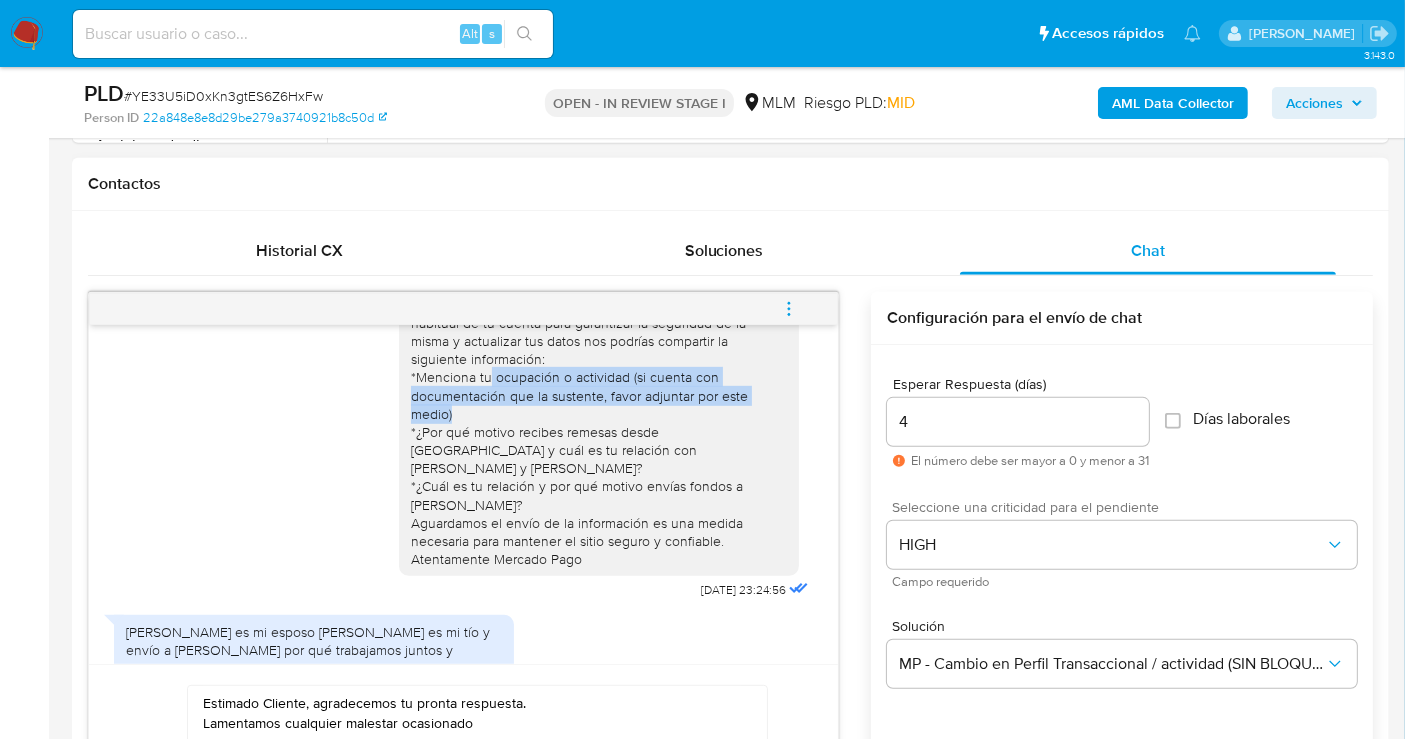 scroll, scrollTop: 108, scrollLeft: 0, axis: vertical 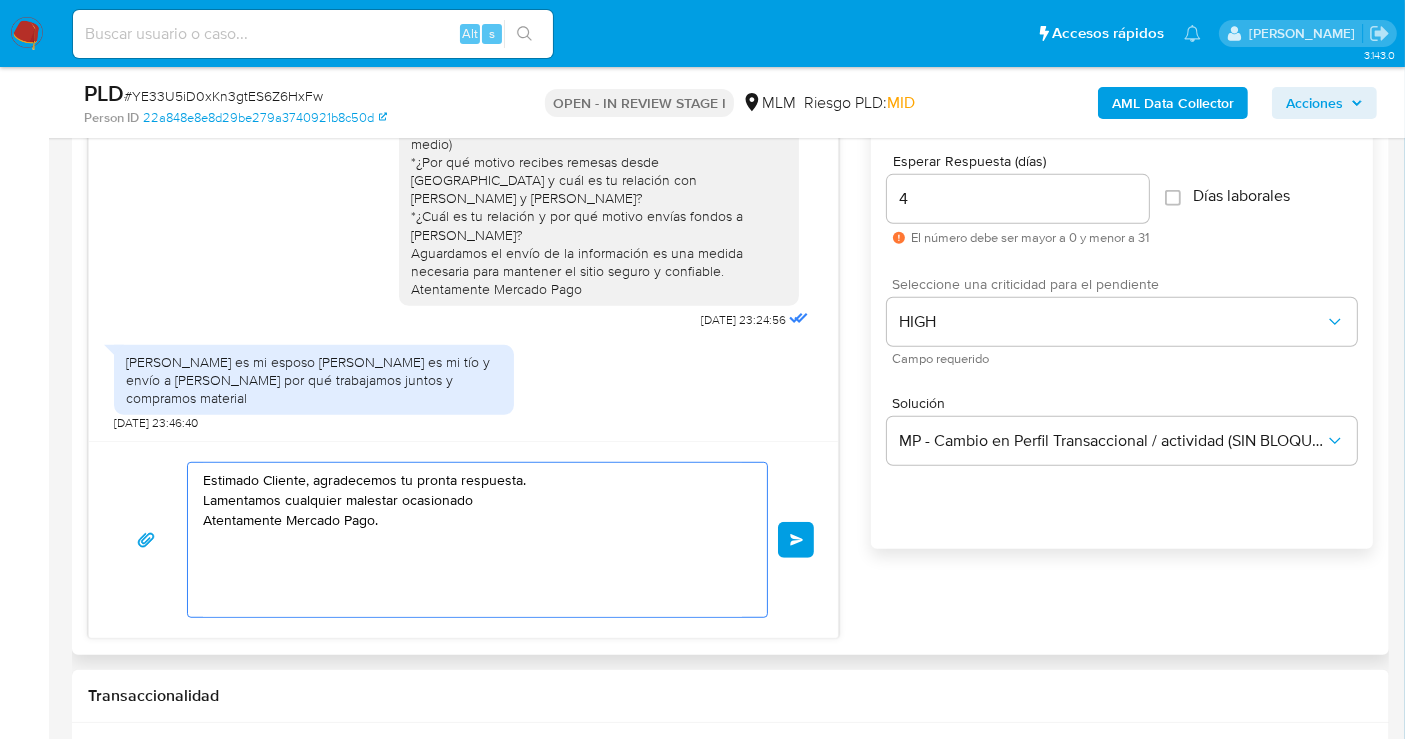 drag, startPoint x: 480, startPoint y: 501, endPoint x: 196, endPoint y: 494, distance: 284.08624 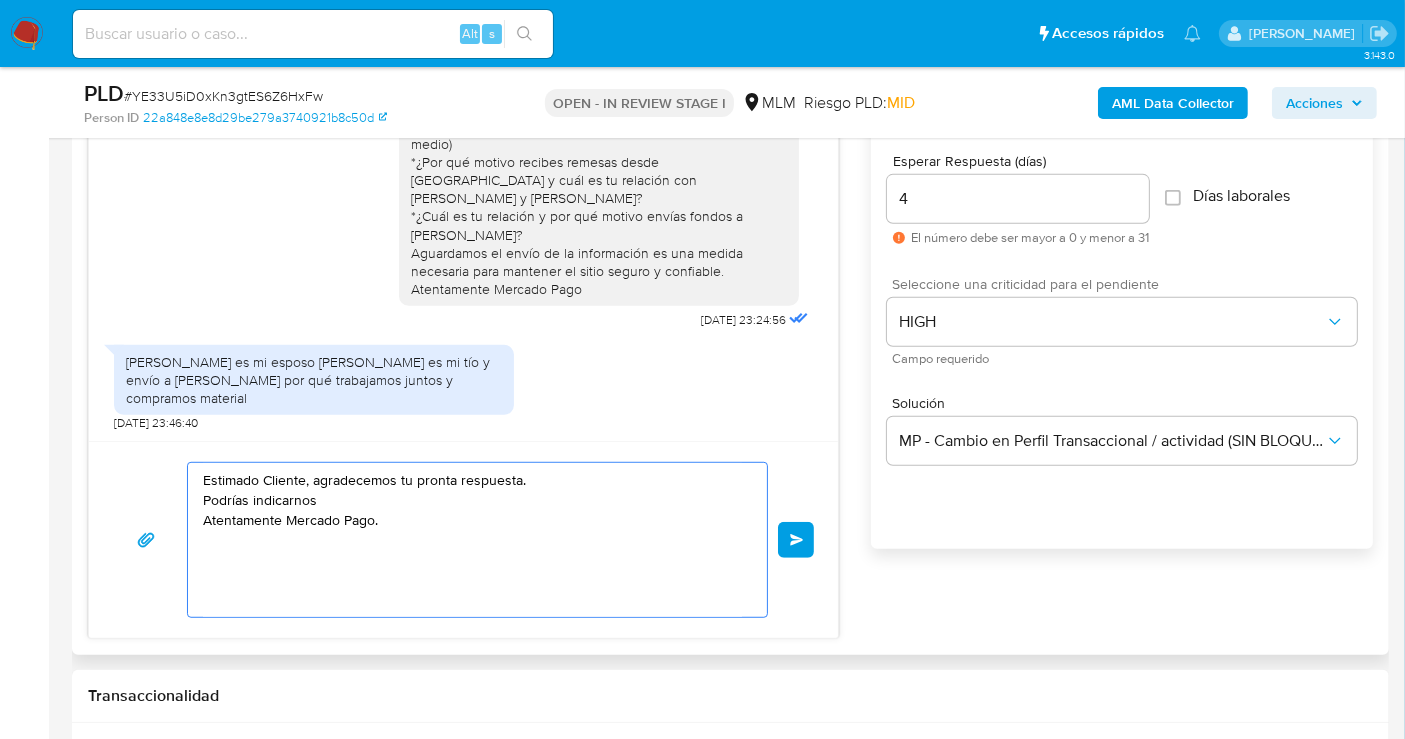 paste on "ocupación o actividad (si cuenta con documentación que la sustente, favor adjuntar por este medio)" 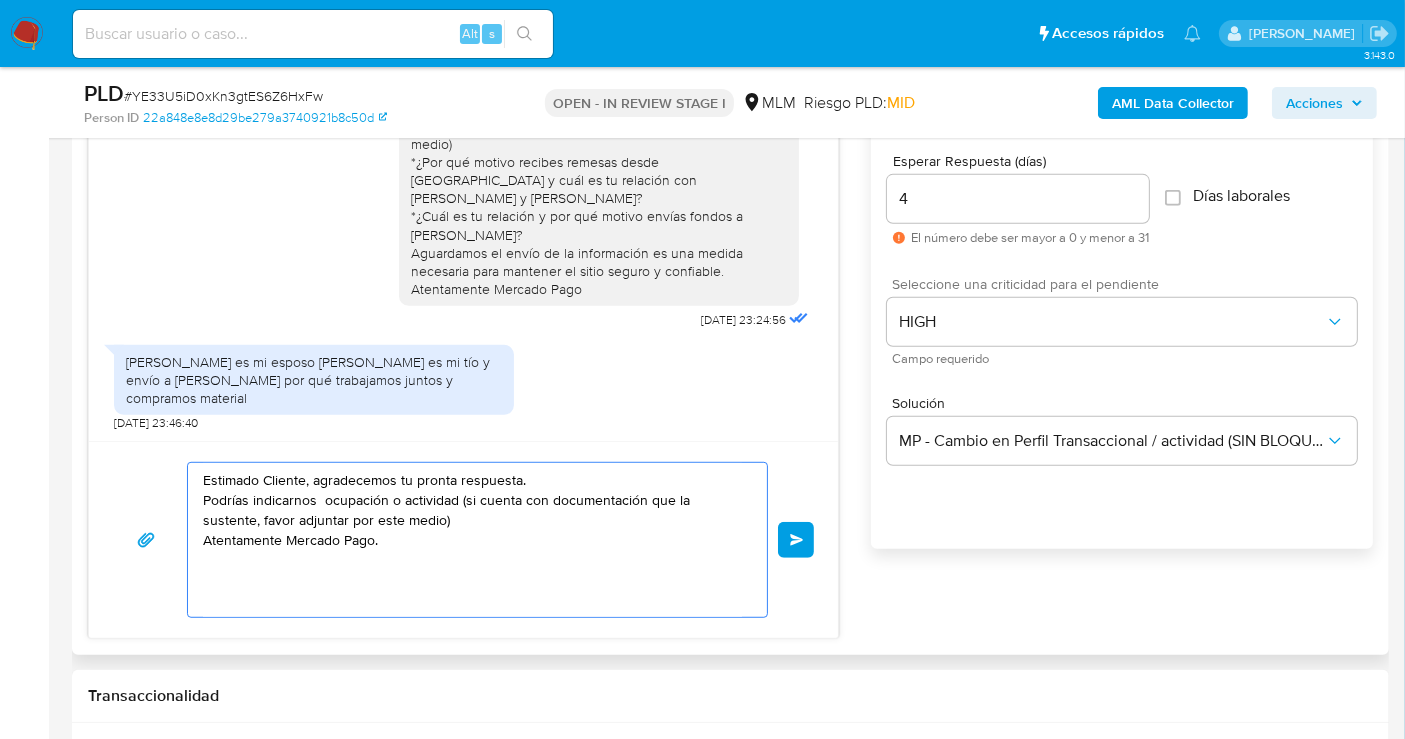 drag, startPoint x: 316, startPoint y: 495, endPoint x: 325, endPoint y: 522, distance: 28.460499 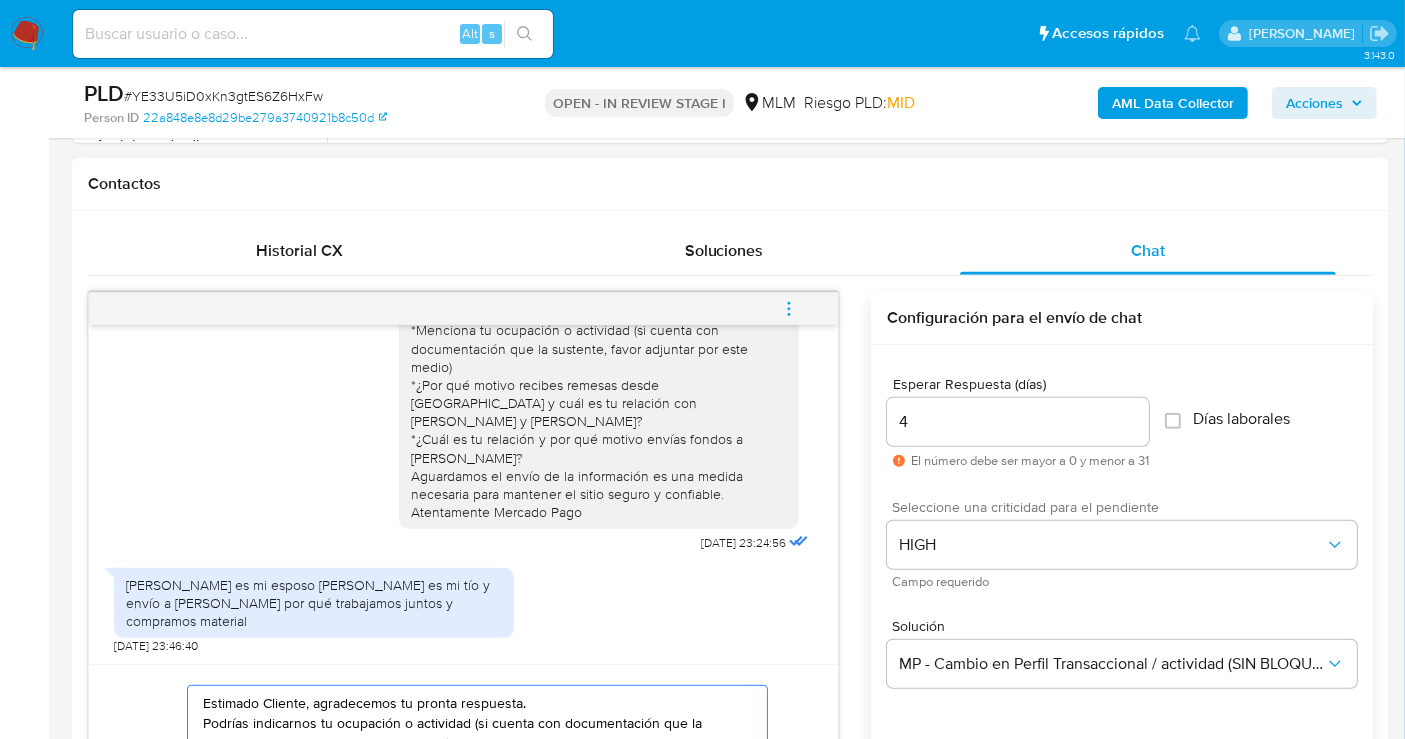 scroll, scrollTop: 1000, scrollLeft: 0, axis: vertical 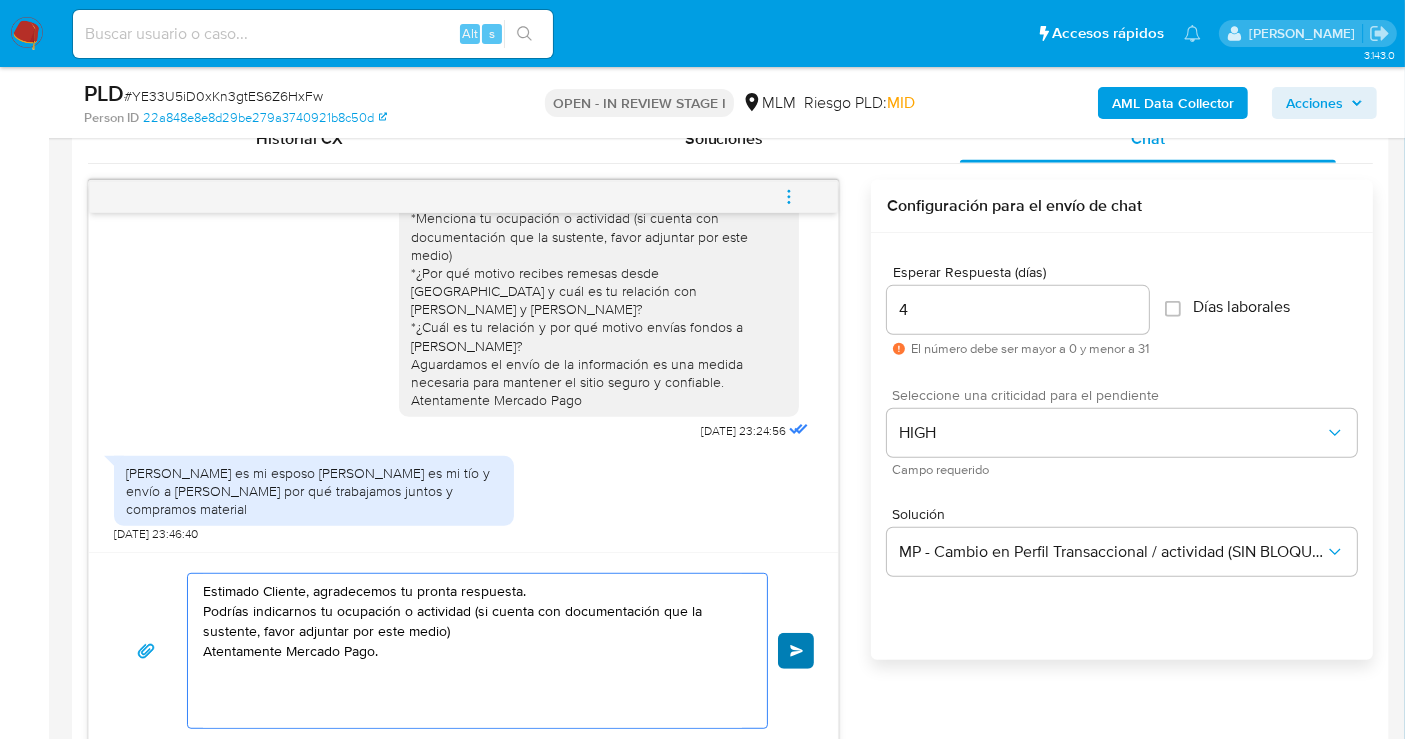 type on "Estimado Cliente, agradecemos tu pronta respuesta.
Podrías indicarnos tu ocupación o actividad (si cuenta con documentación que la sustente, favor adjuntar por este medio)
Atentamente Mercado Pago." 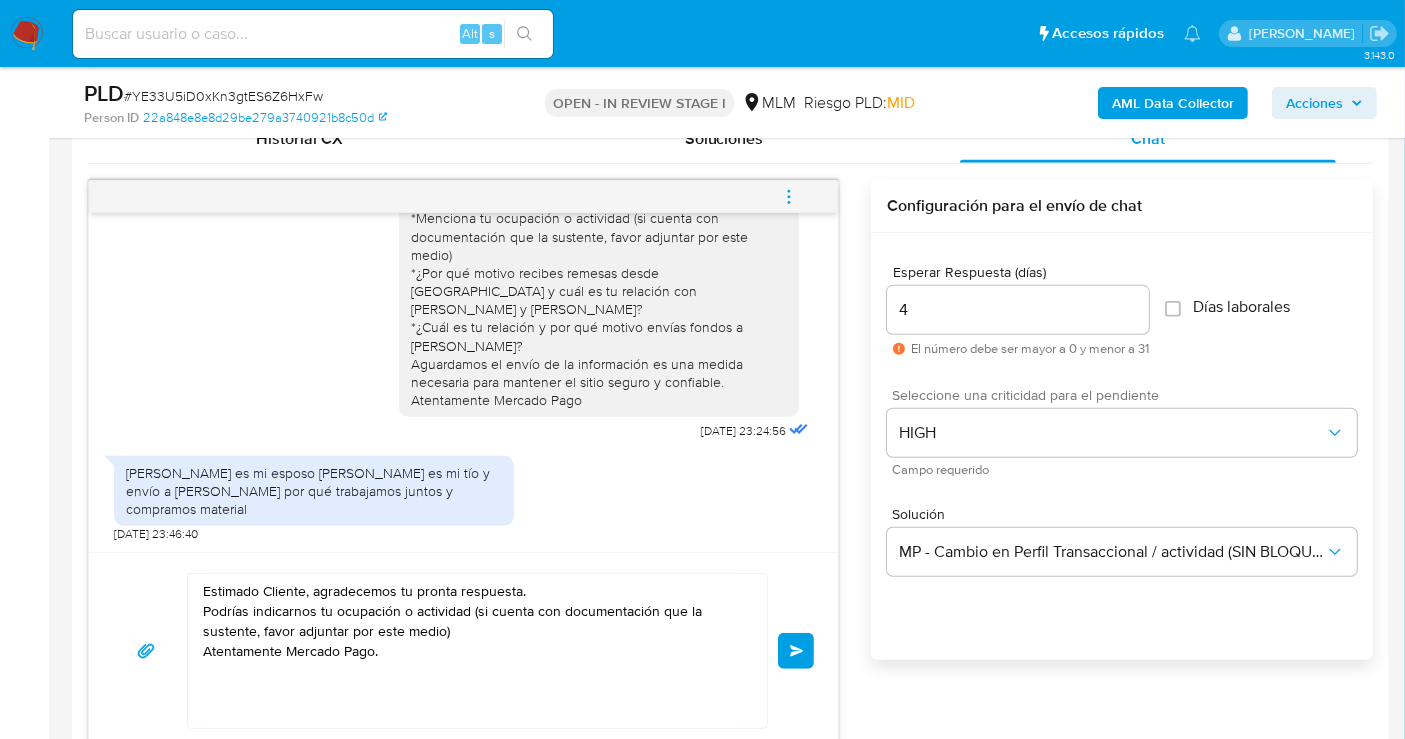click on "Enviar" at bounding box center (796, 651) 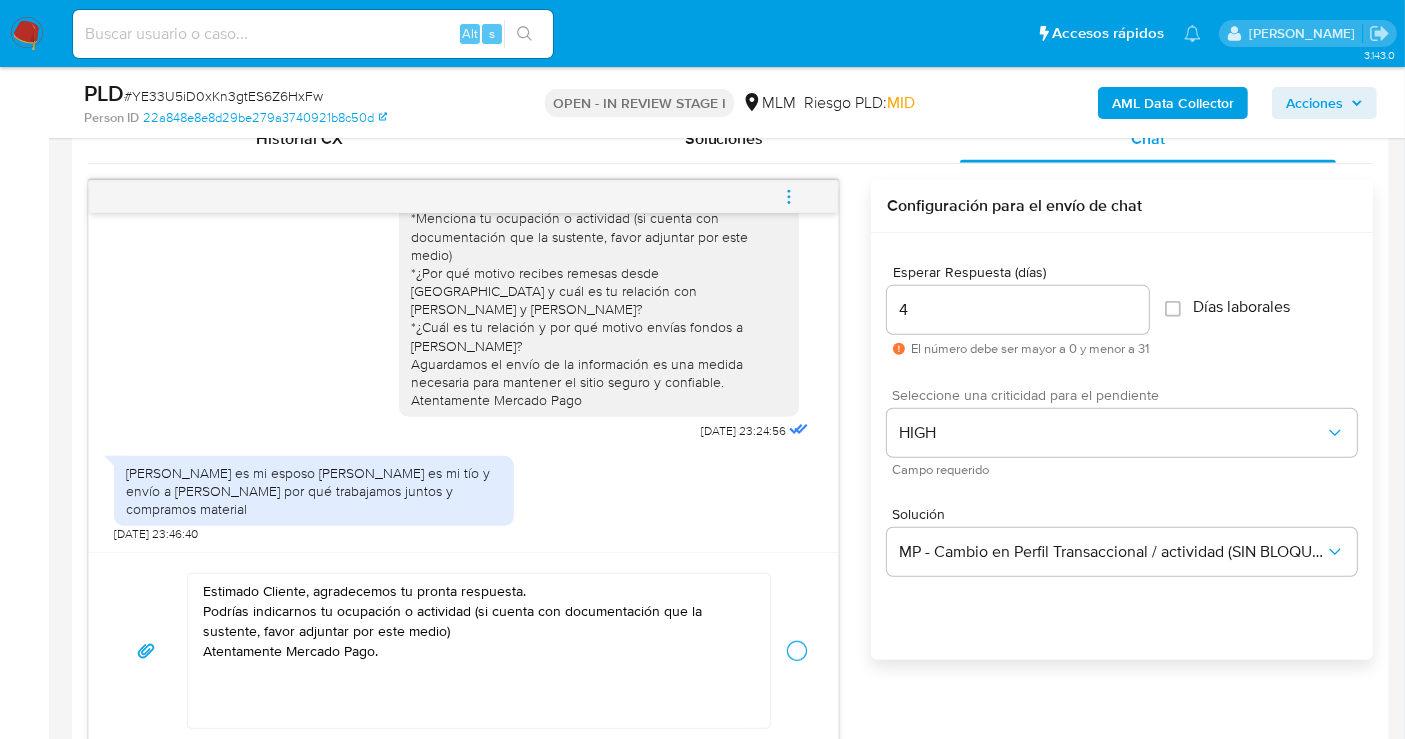 type 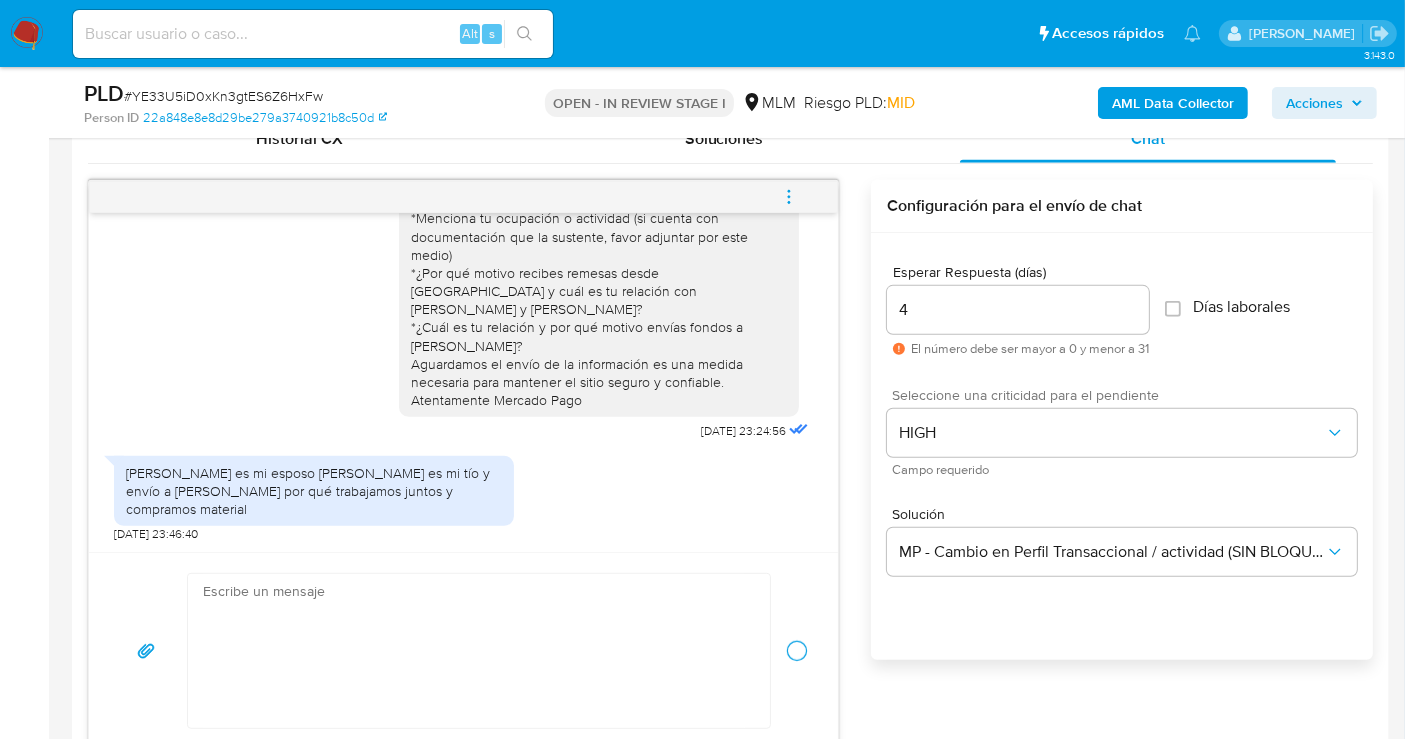 scroll, scrollTop: 258, scrollLeft: 0, axis: vertical 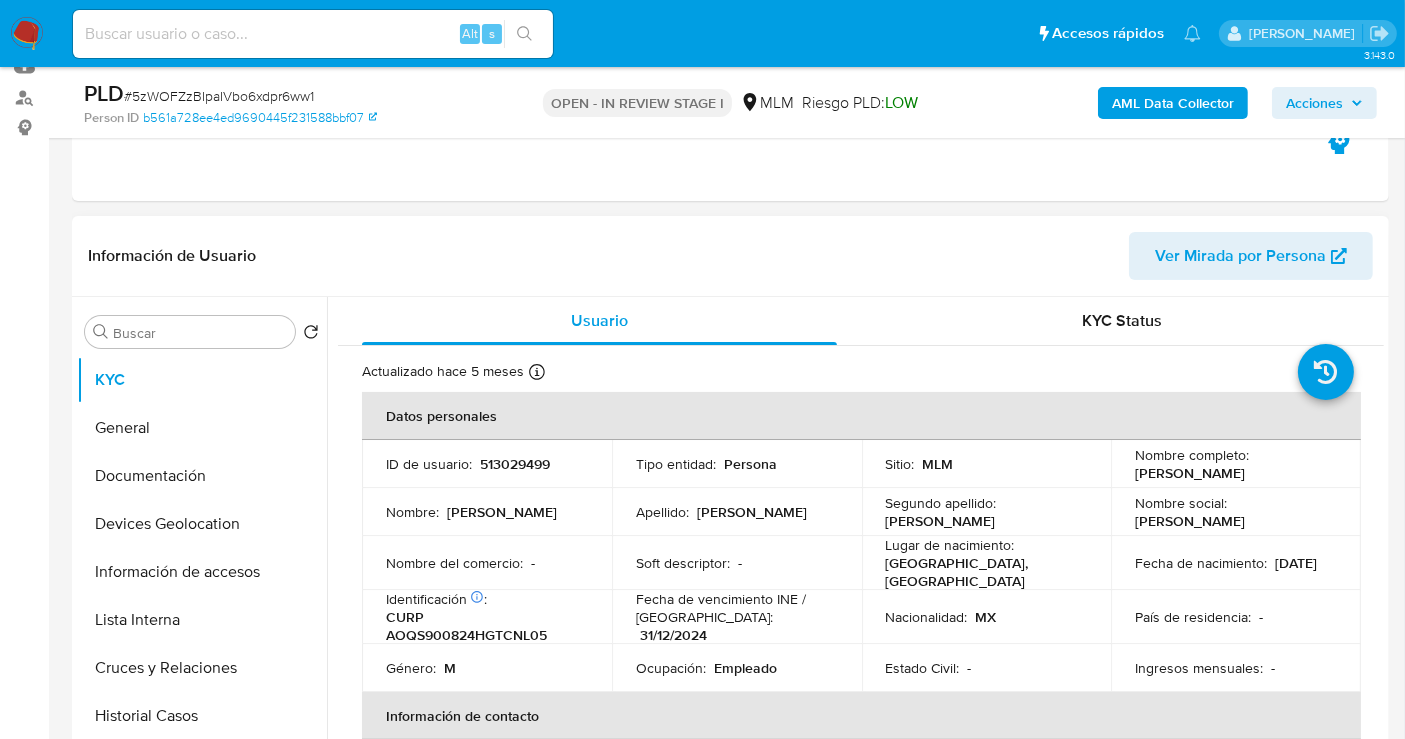 select on "10" 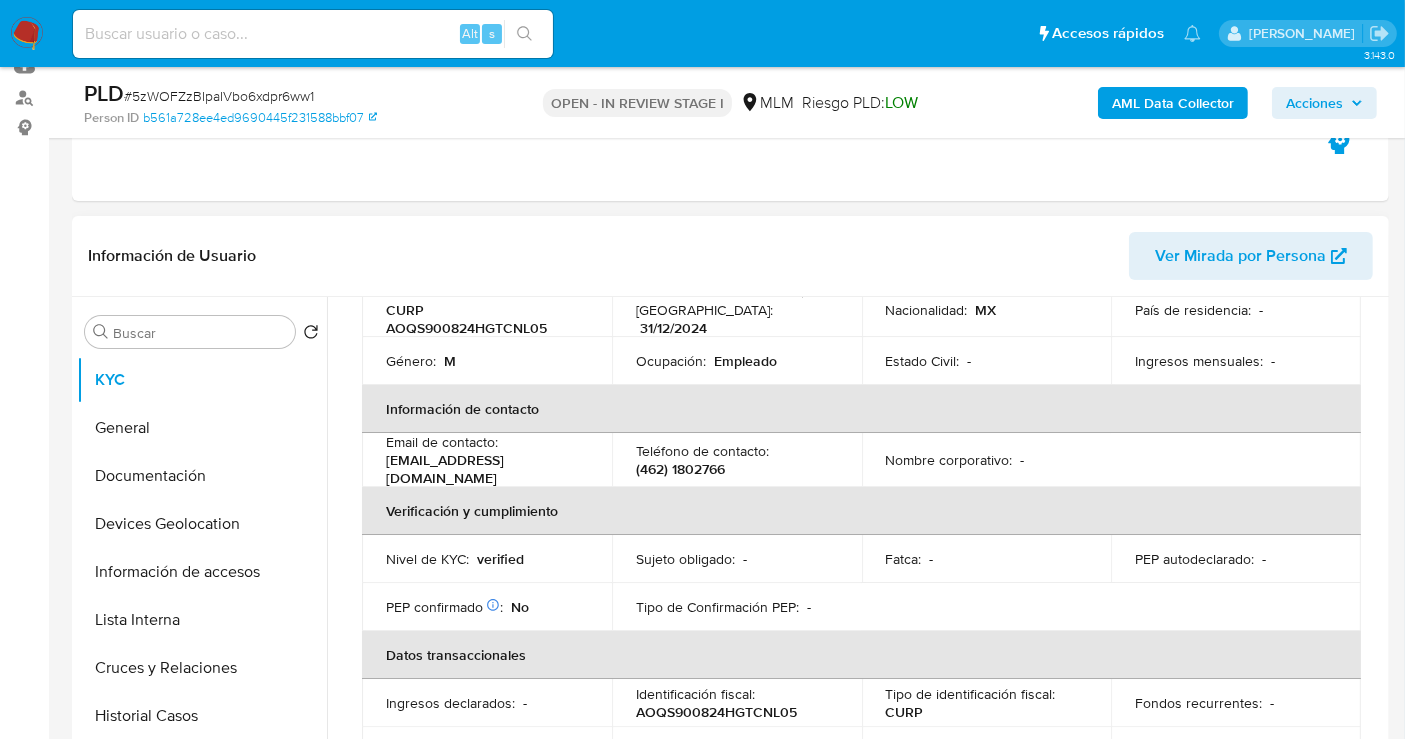 scroll, scrollTop: 444, scrollLeft: 0, axis: vertical 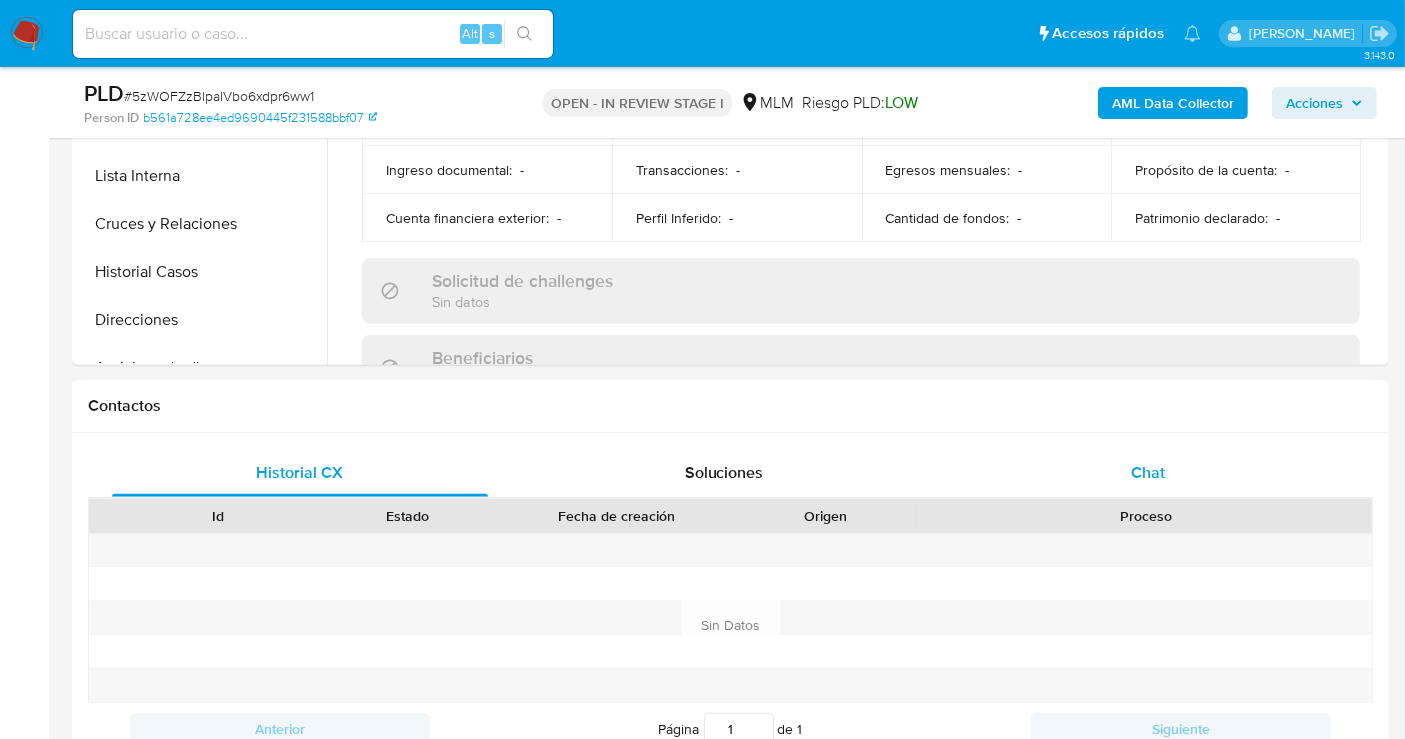 click on "Chat" at bounding box center [1148, 472] 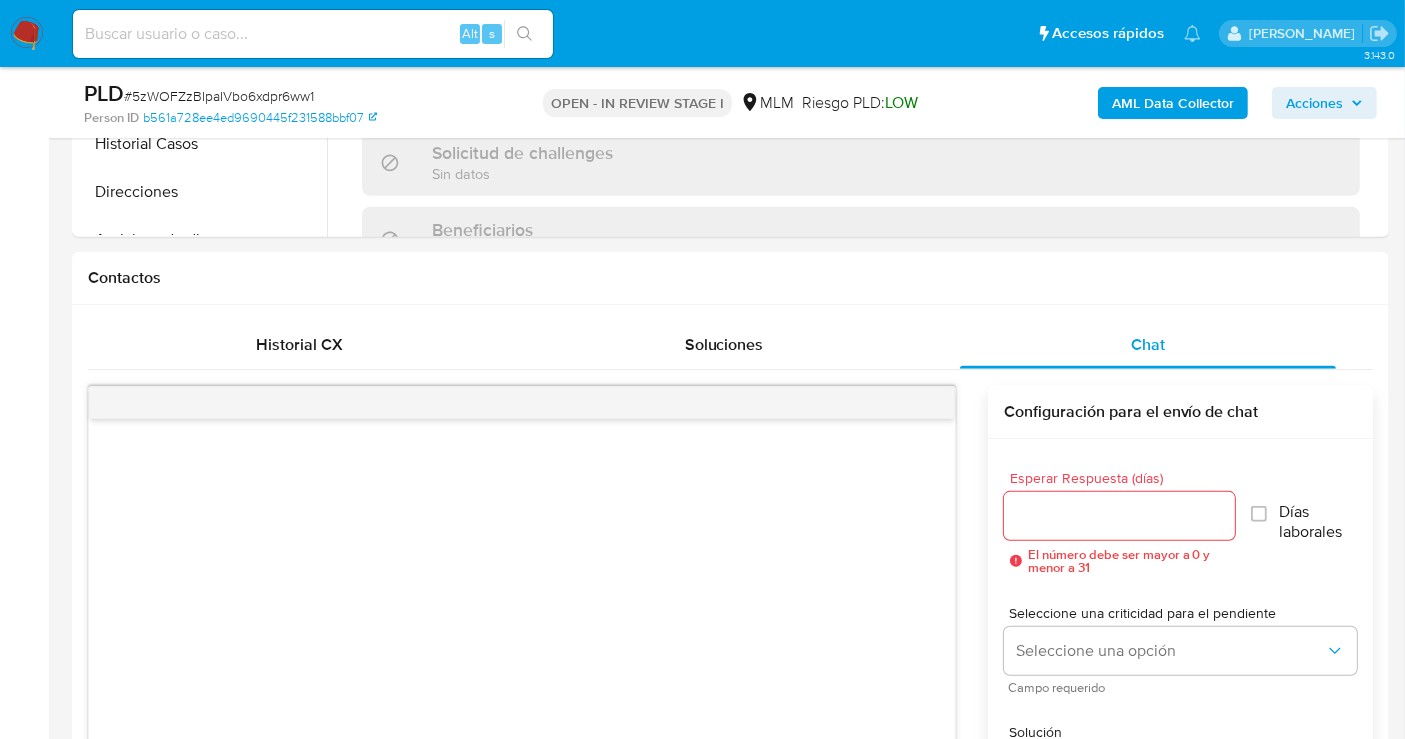scroll, scrollTop: 1000, scrollLeft: 0, axis: vertical 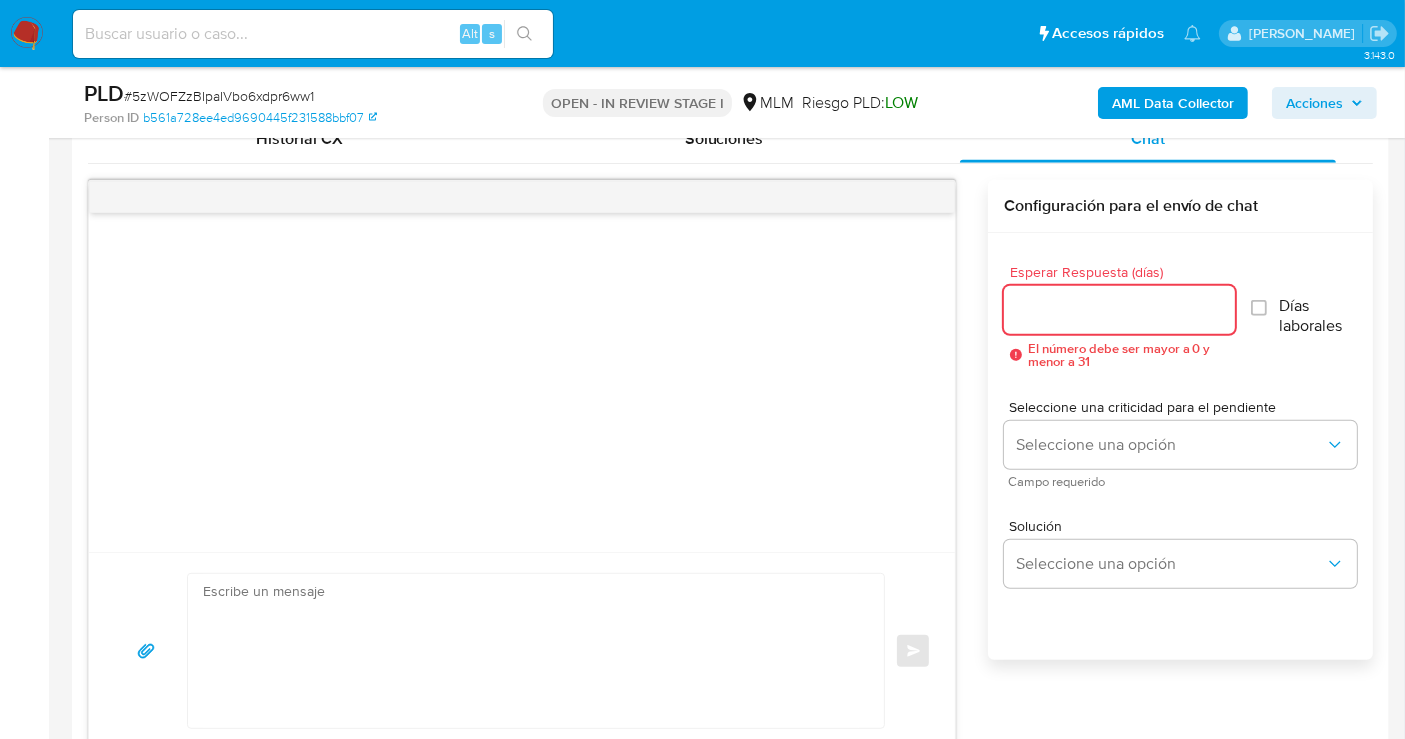 click on "Esperar Respuesta (días)" at bounding box center [1119, 310] 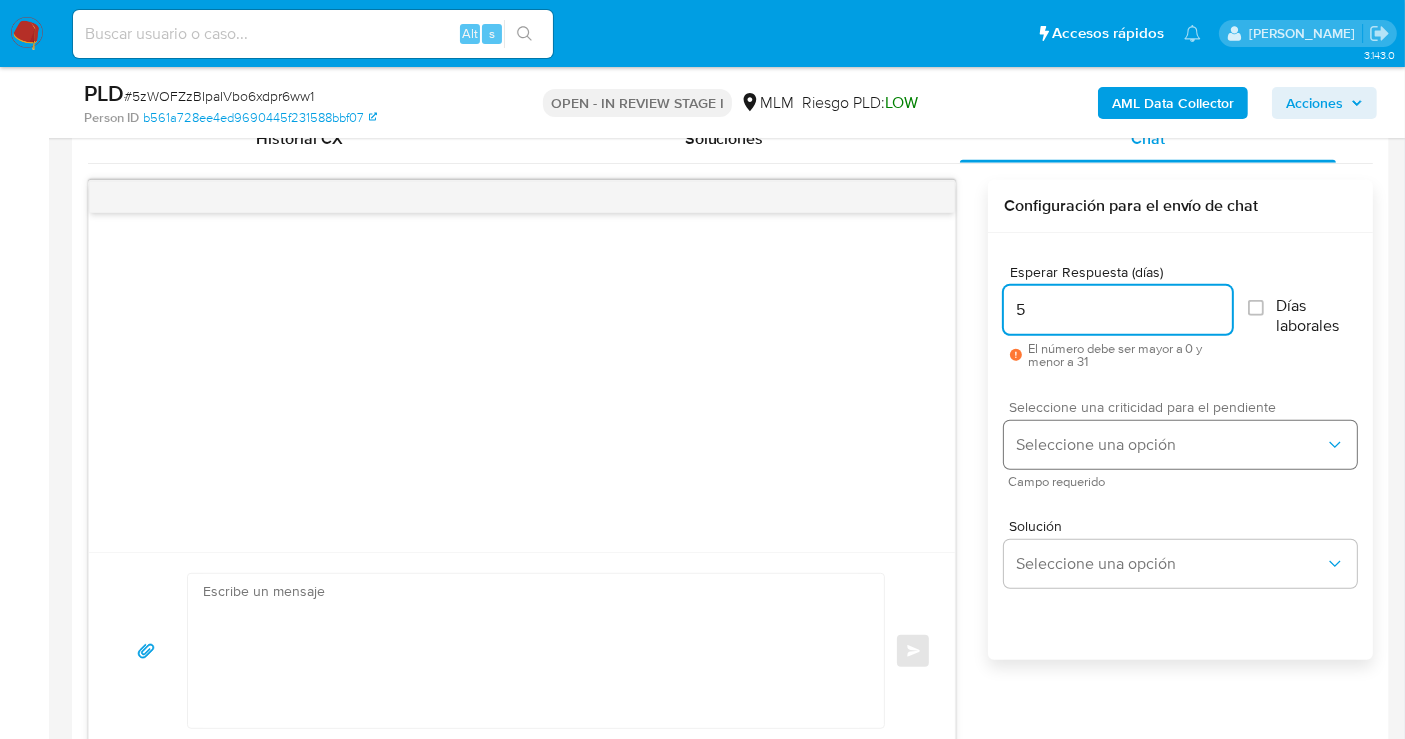 type on "5" 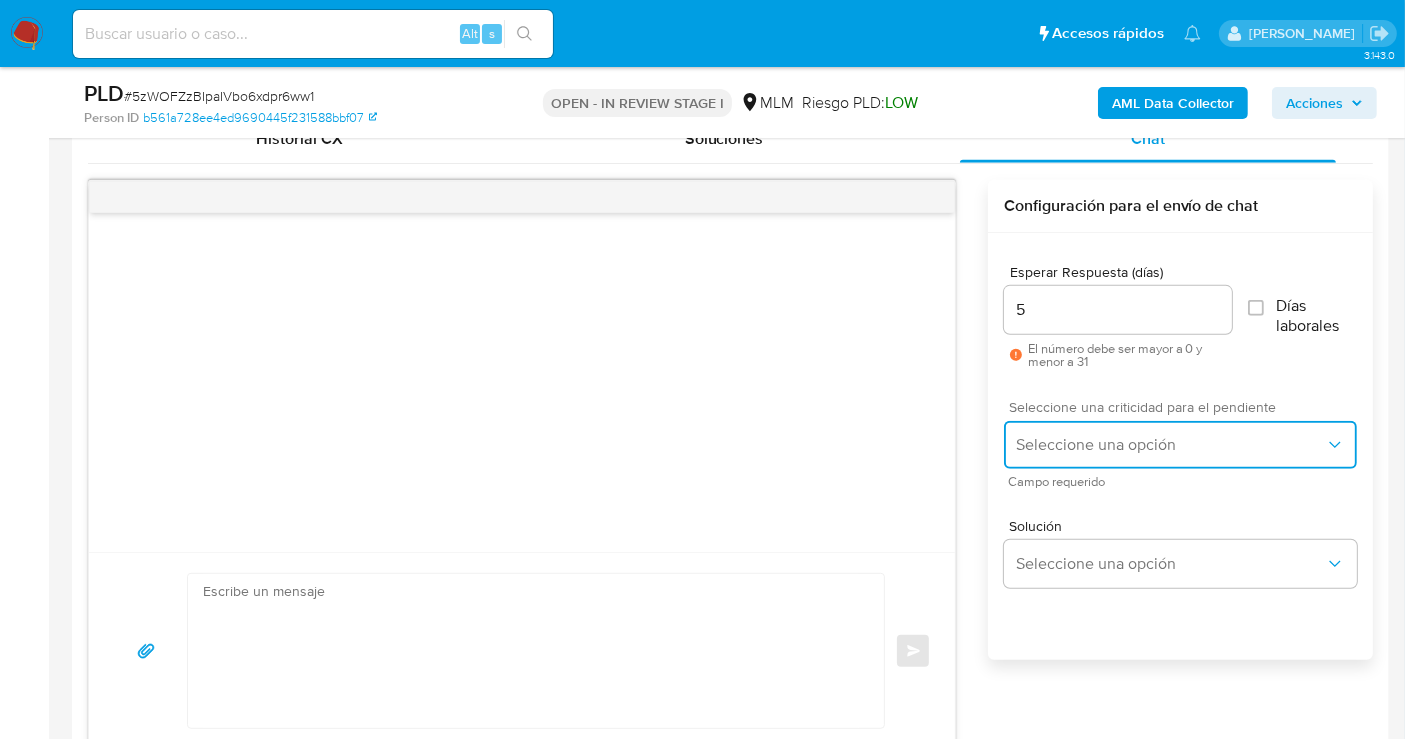 click on "Seleccione una opción" at bounding box center [1180, 445] 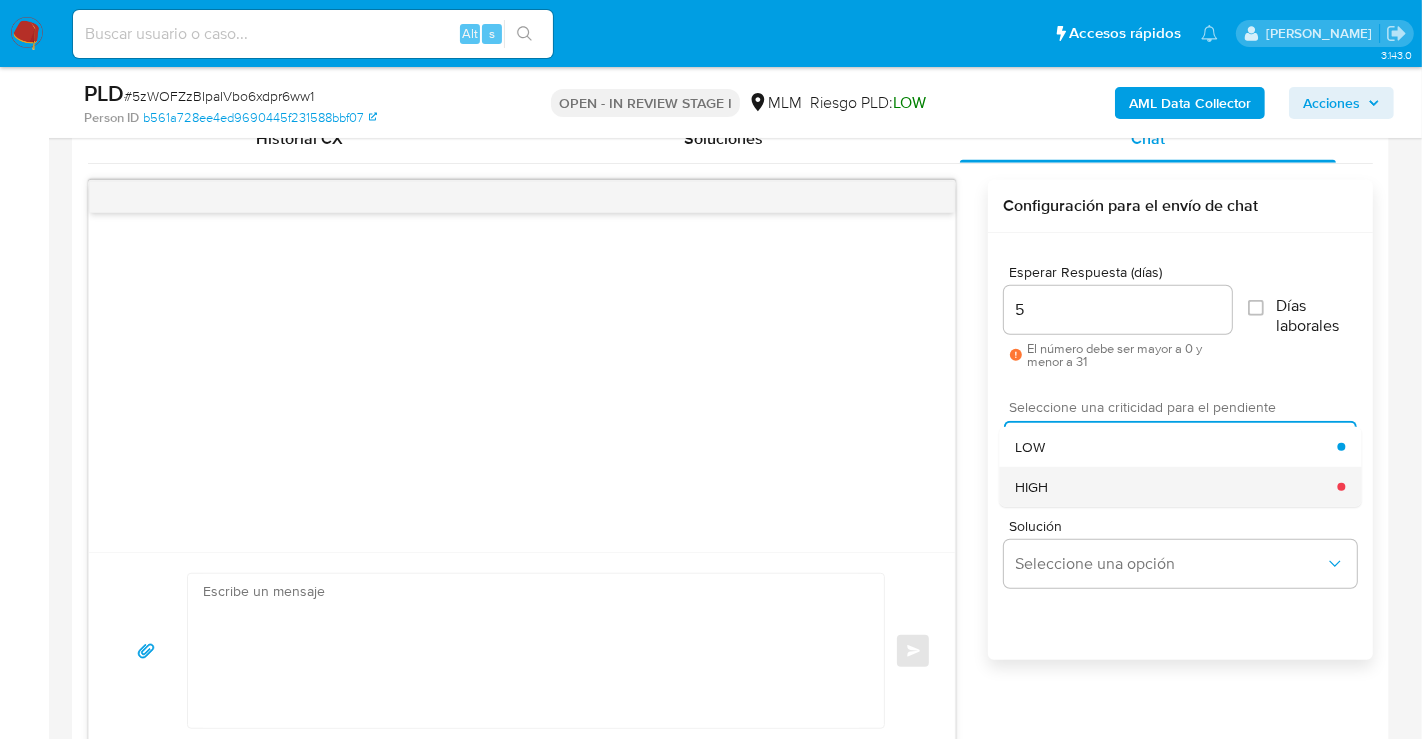 click on "HIGH" at bounding box center [1176, 487] 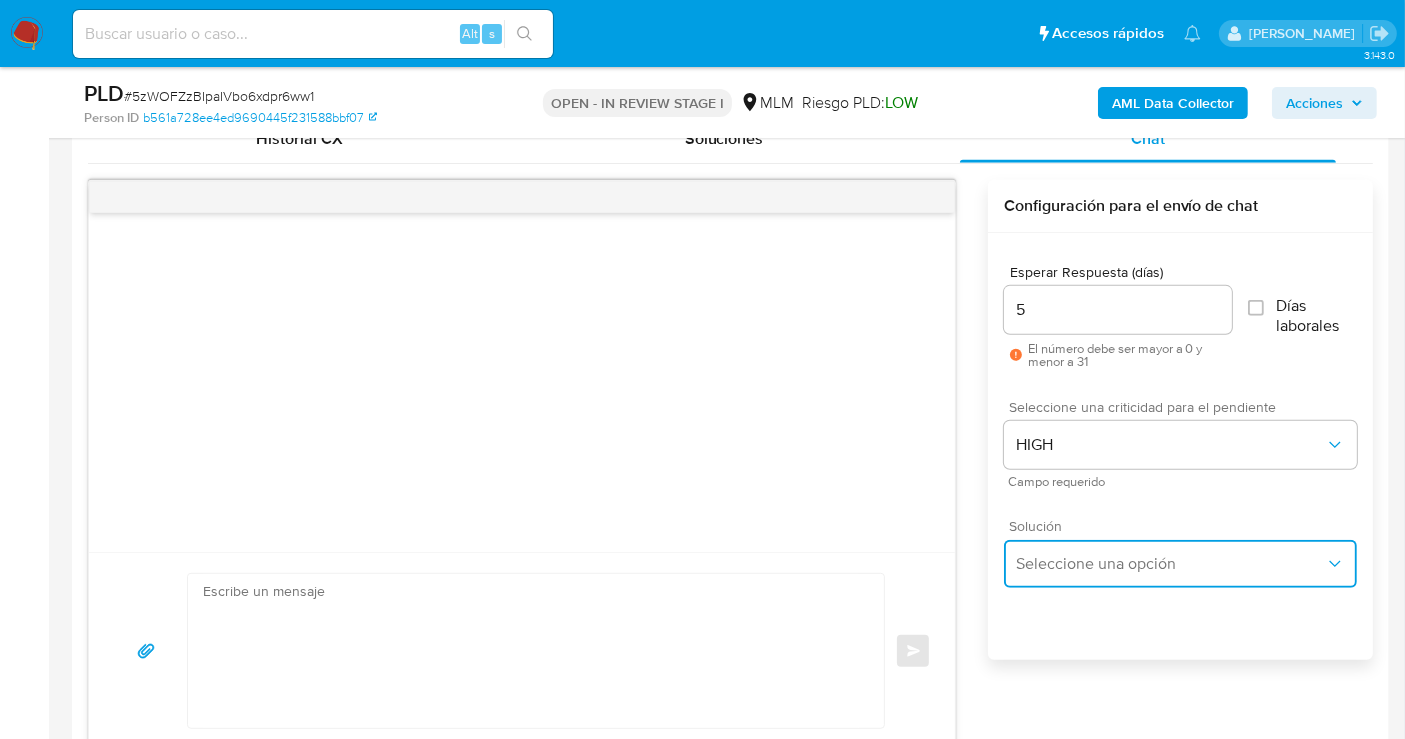 click on "Seleccione una opción" at bounding box center (1170, 564) 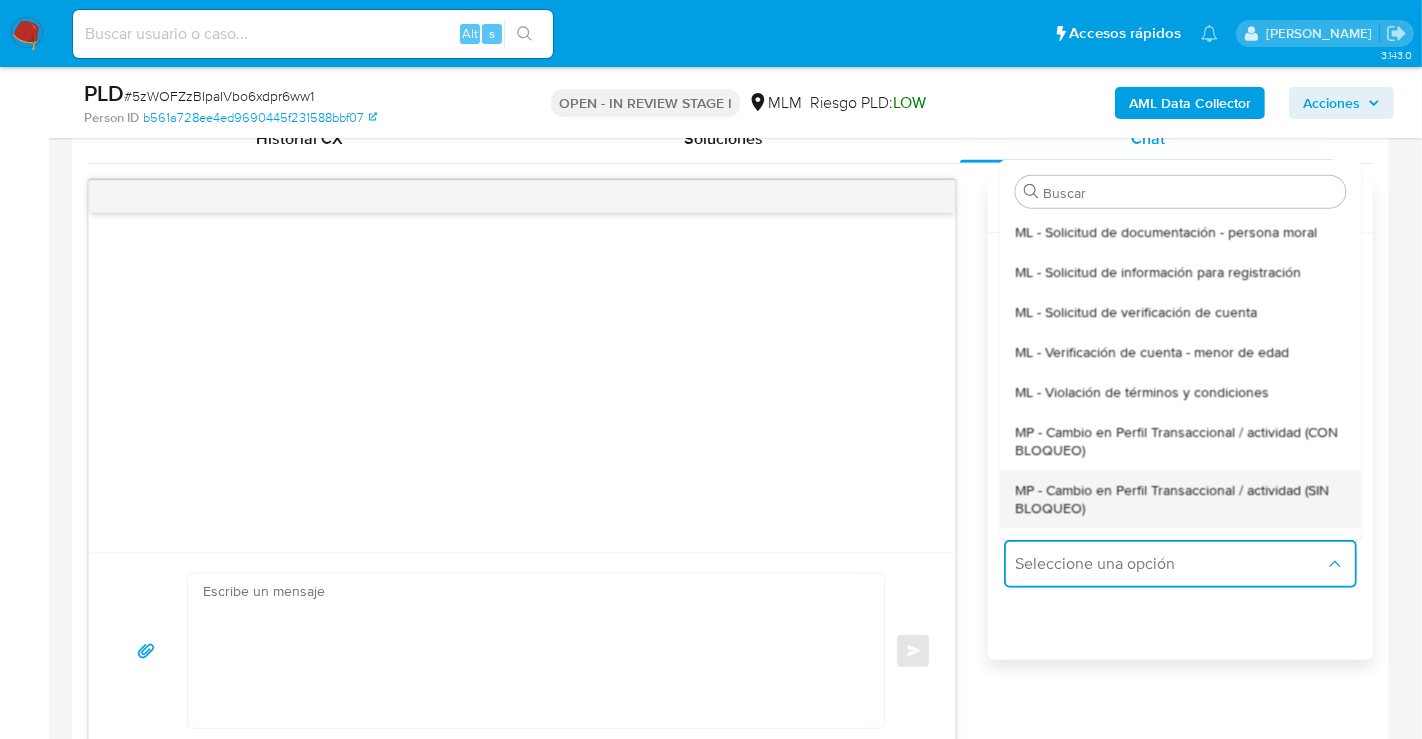 click on "MP - Cambio en Perfil Transaccional / actividad (SIN BLOQUEO)" at bounding box center [1180, 498] 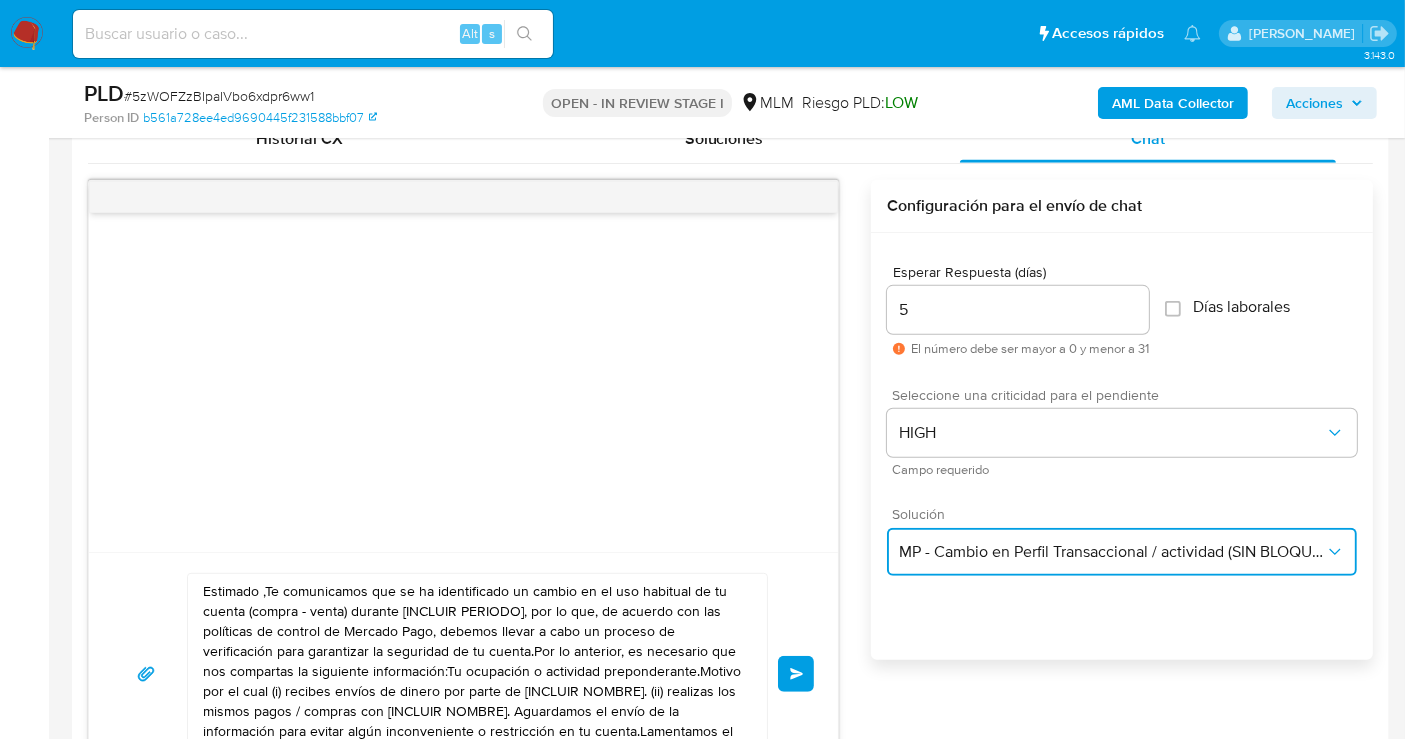 type 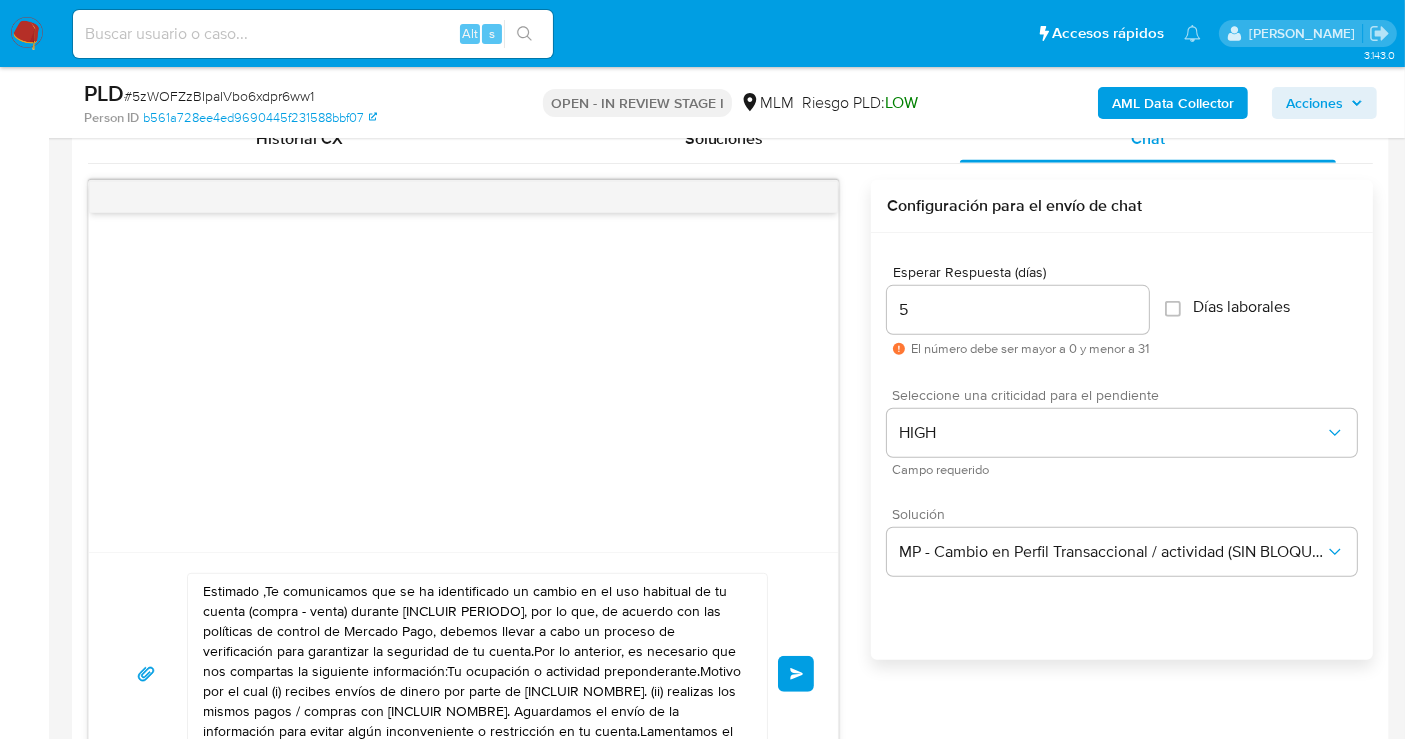 click on "Estimado ,Te comunicamos que se ha identificado un cambio en el uso habitual de tu cuenta (compra - venta) durante [INCLUIR PERIODO], por lo que, de acuerdo con las políticas de control de Mercado Pago, debemos llevar a cabo un proceso de verificación para garantizar la seguridad de tu cuenta.Por lo anterior, es necesario que nos compartas la siguiente información:Tu ocupación o actividad preponderante.Motivo por el cual (i) recibes envíos de dinero por parte de [INCLUIR NOMBRE]. (ii) realizas los mismos pagos / compras con [INCLUIR NOMBRE]. Aguardamos el envío de la información para evitar algún inconveniente o restricción en tu cuenta.Lamentamos el malestar que esta situación te pudiera ocasionar, pero es una medida necesaria para mantener el sitio seguro y confiable.Atentamente,Mercado Pago" at bounding box center (472, 674) 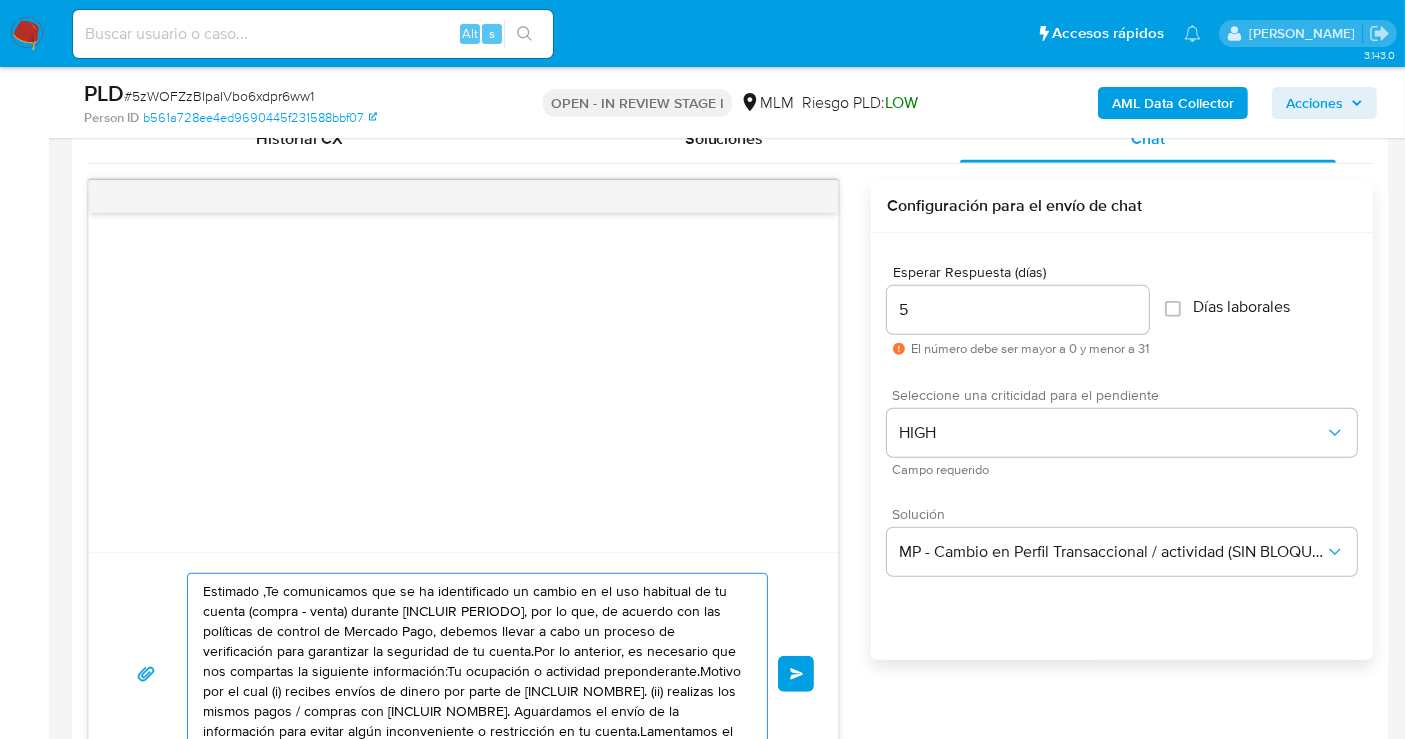 click on "Estimado ,Te comunicamos que se ha identificado un cambio en el uso habitual de tu cuenta (compra - venta) durante [INCLUIR PERIODO], por lo que, de acuerdo con las políticas de control de Mercado Pago, debemos llevar a cabo un proceso de verificación para garantizar la seguridad de tu cuenta.Por lo anterior, es necesario que nos compartas la siguiente información:Tu ocupación o actividad preponderante.Motivo por el cual (i) recibes envíos de dinero por parte de [INCLUIR NOMBRE]. (ii) realizas los mismos pagos / compras con [INCLUIR NOMBRE]. Aguardamos el envío de la información para evitar algún inconveniente o restricción en tu cuenta.Lamentamos el malestar que esta situación te pudiera ocasionar, pero es una medida necesaria para mantener el sitio seguro y confiable.Atentamente,Mercado Pago" at bounding box center [472, 674] 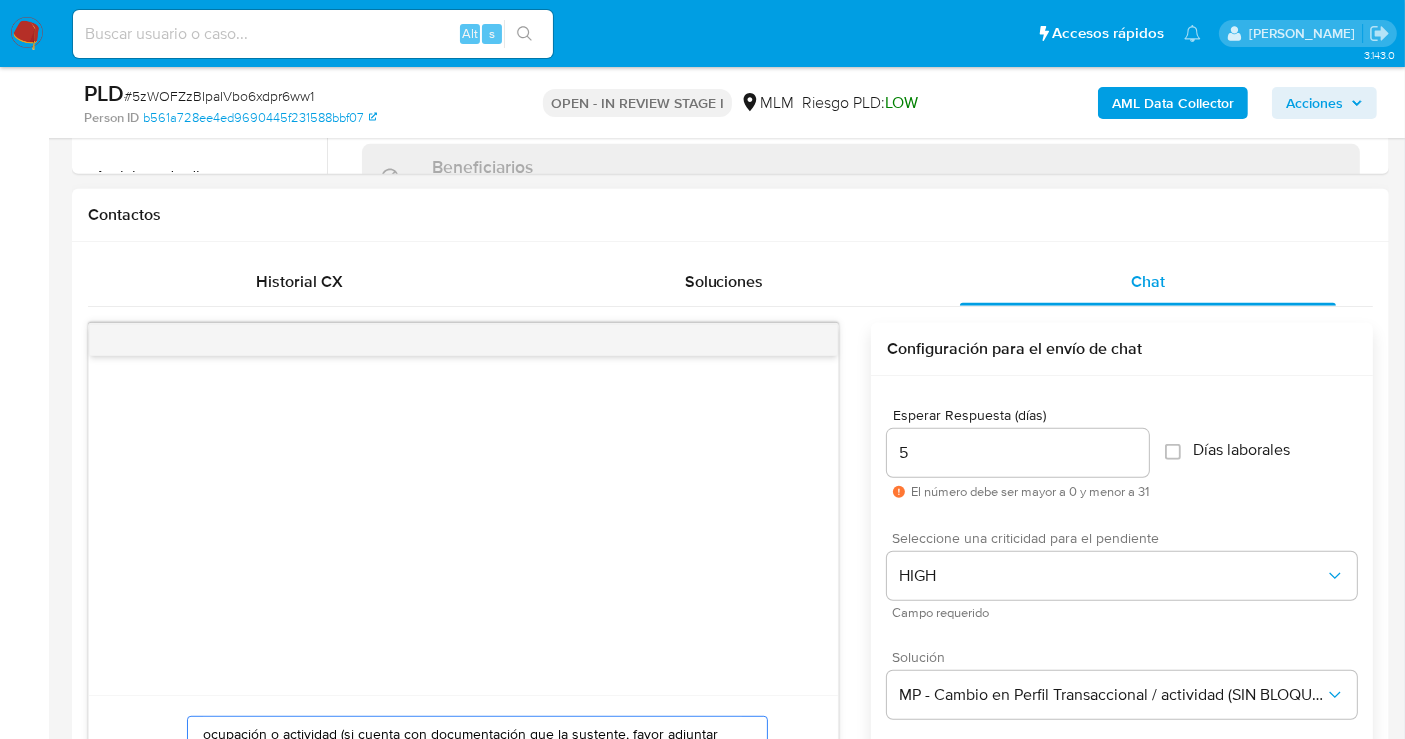 scroll, scrollTop: 777, scrollLeft: 0, axis: vertical 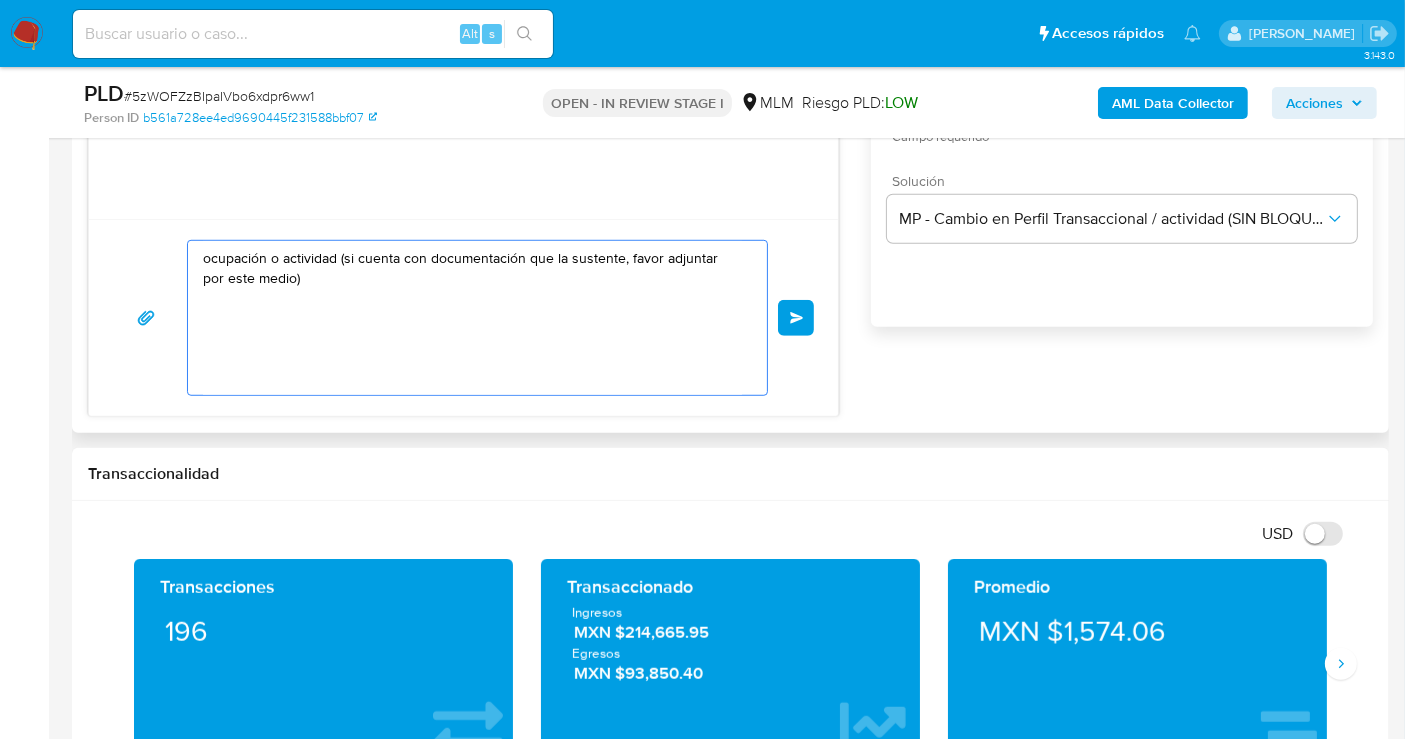 click on "ocupación o actividad (si cuenta con documentación que la sustente, favor adjuntar por este medio)" at bounding box center [472, 318] 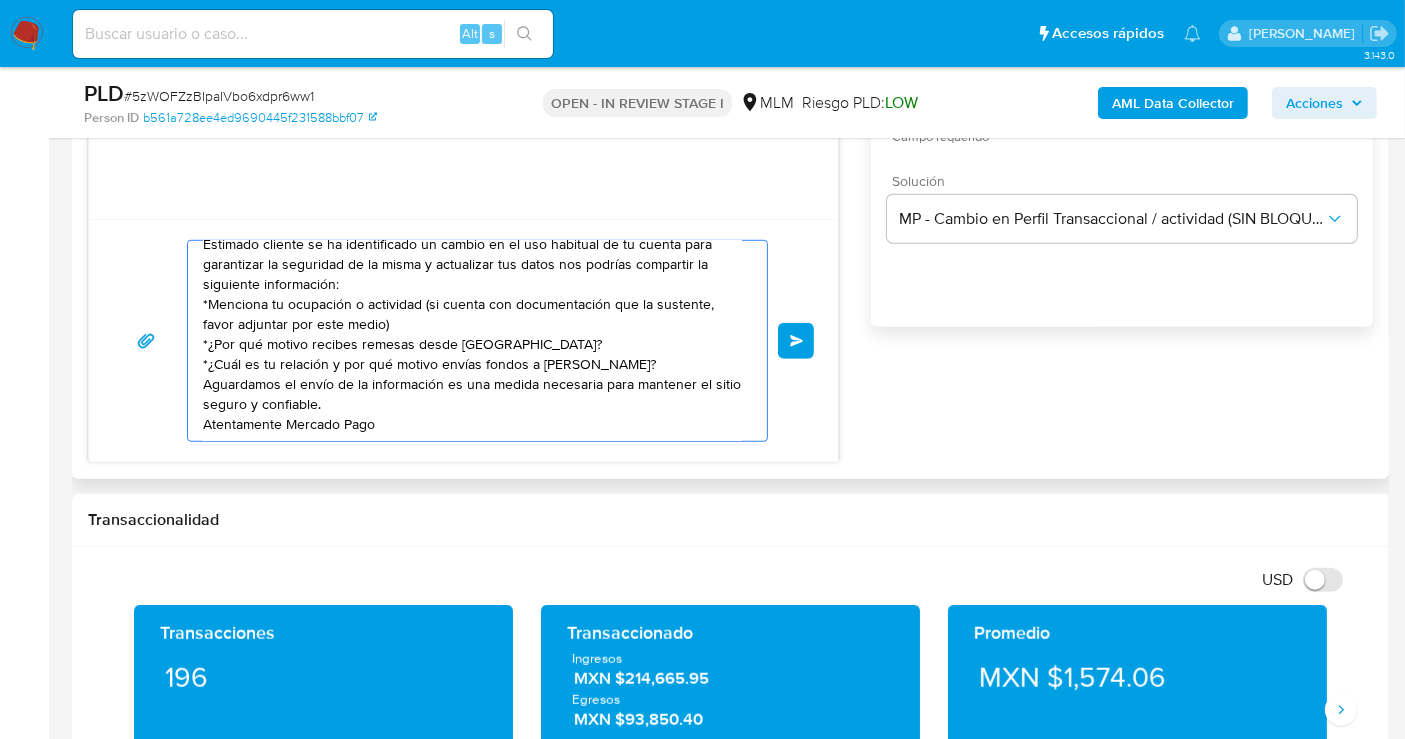 scroll, scrollTop: 34, scrollLeft: 0, axis: vertical 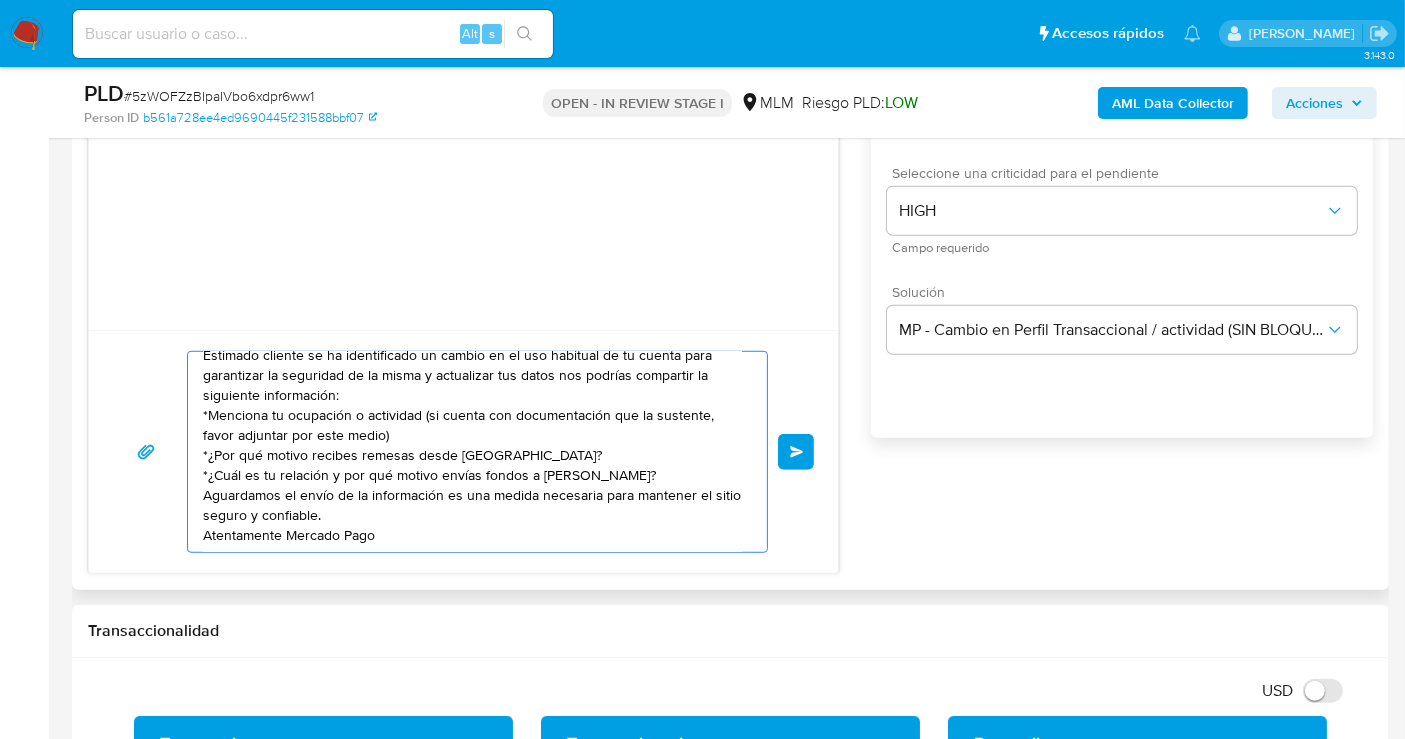 click on "Enviar" at bounding box center [796, 452] 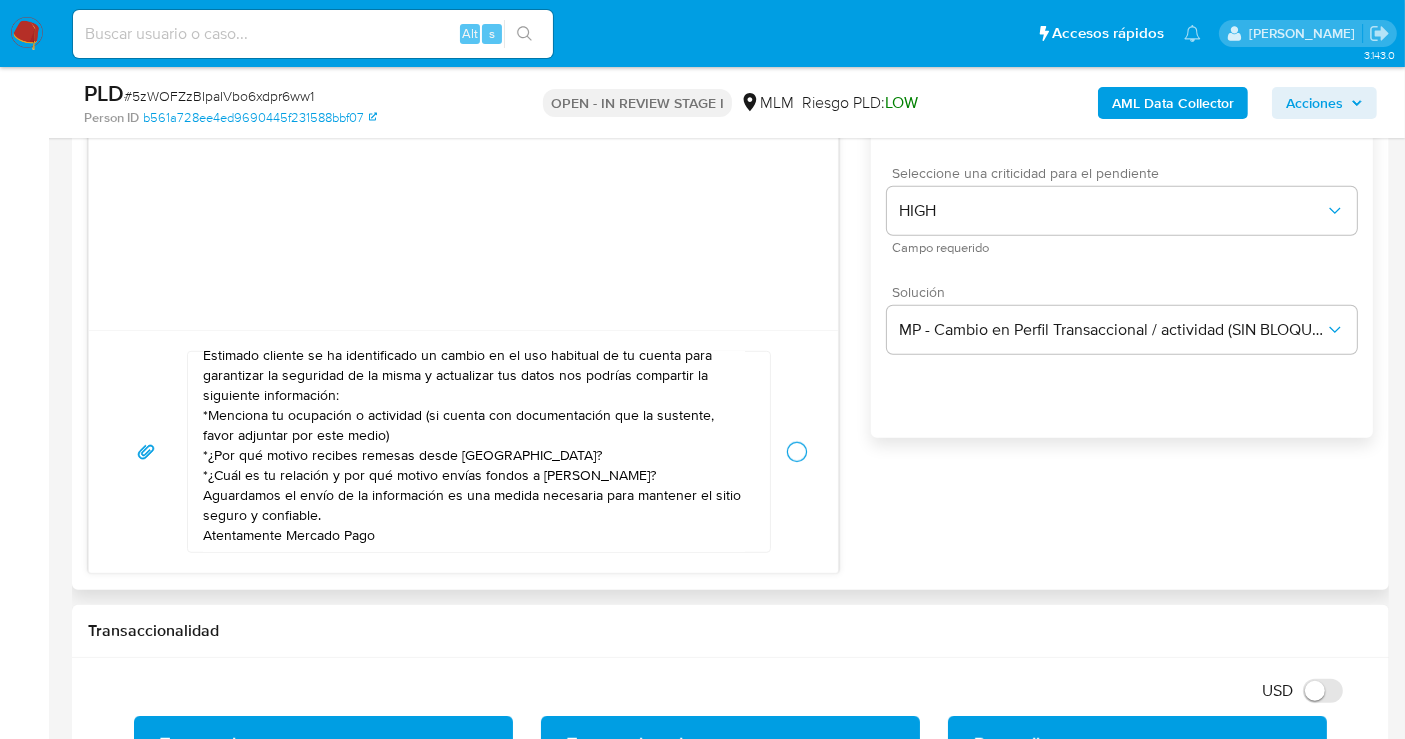 type 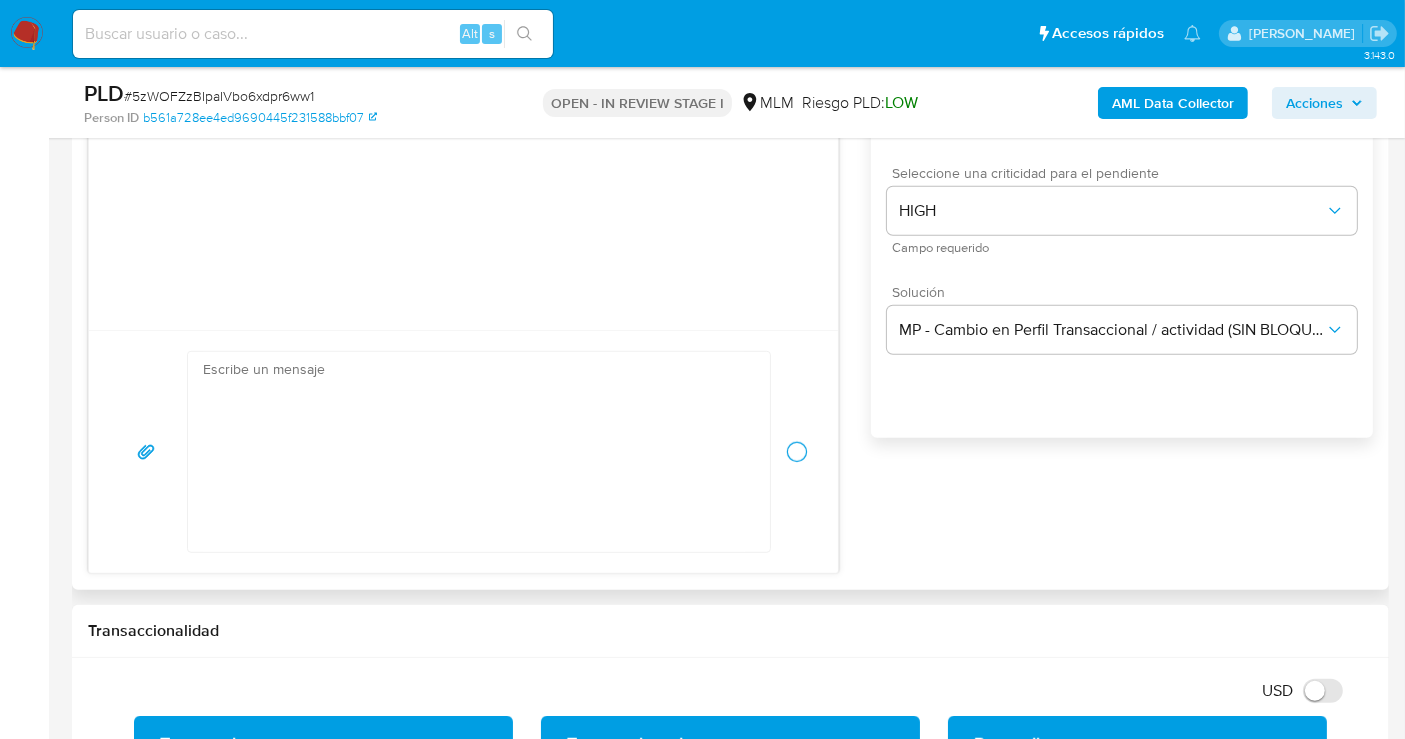 scroll, scrollTop: 0, scrollLeft: 0, axis: both 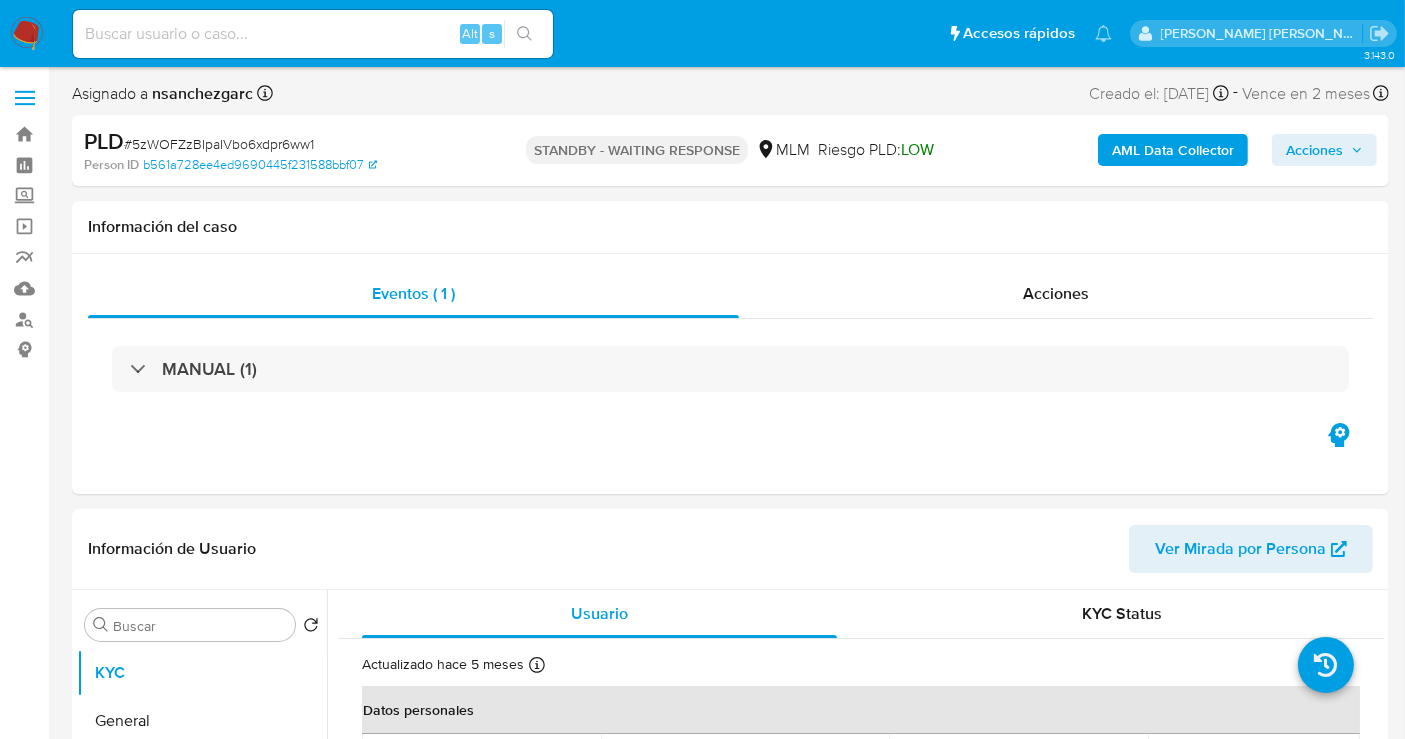 select on "10" 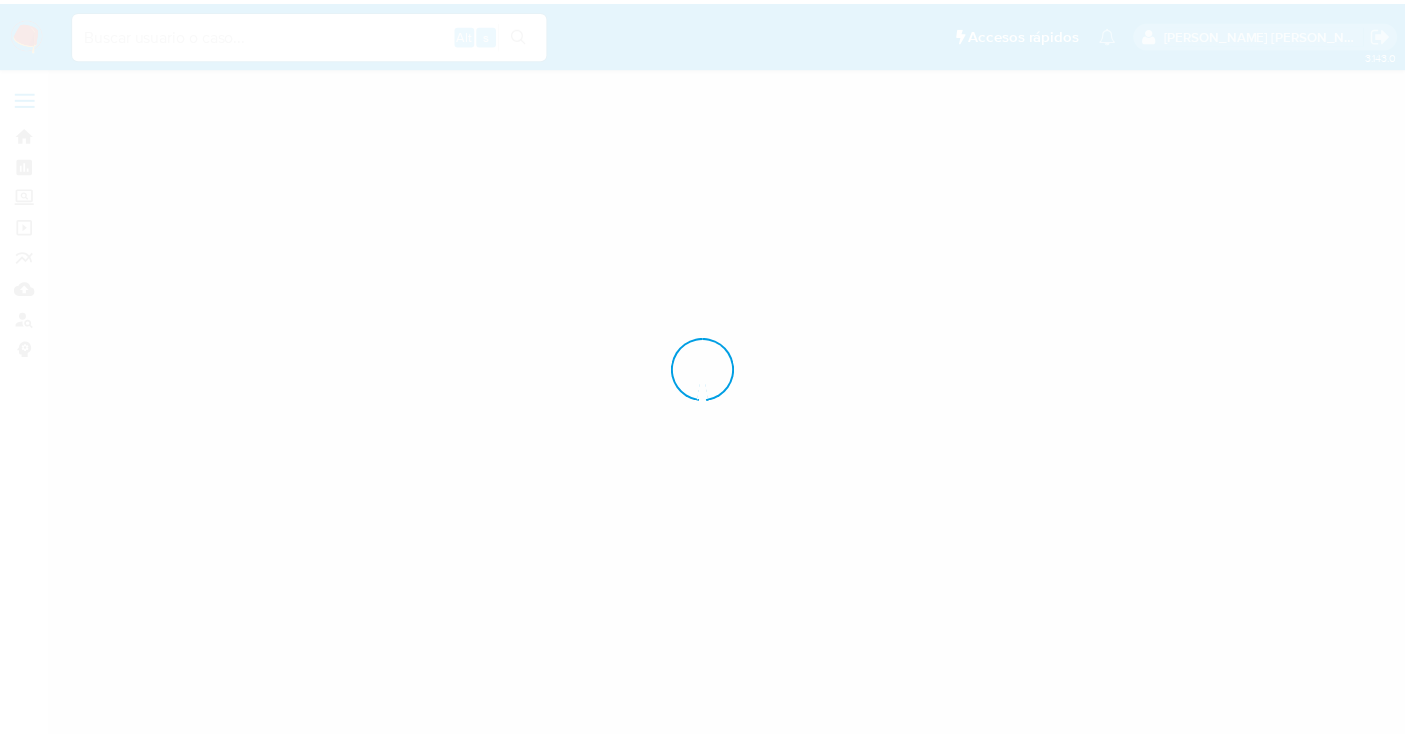 scroll, scrollTop: 0, scrollLeft: 0, axis: both 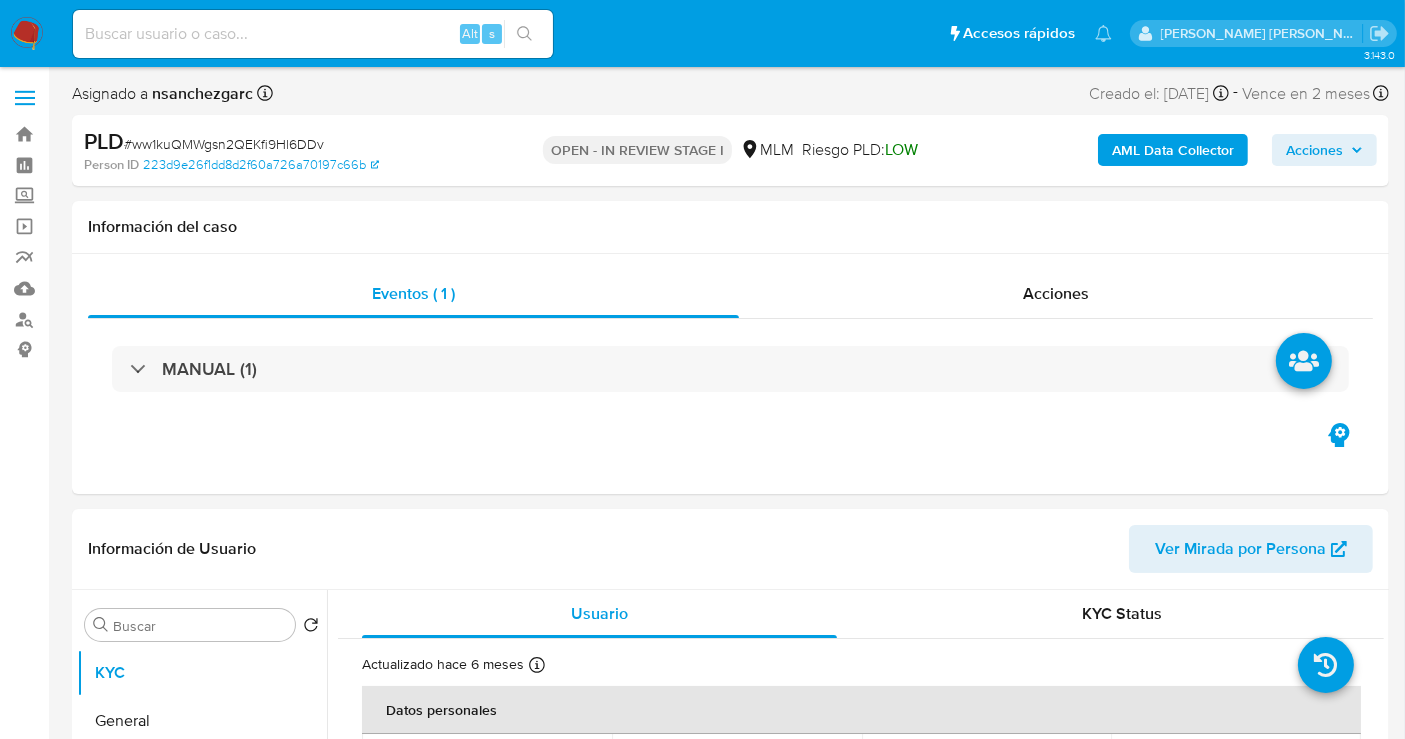select on "10" 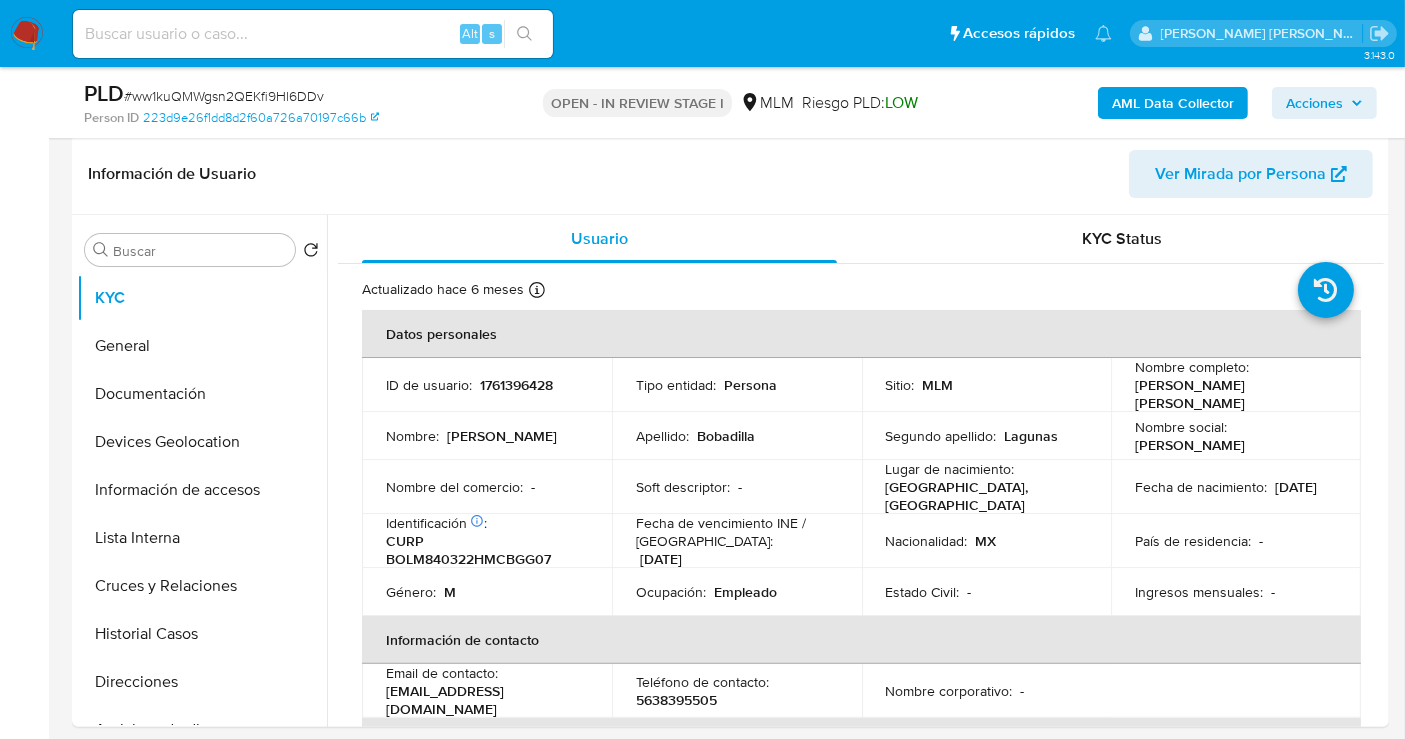 scroll, scrollTop: 333, scrollLeft: 0, axis: vertical 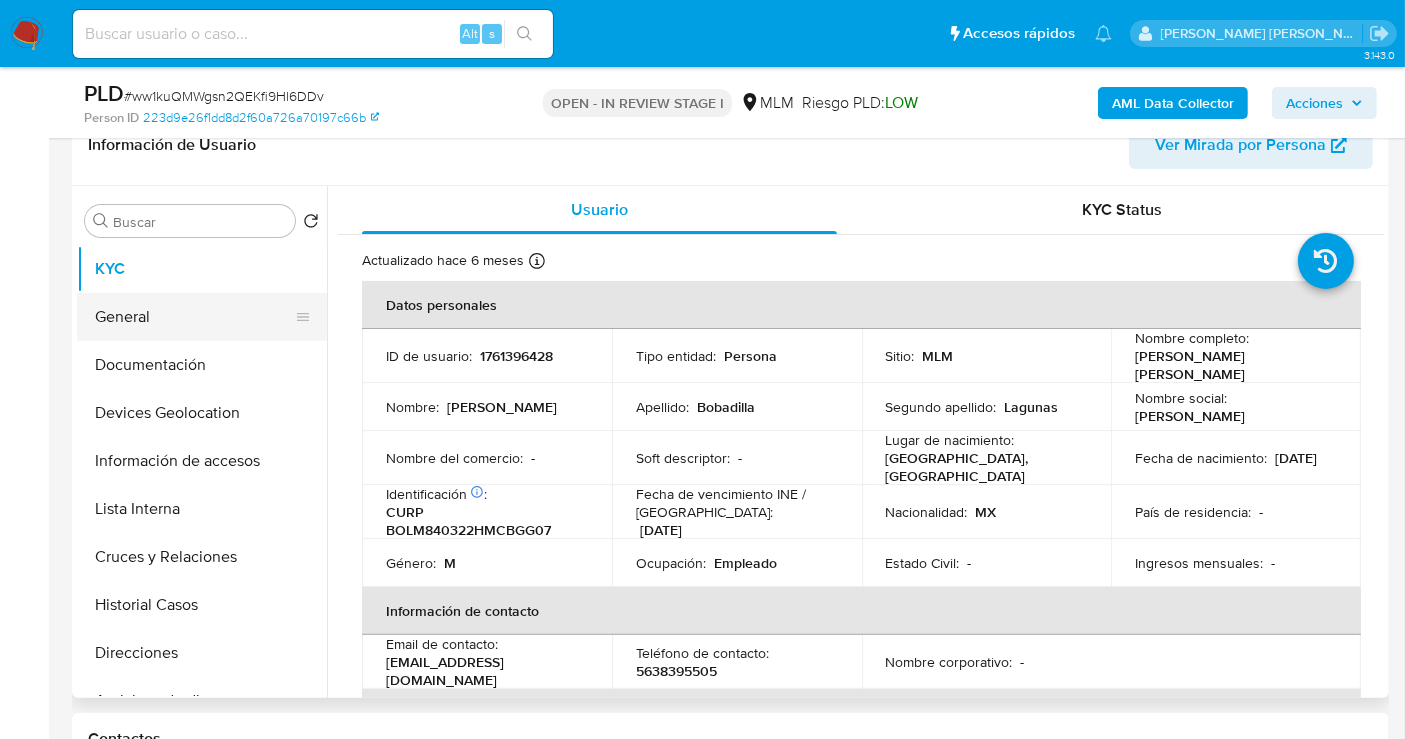 click on "General" at bounding box center [194, 317] 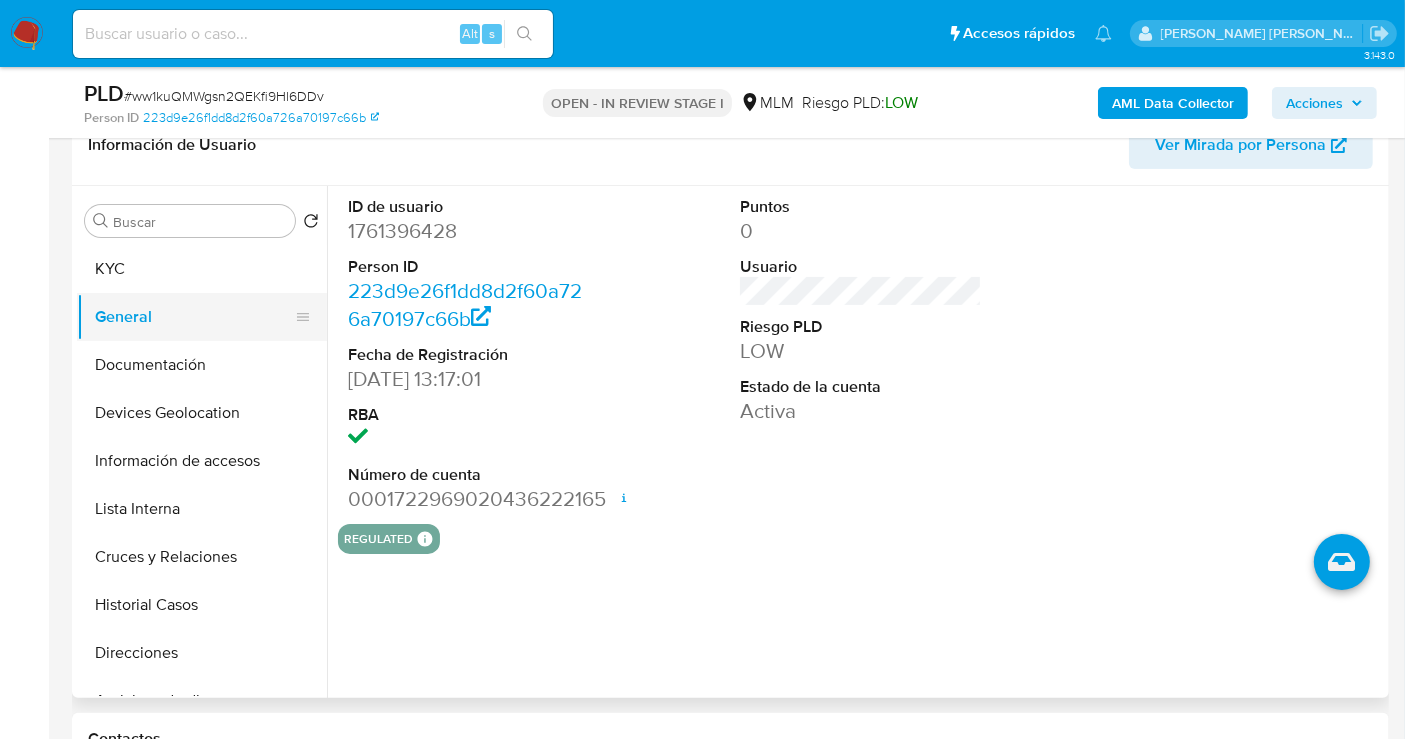 type 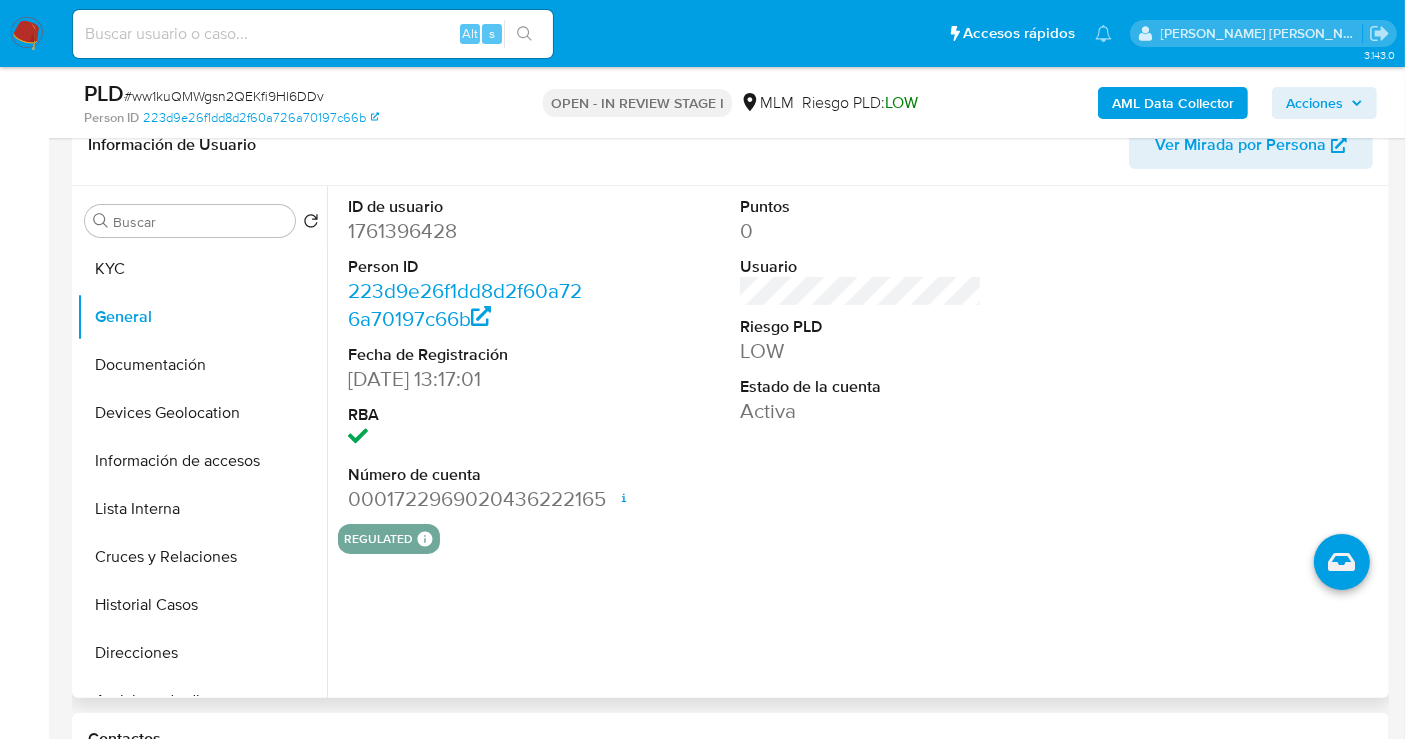 click on "regulated" at bounding box center (378, 539) 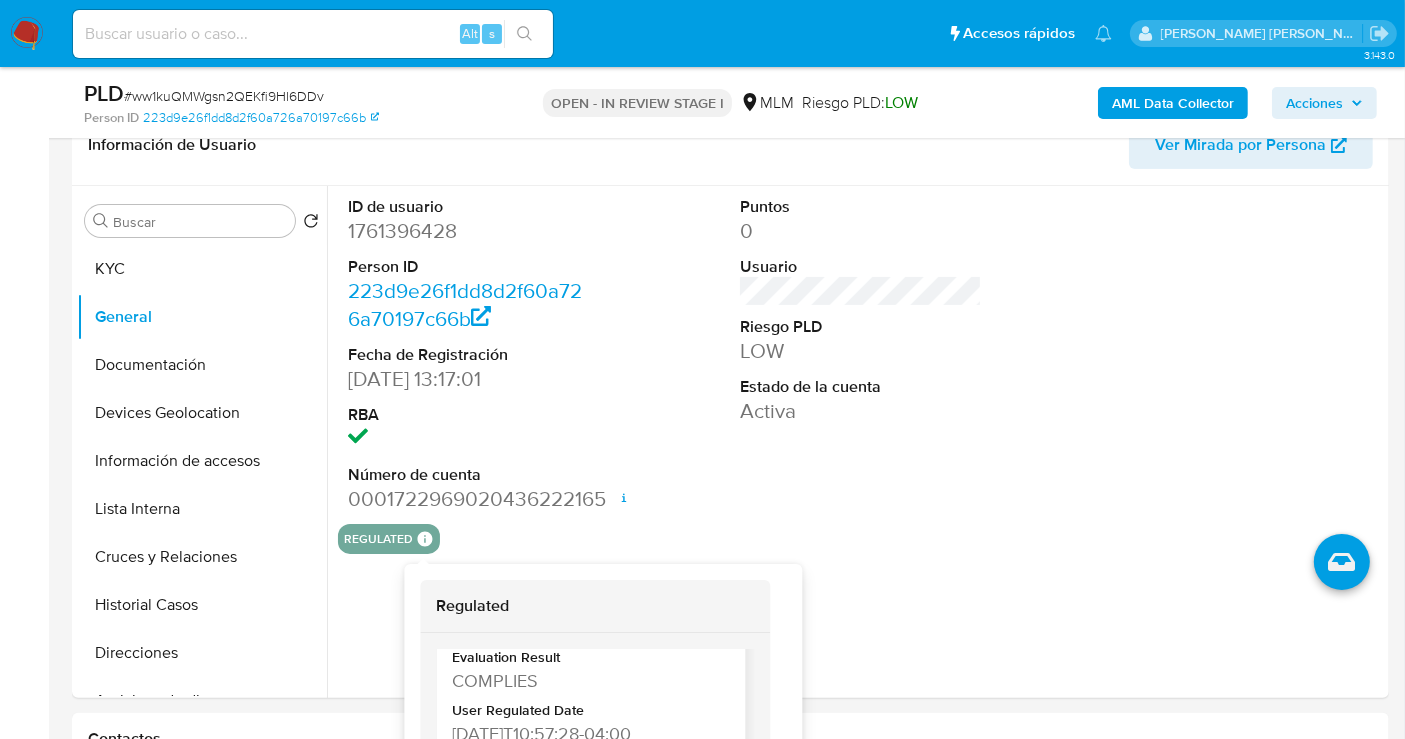 scroll, scrollTop: 97, scrollLeft: 0, axis: vertical 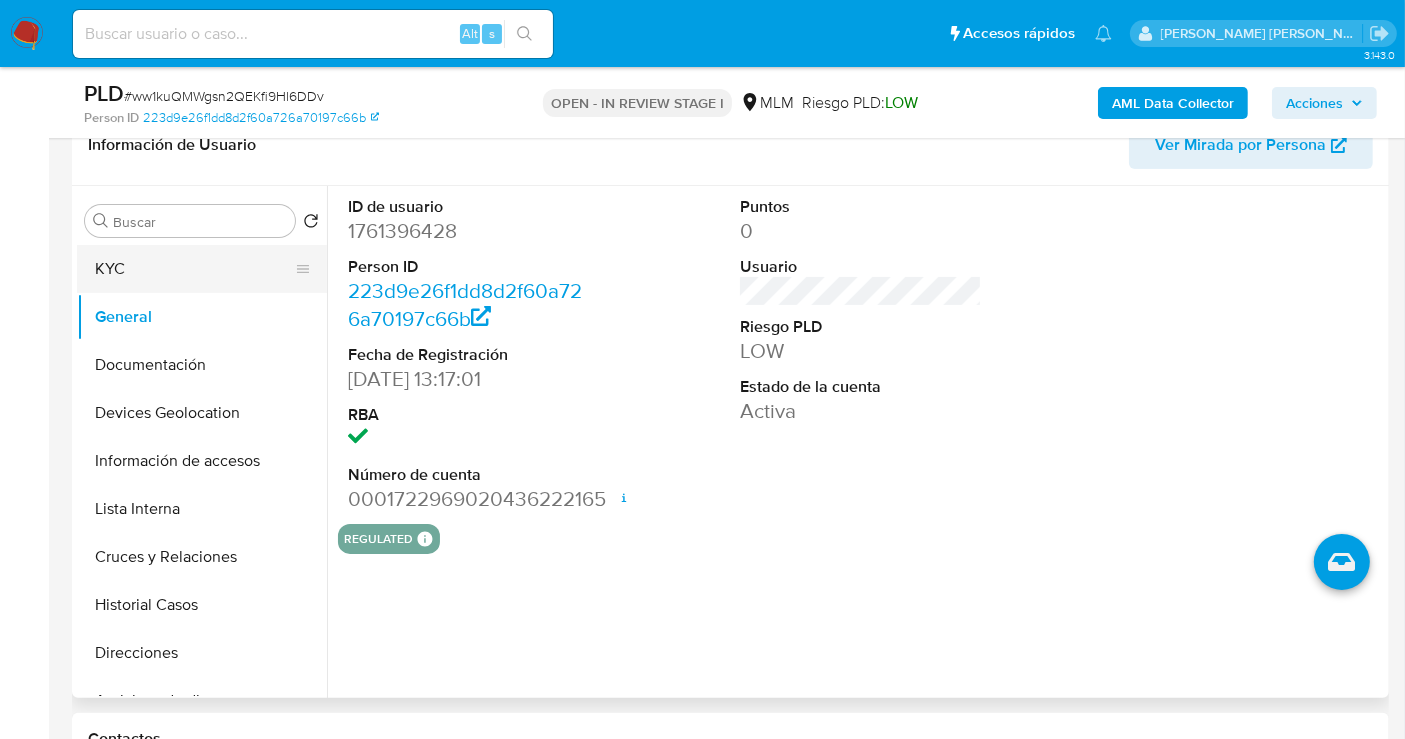 drag, startPoint x: 119, startPoint y: 358, endPoint x: 114, endPoint y: 281, distance: 77.16217 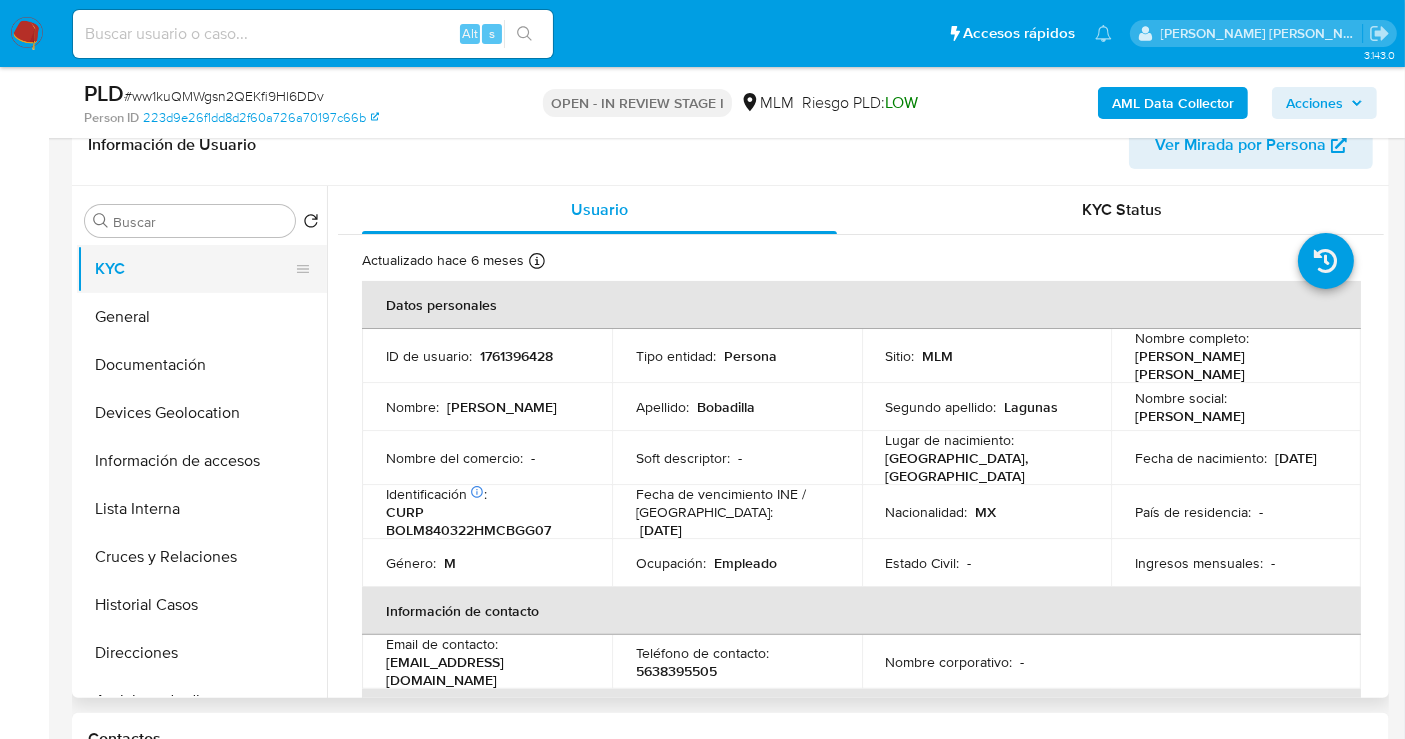 type 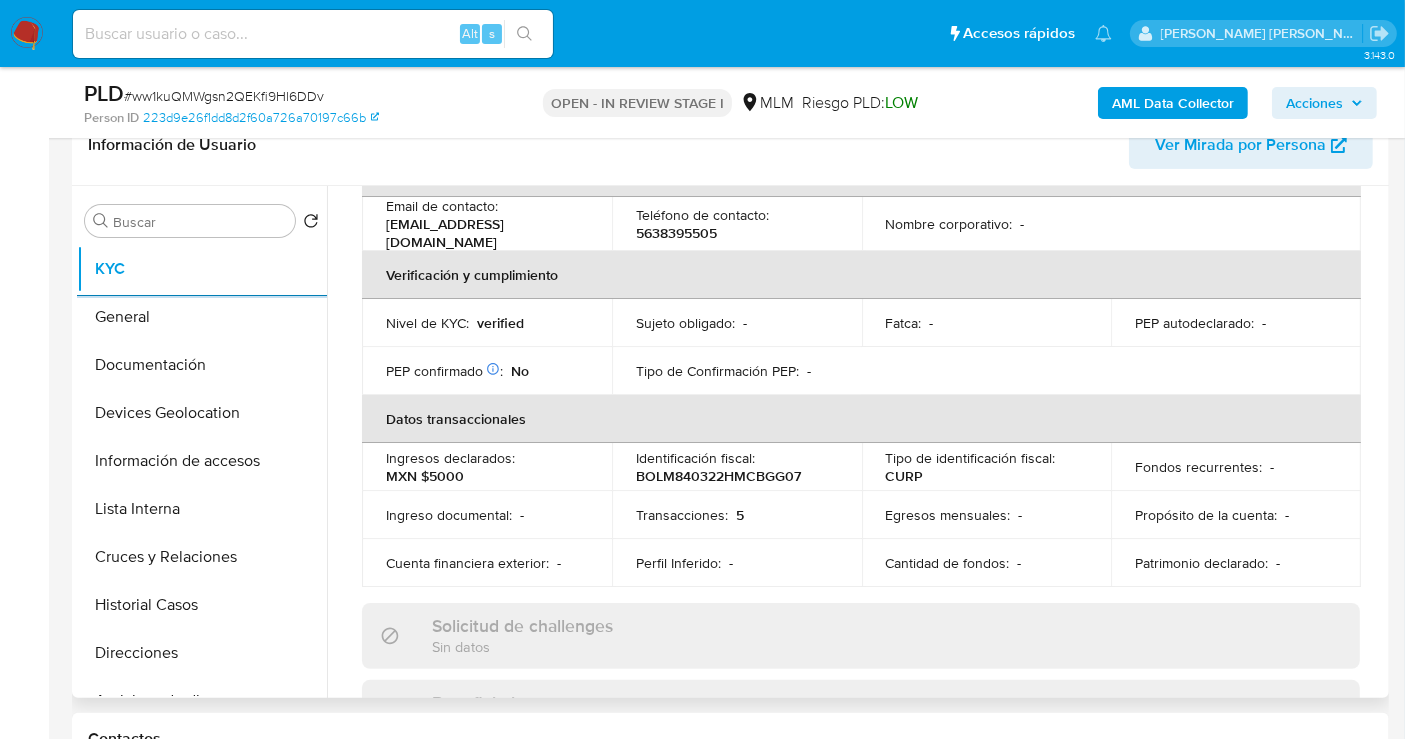 scroll, scrollTop: 444, scrollLeft: 0, axis: vertical 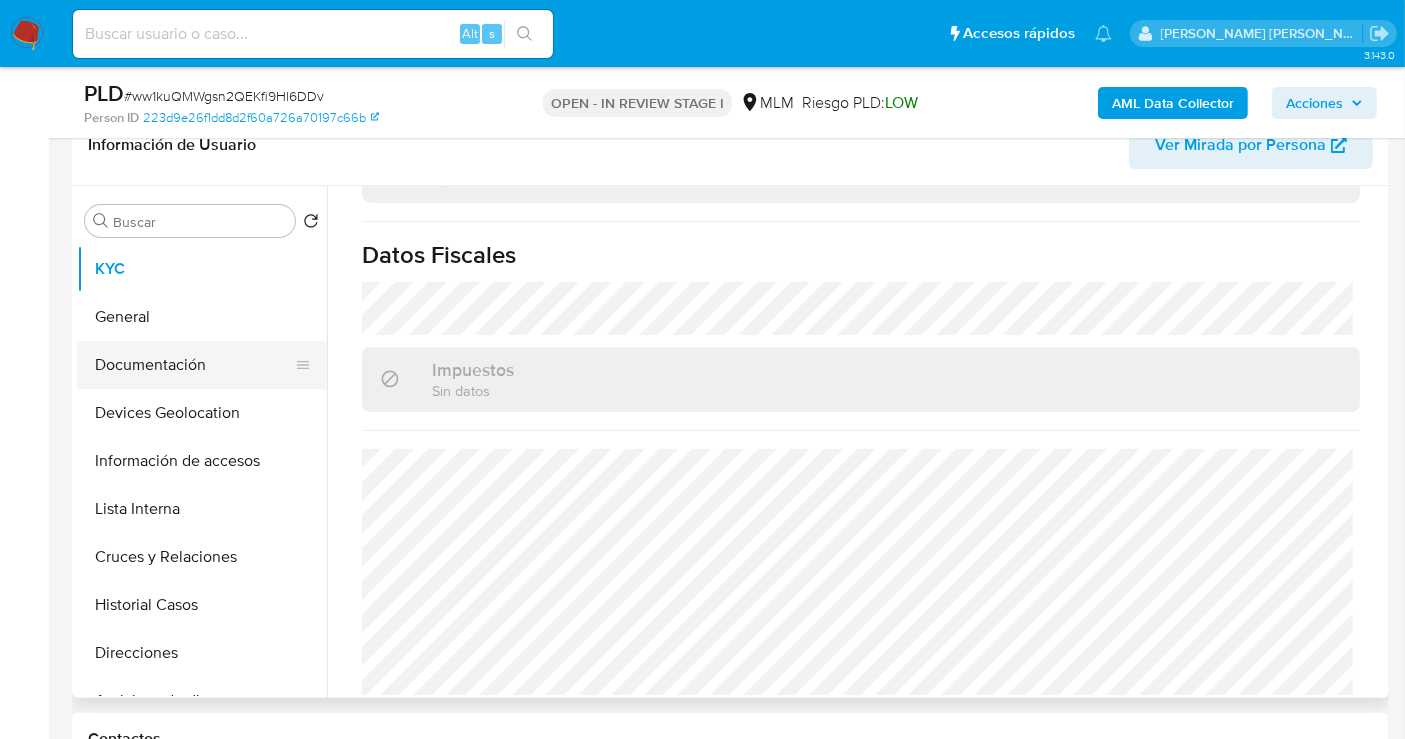 click on "Documentación" at bounding box center [194, 365] 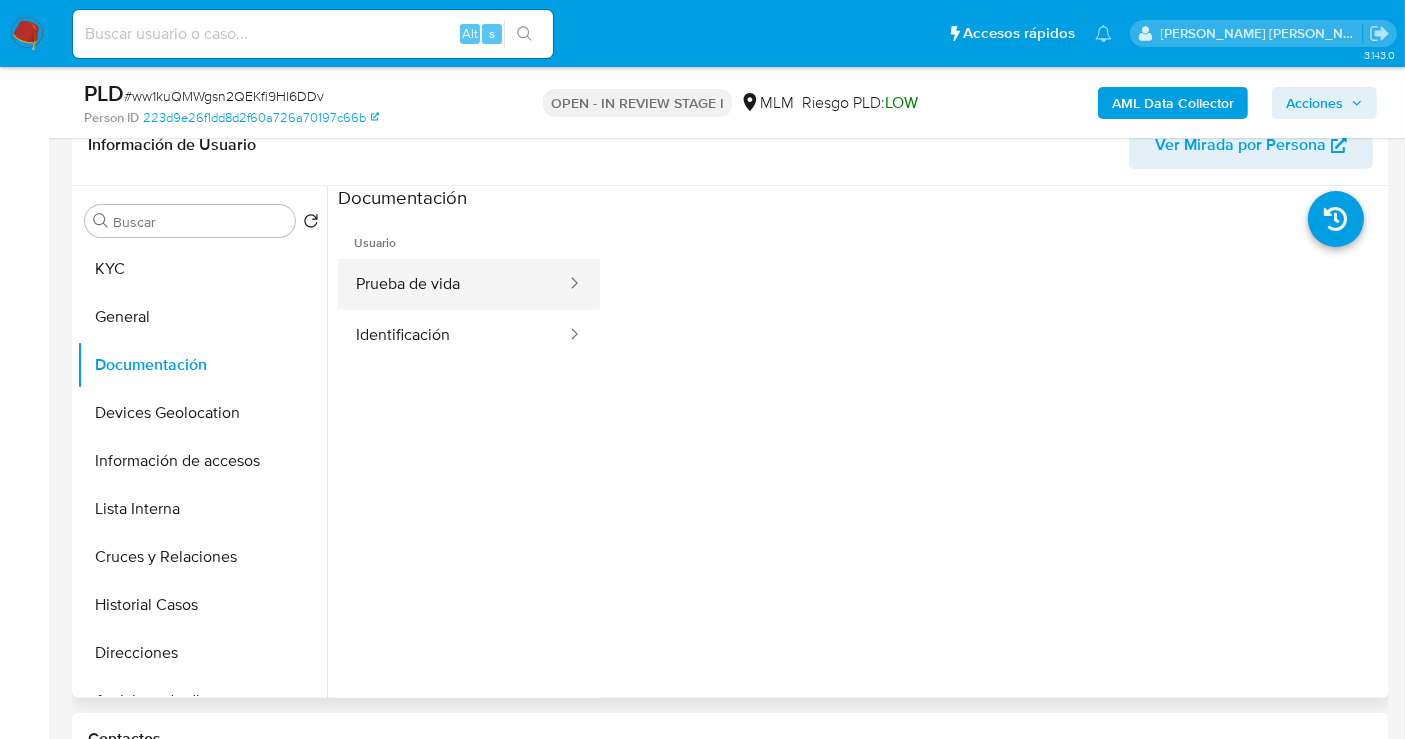 click on "Prueba de vida" at bounding box center (453, 284) 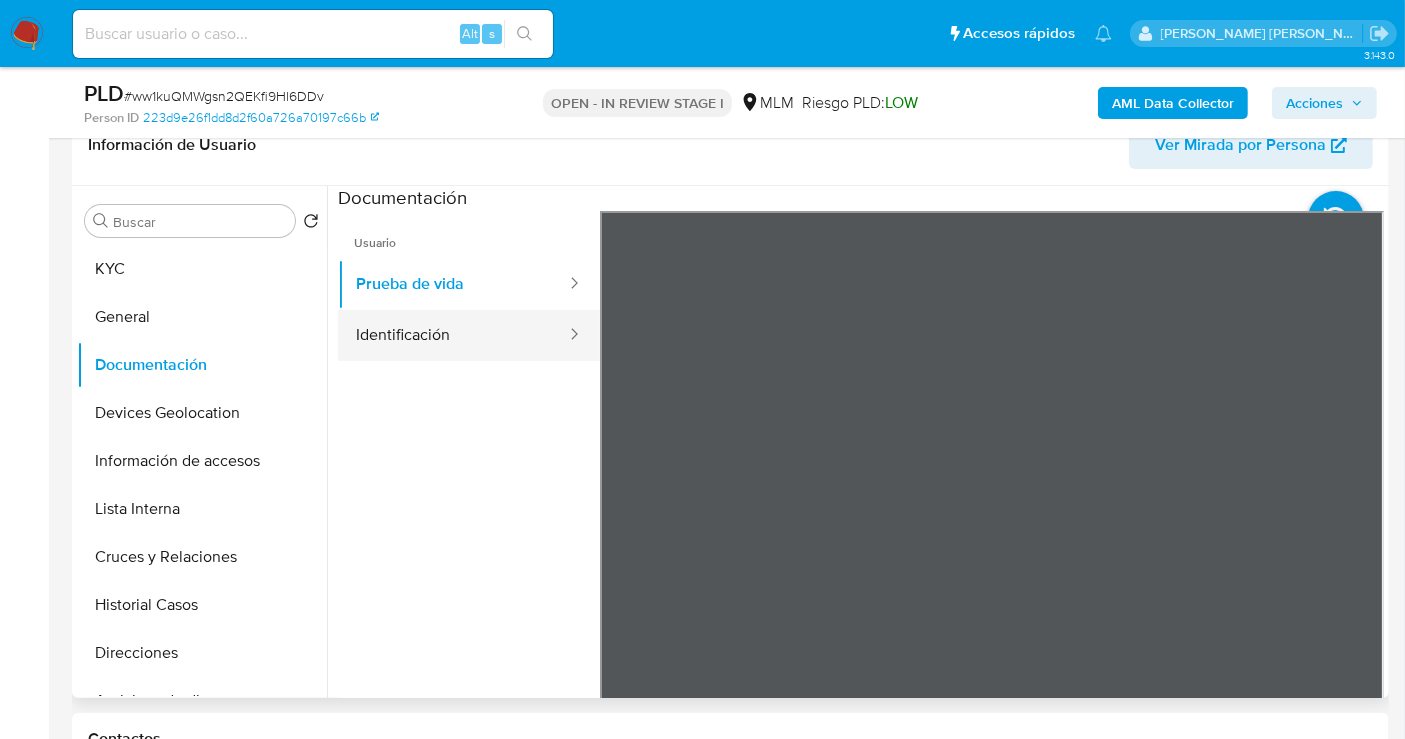 click on "Identificación" at bounding box center (453, 335) 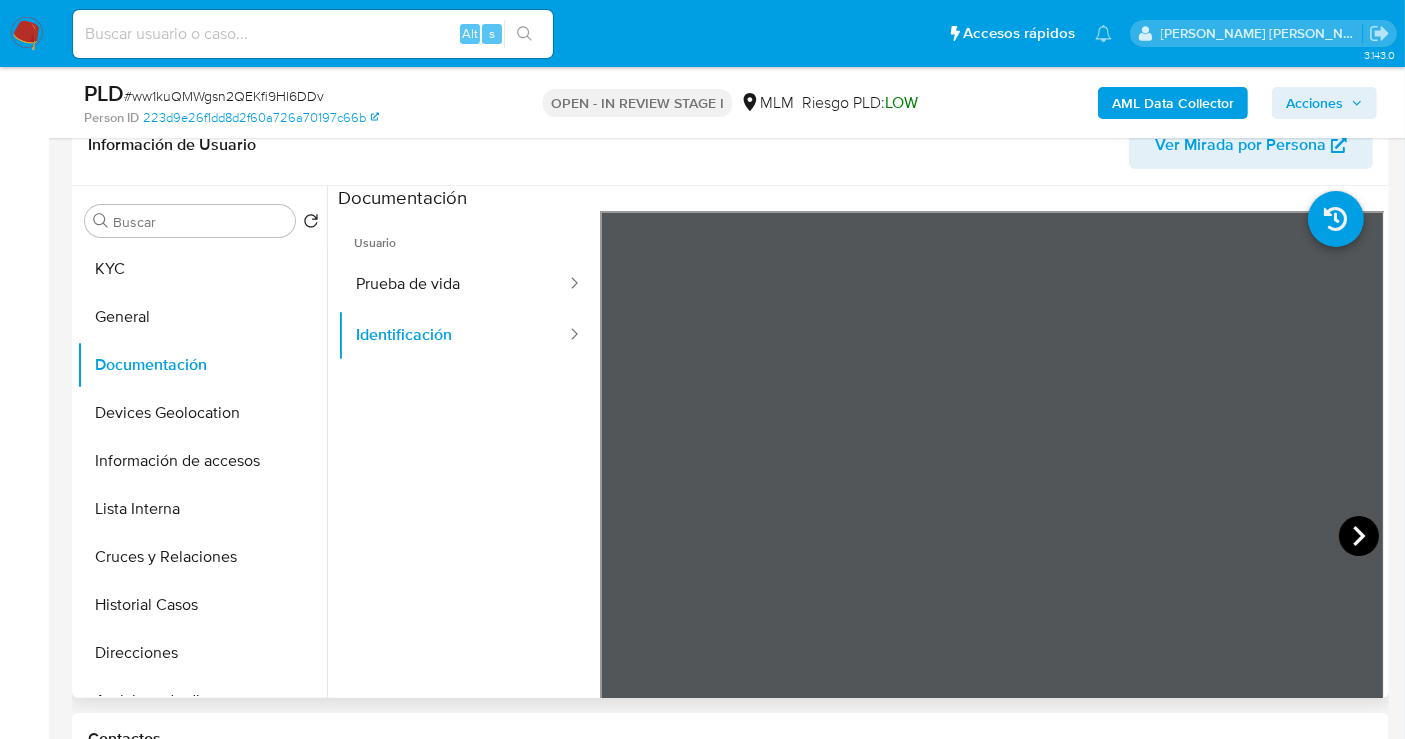 click 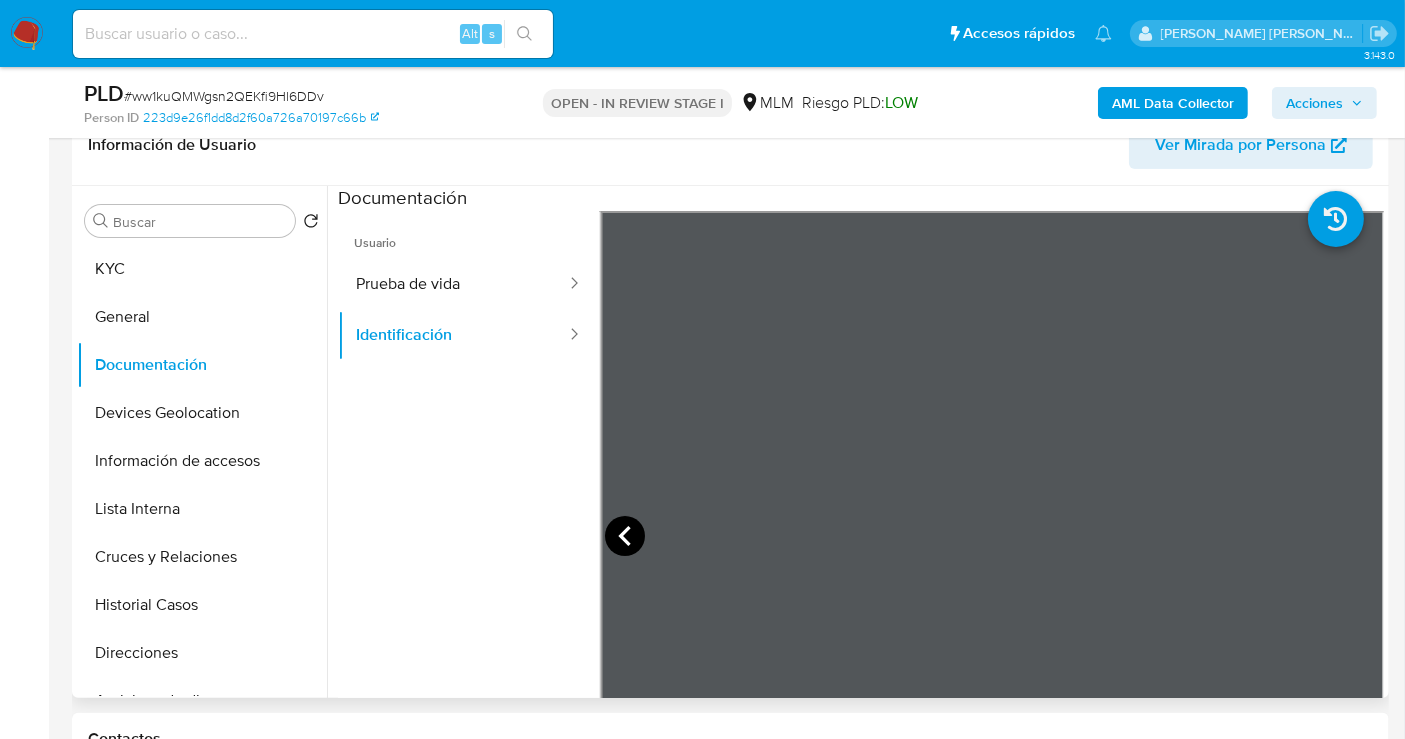 click 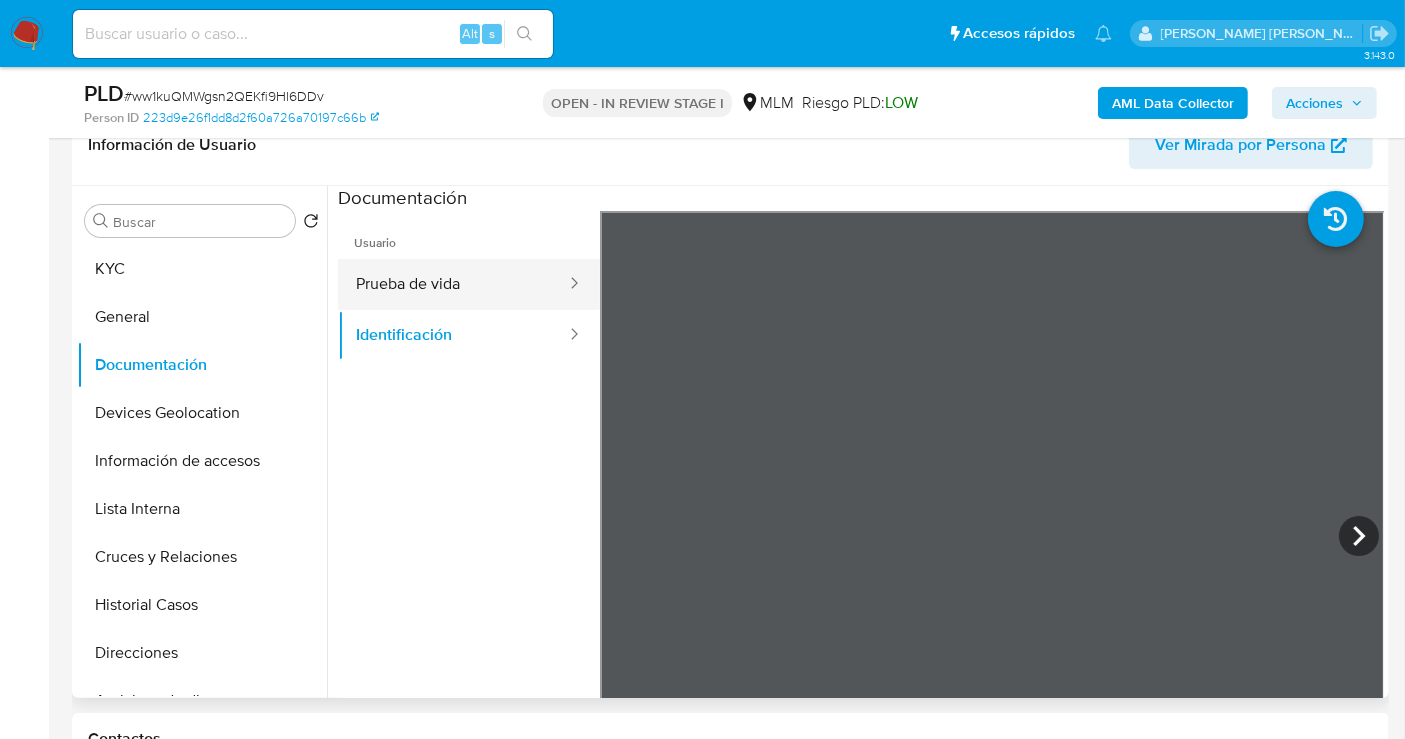 click on "Prueba de vida" at bounding box center (453, 284) 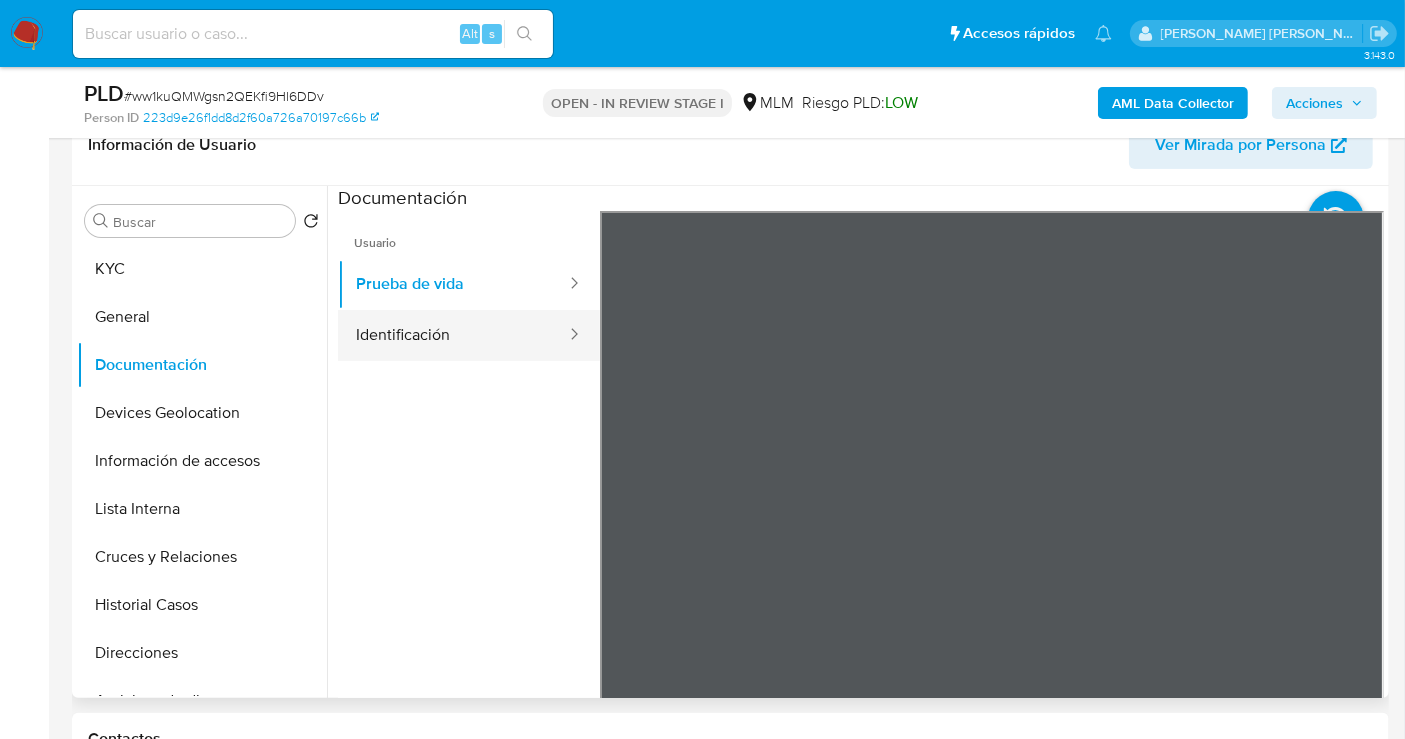 click on "Identificación" at bounding box center (453, 335) 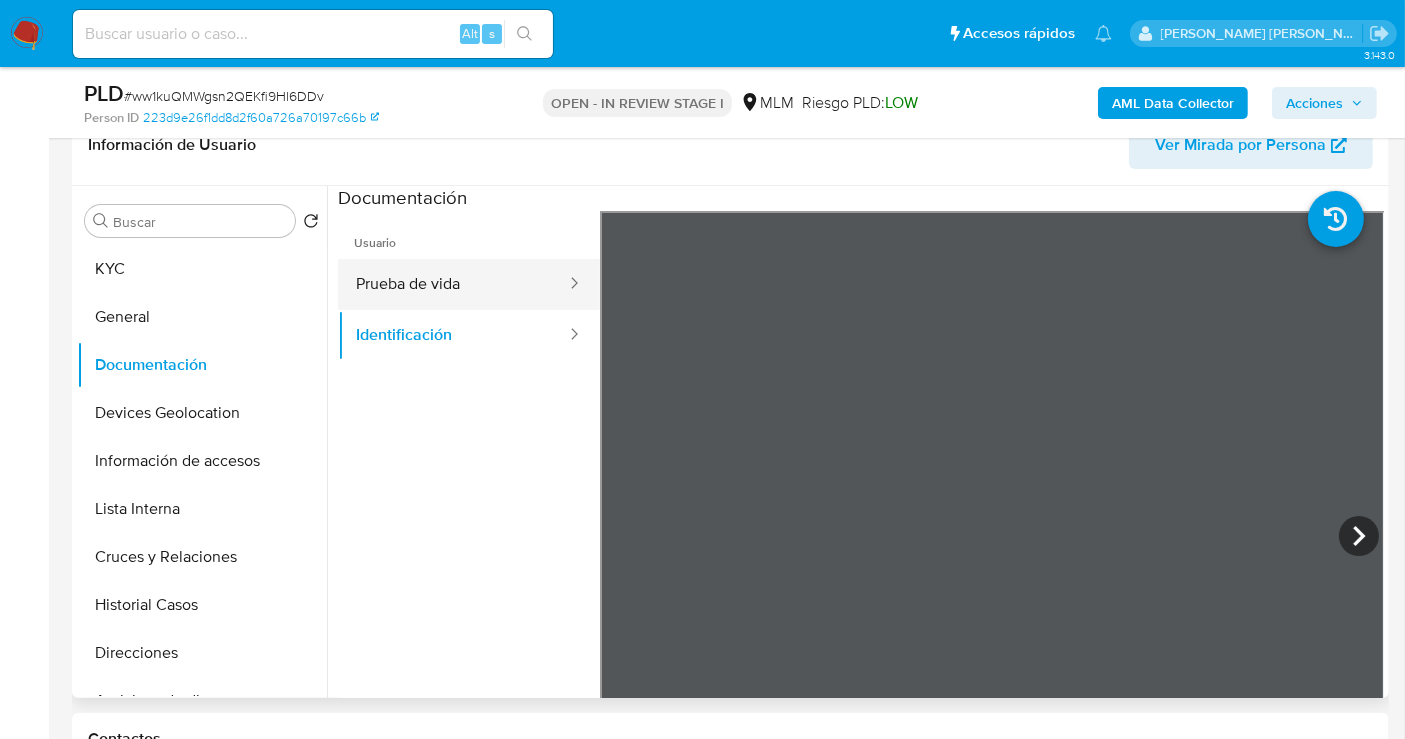 click on "Prueba de vida" at bounding box center [453, 284] 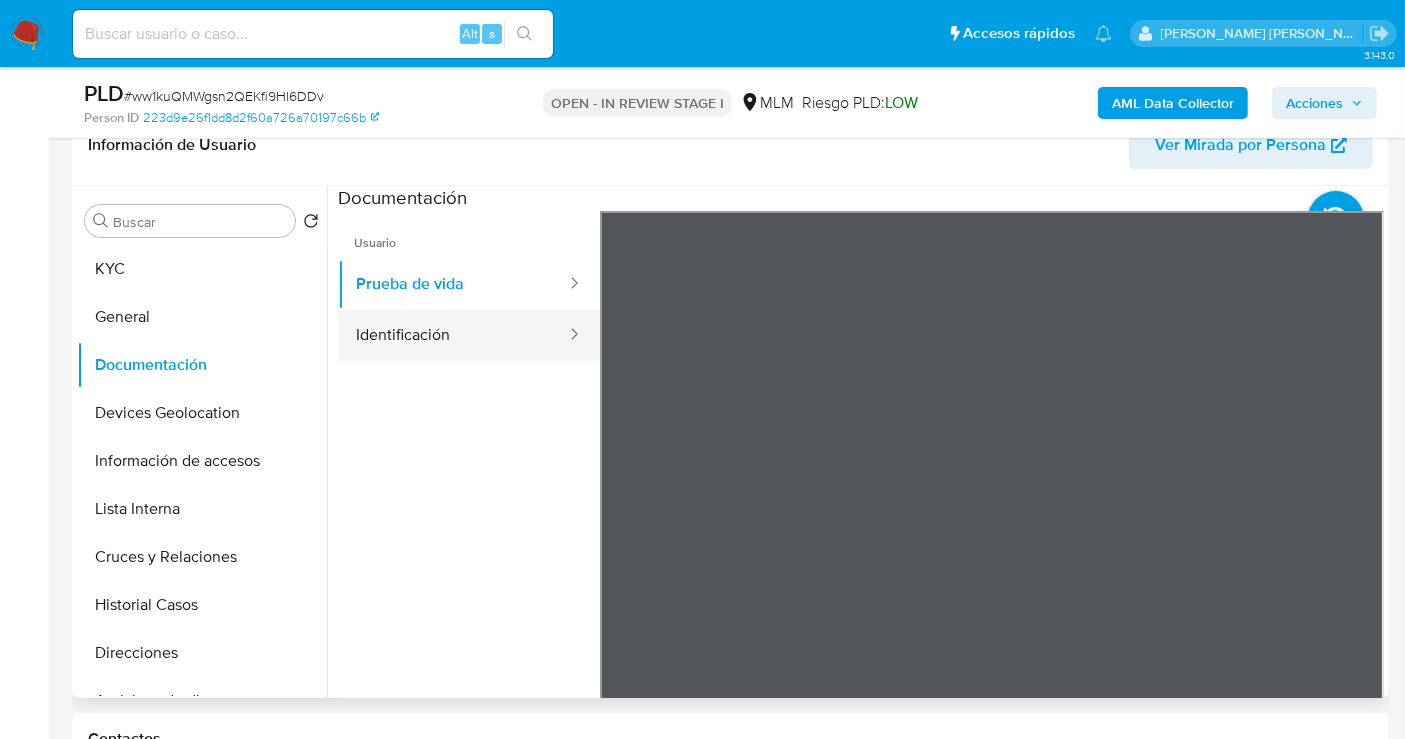click on "Identificación" at bounding box center (453, 335) 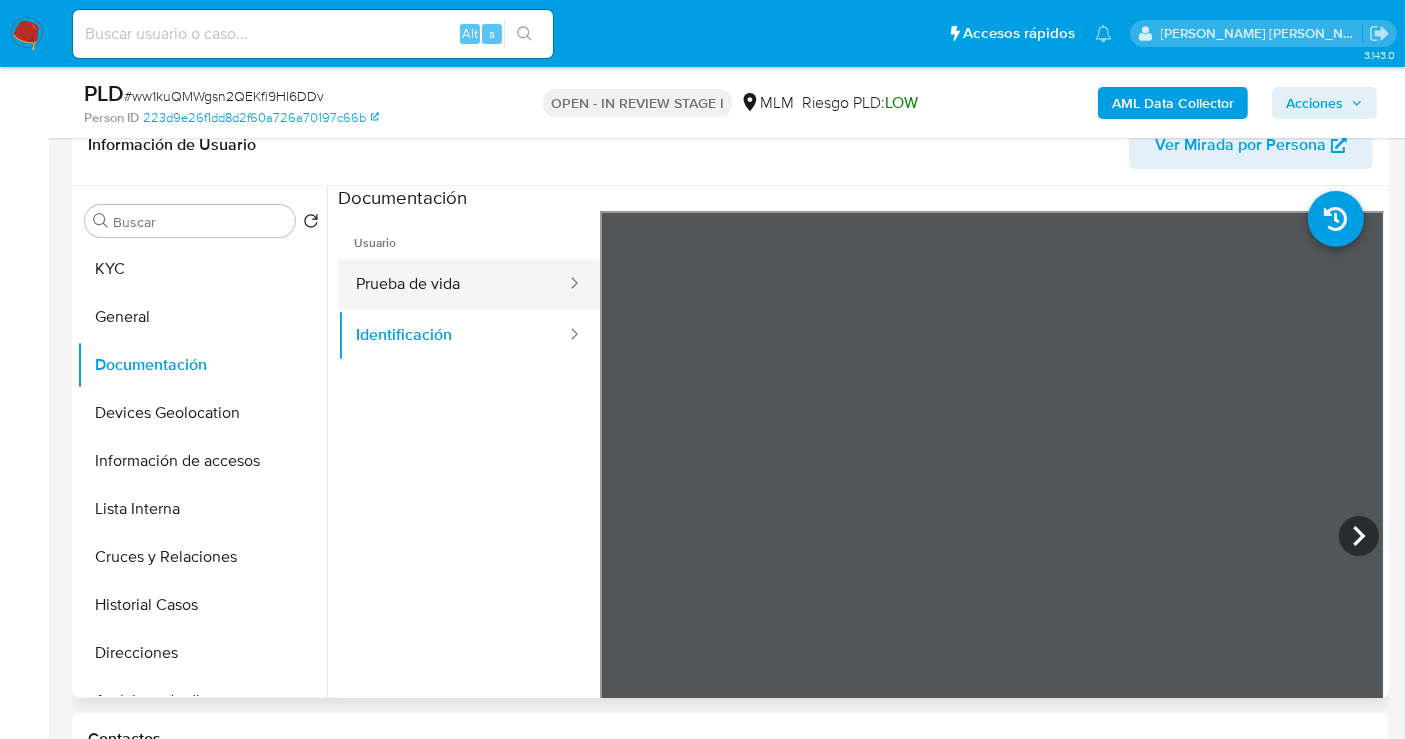 click on "Prueba de vida" at bounding box center (453, 284) 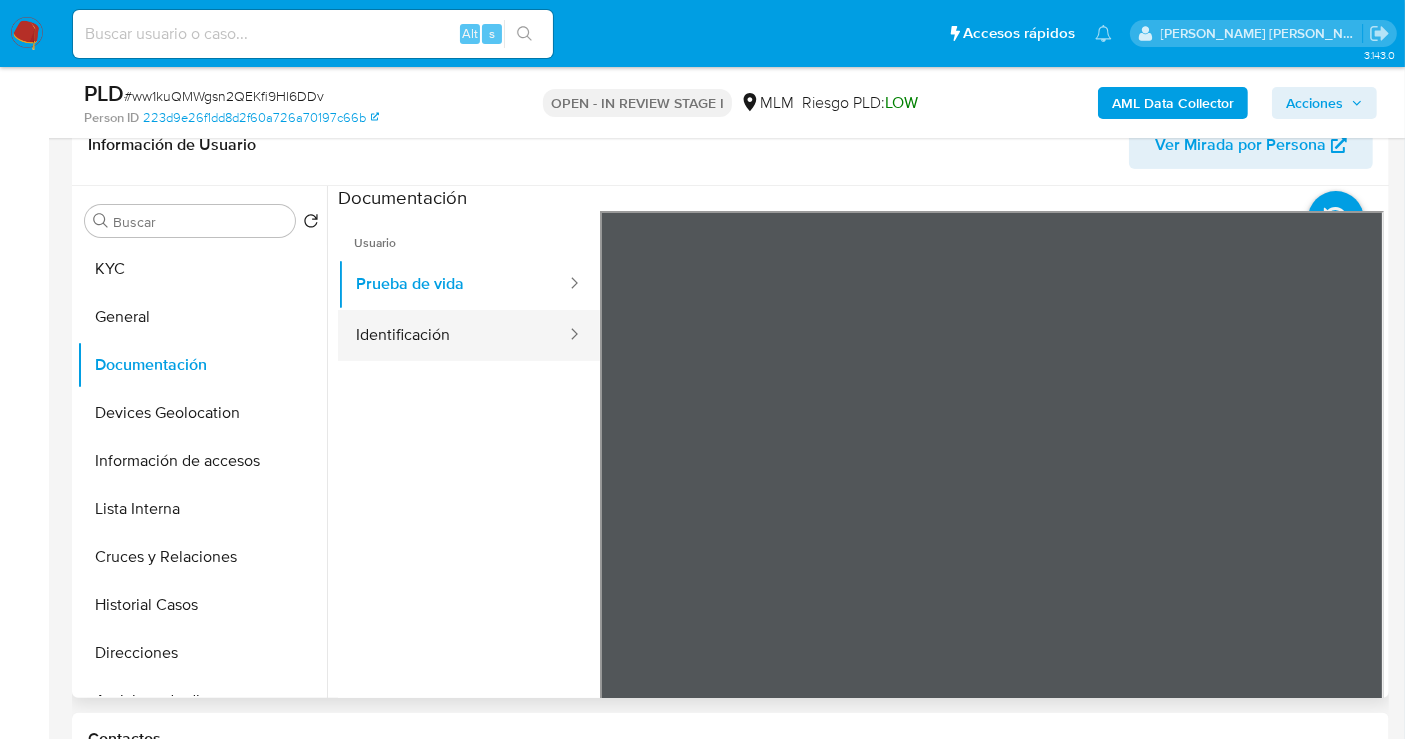 click on "Identificación" at bounding box center (453, 335) 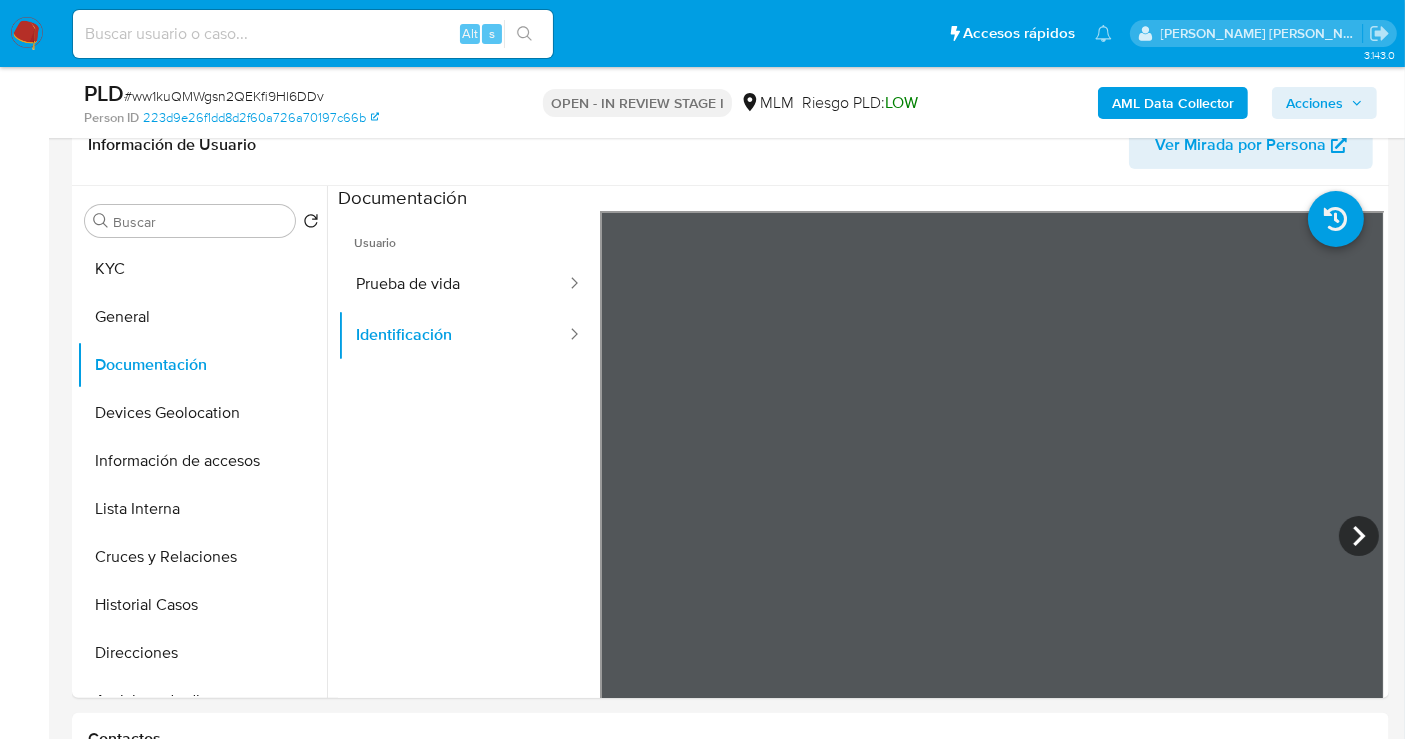 click at bounding box center [992, 539] 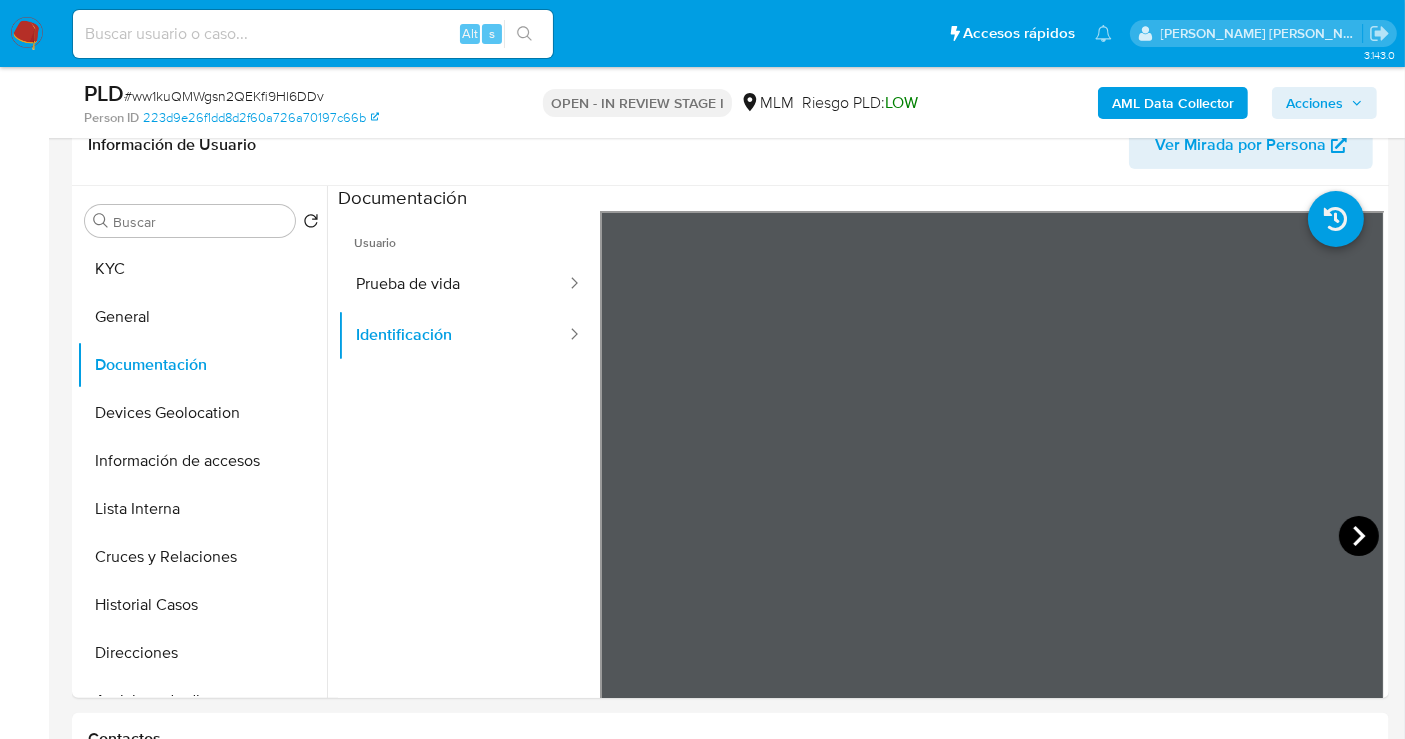 click 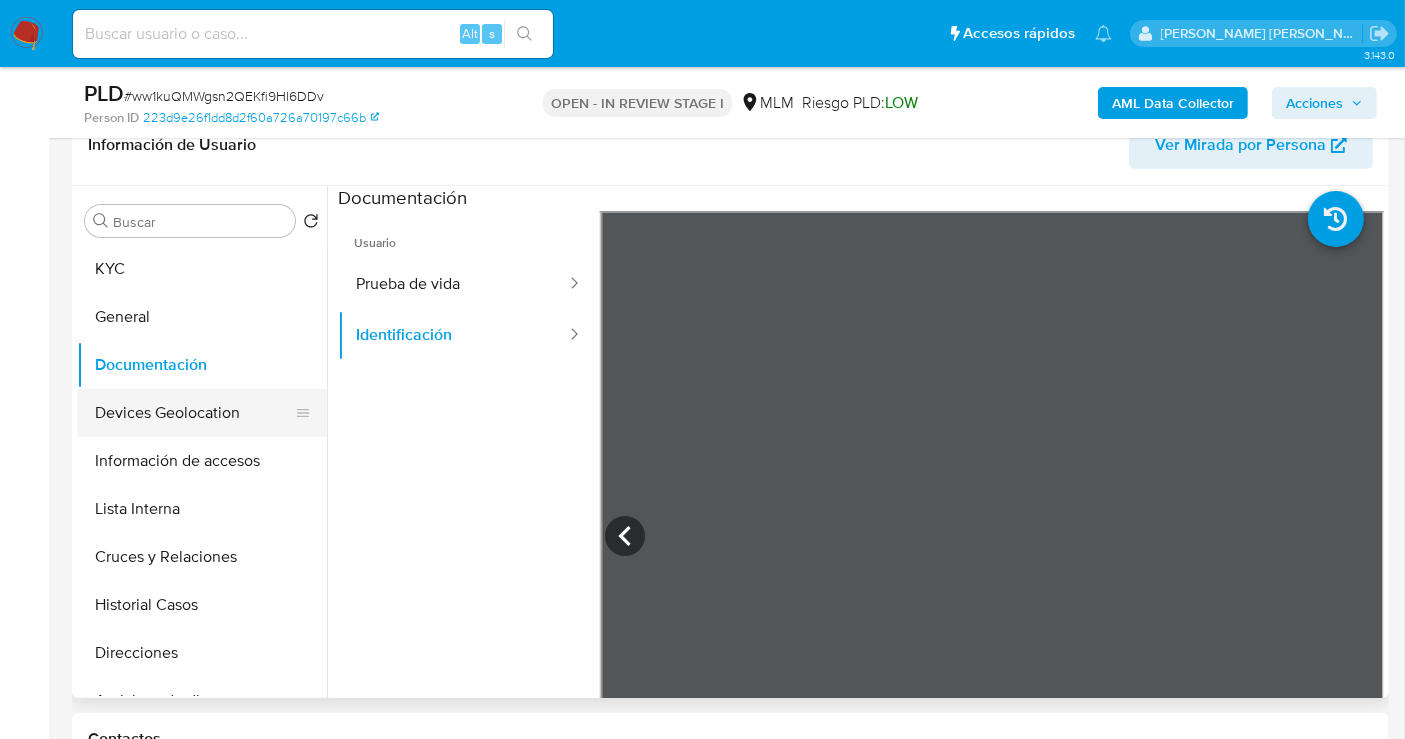 click on "Devices Geolocation" at bounding box center [194, 413] 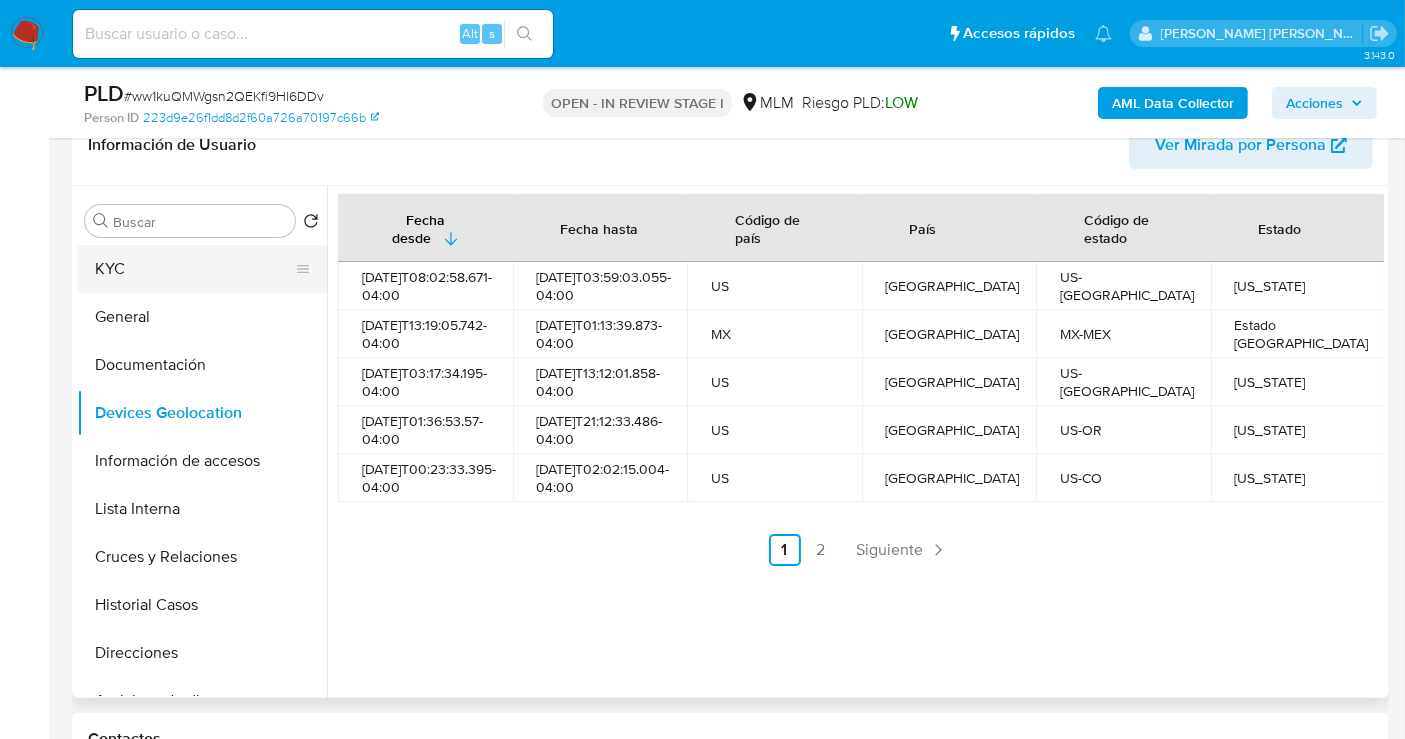 click on "KYC" at bounding box center [194, 269] 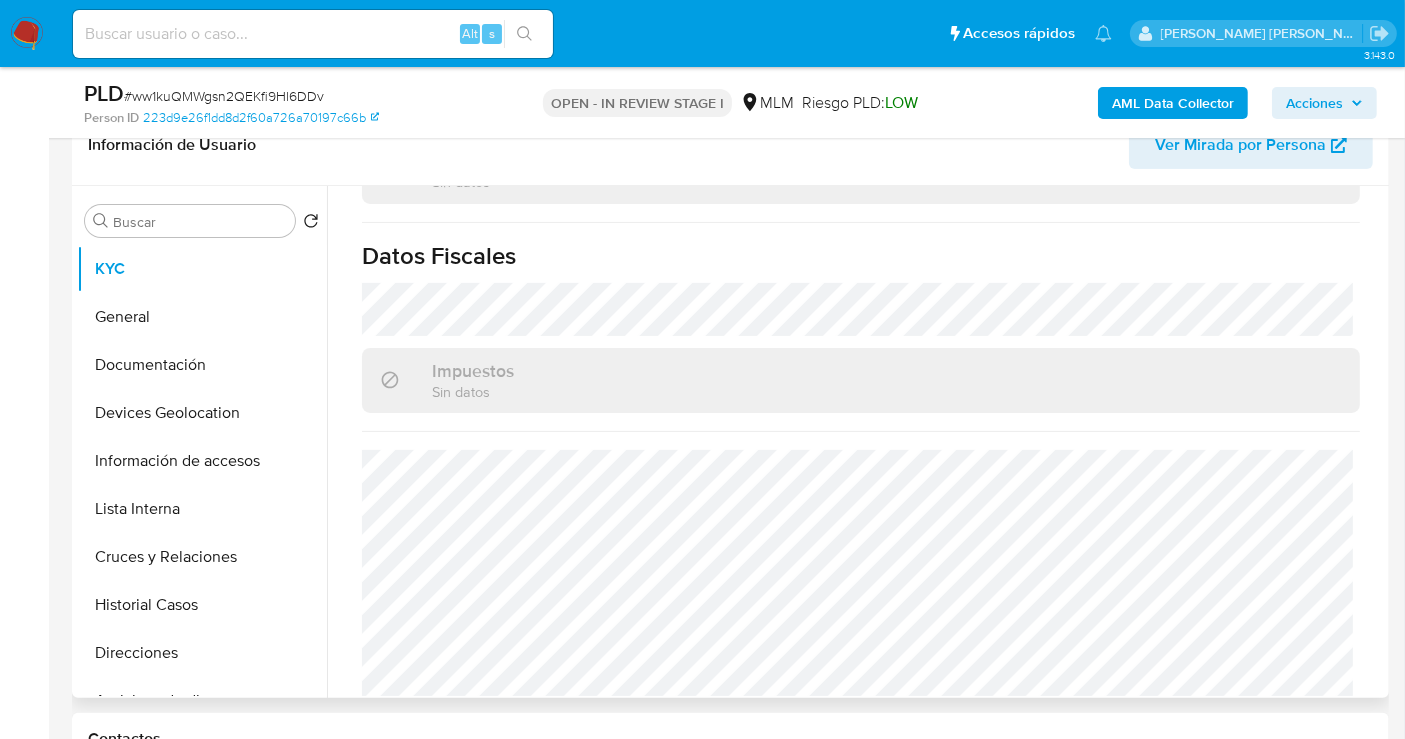 scroll, scrollTop: 1268, scrollLeft: 0, axis: vertical 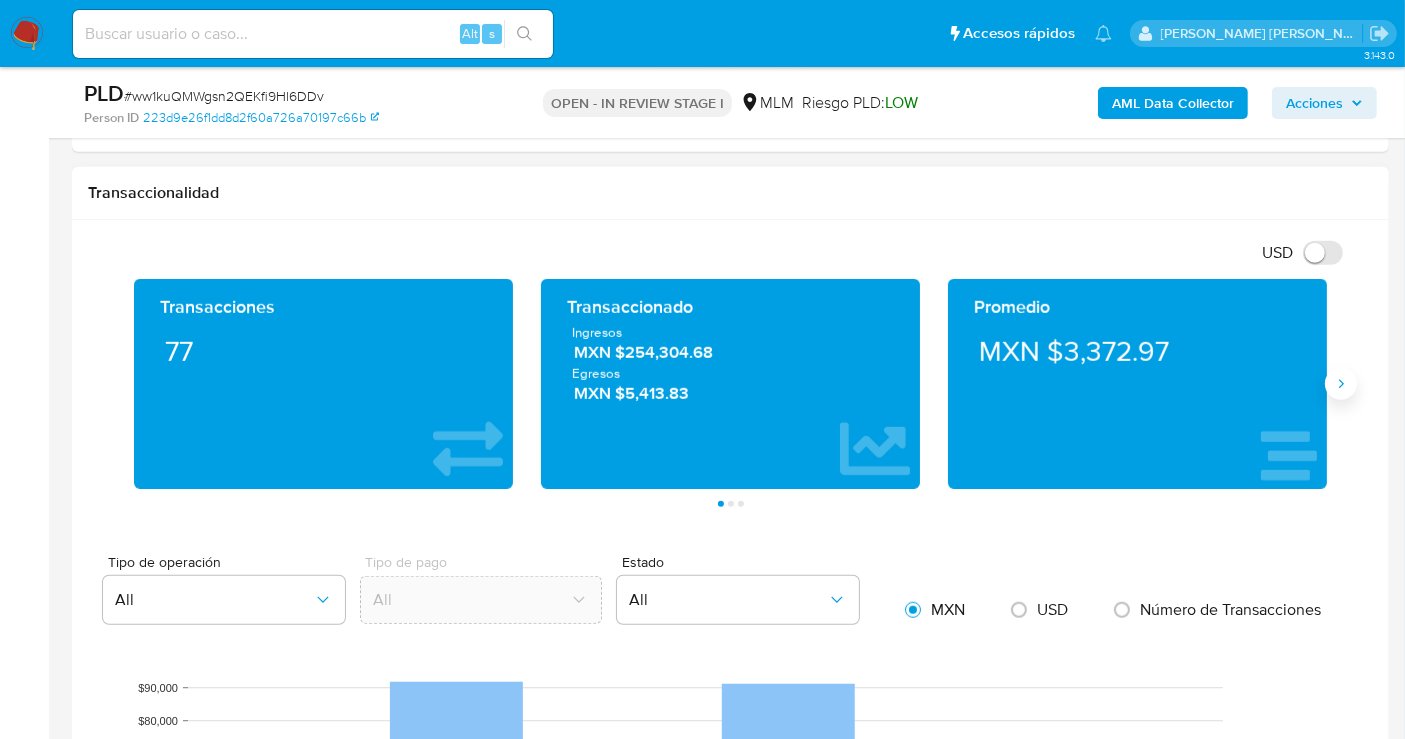 click 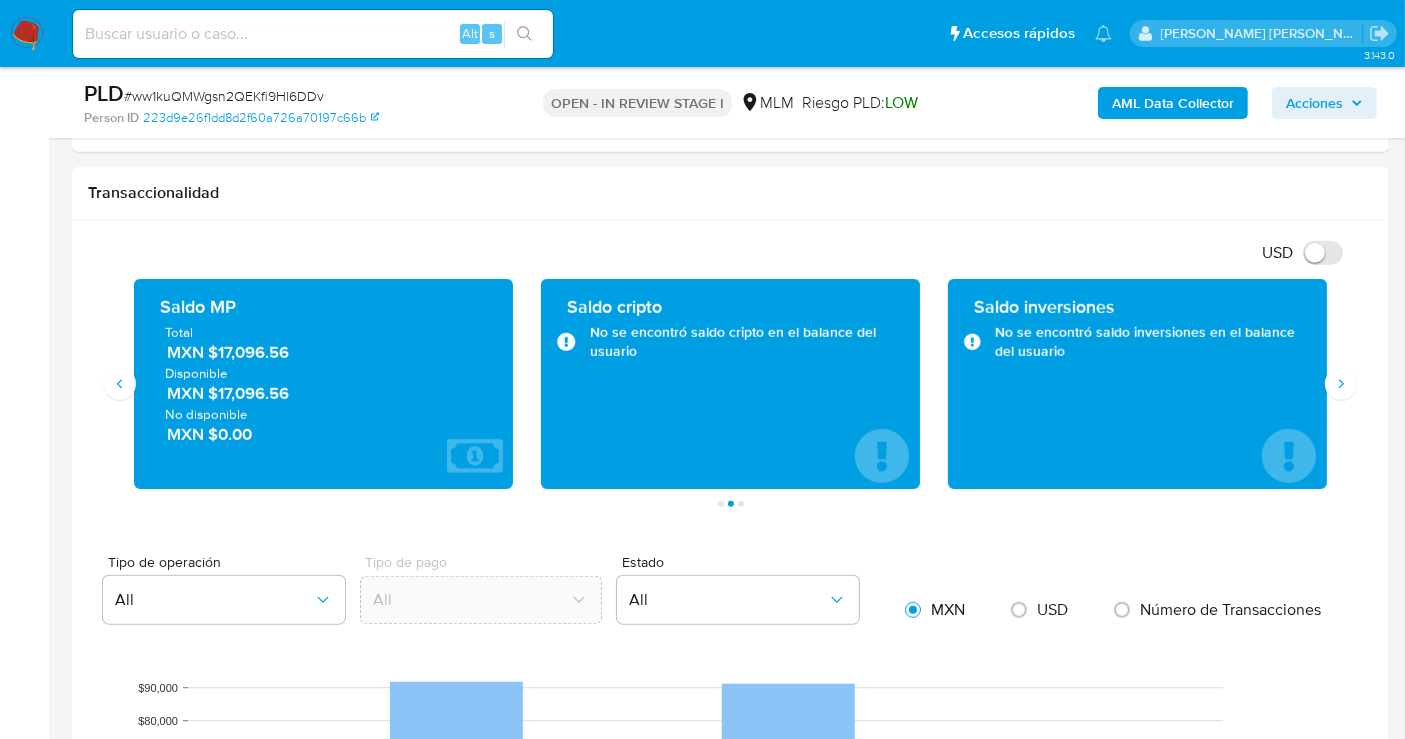 type 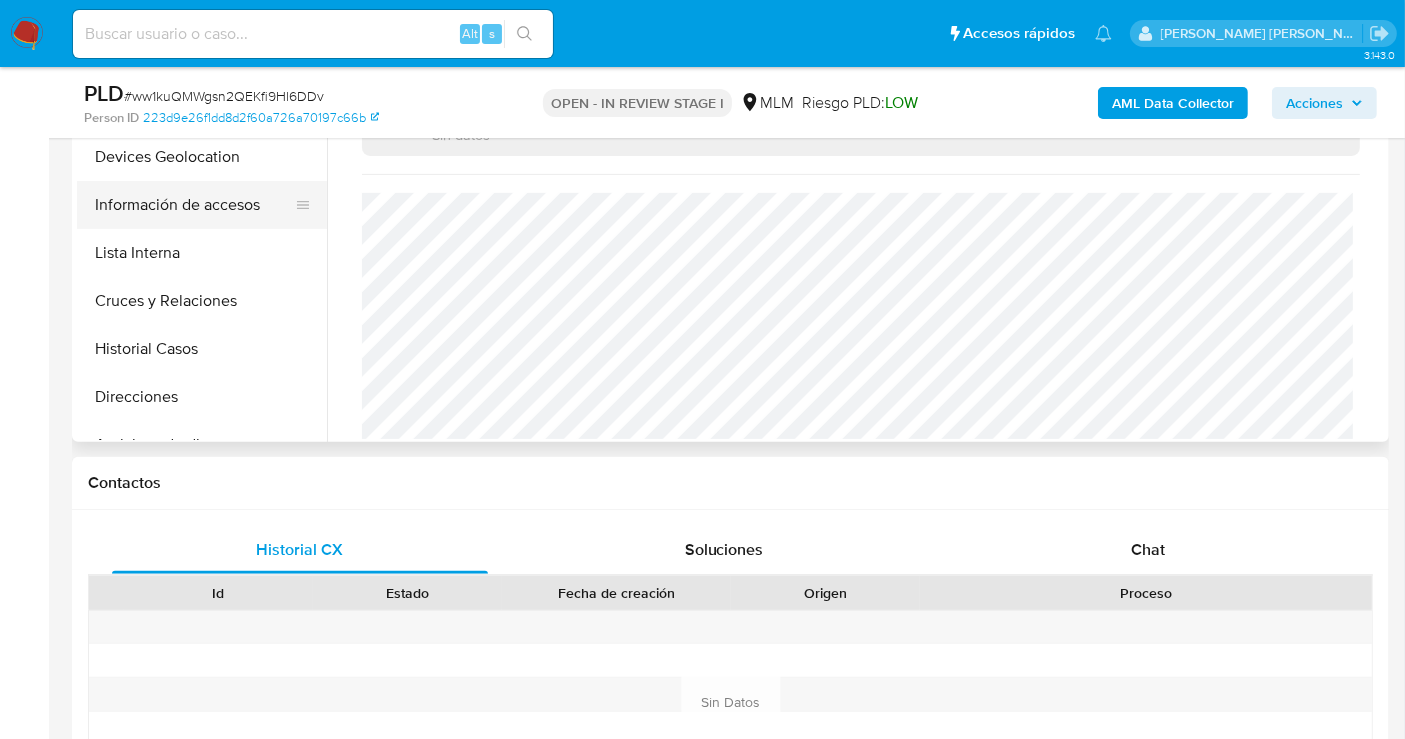 scroll, scrollTop: 444, scrollLeft: 0, axis: vertical 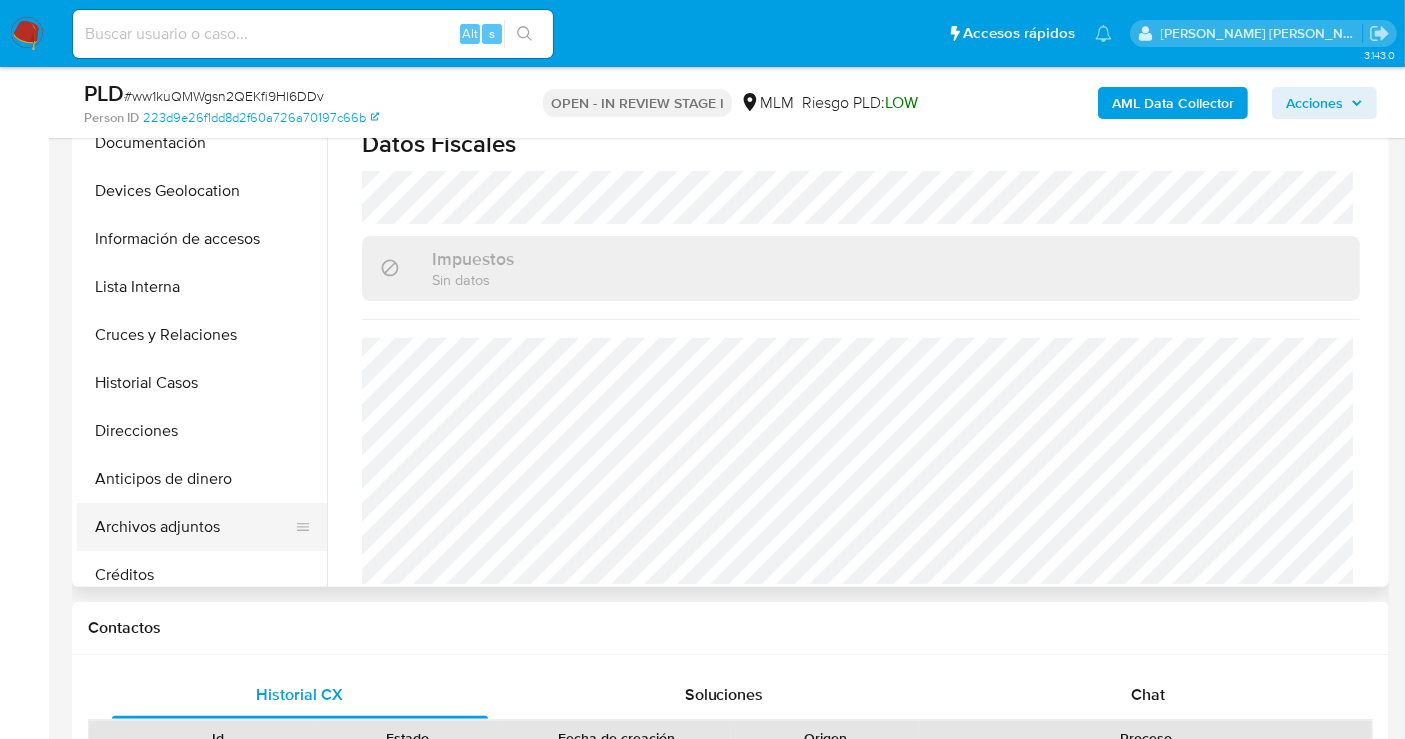 click on "Archivos adjuntos" at bounding box center [194, 527] 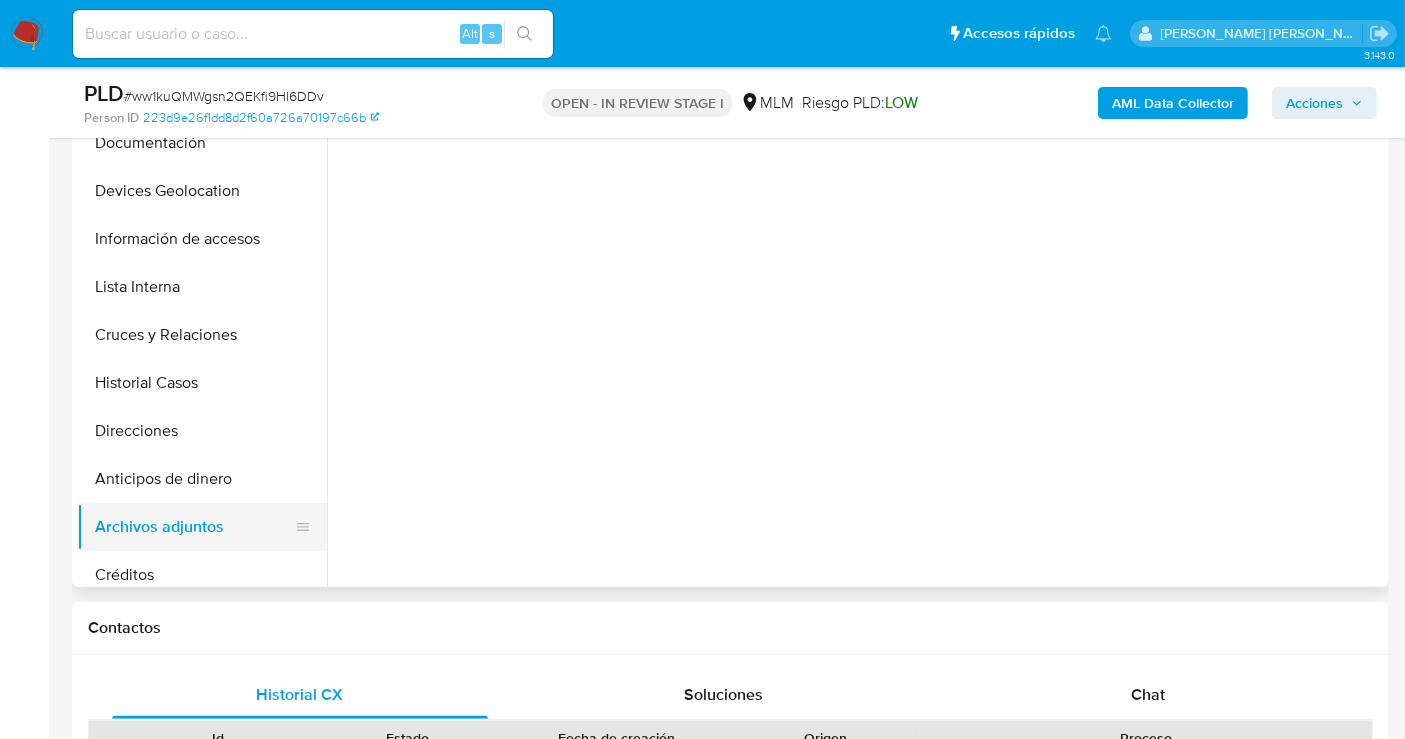 scroll, scrollTop: 0, scrollLeft: 0, axis: both 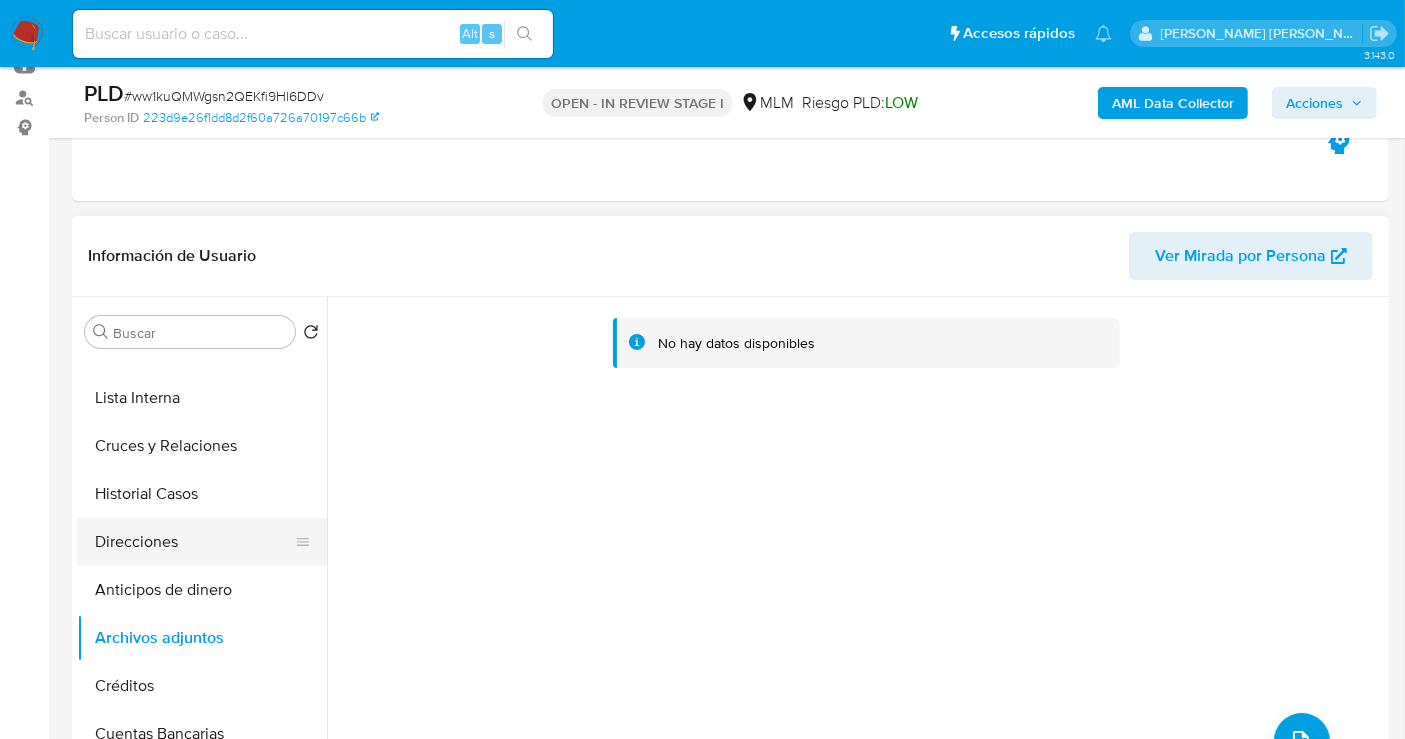 click on "Direcciones" at bounding box center (194, 542) 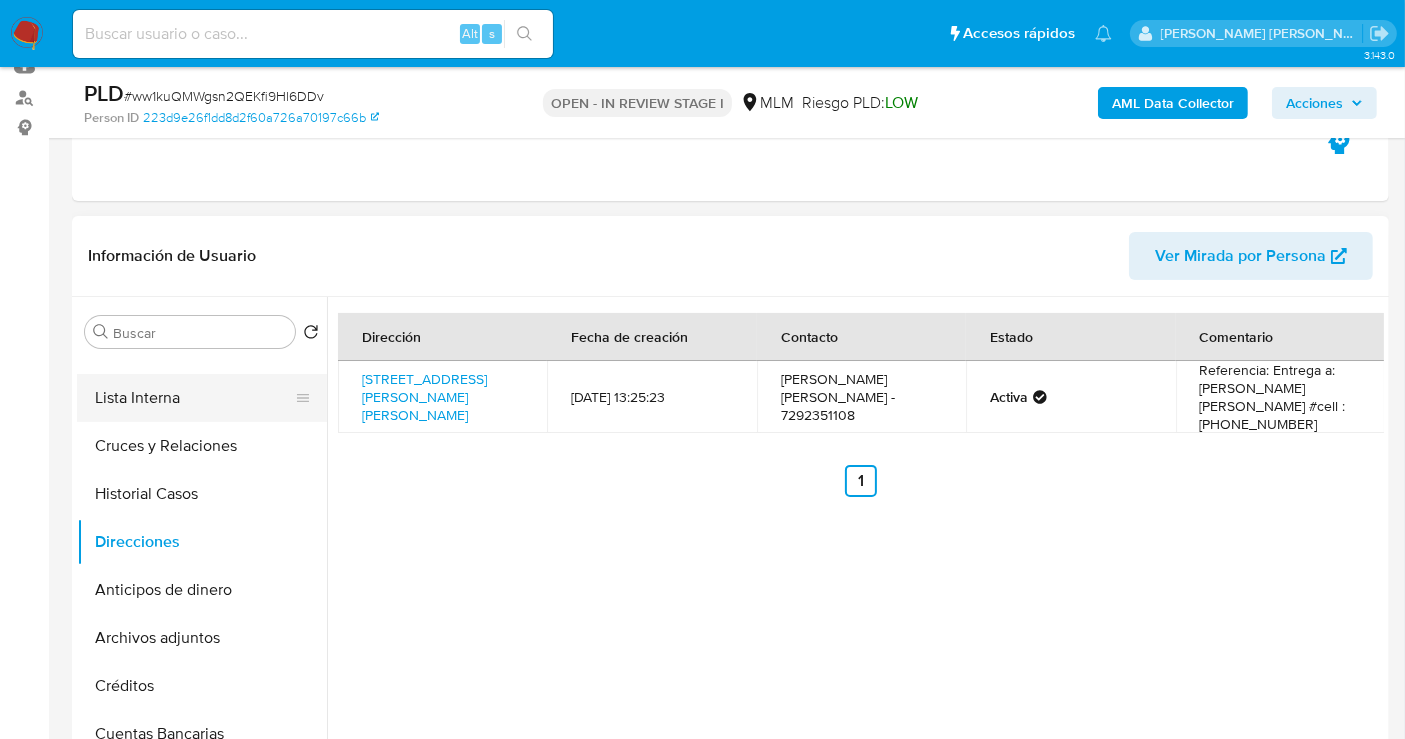 scroll, scrollTop: 111, scrollLeft: 0, axis: vertical 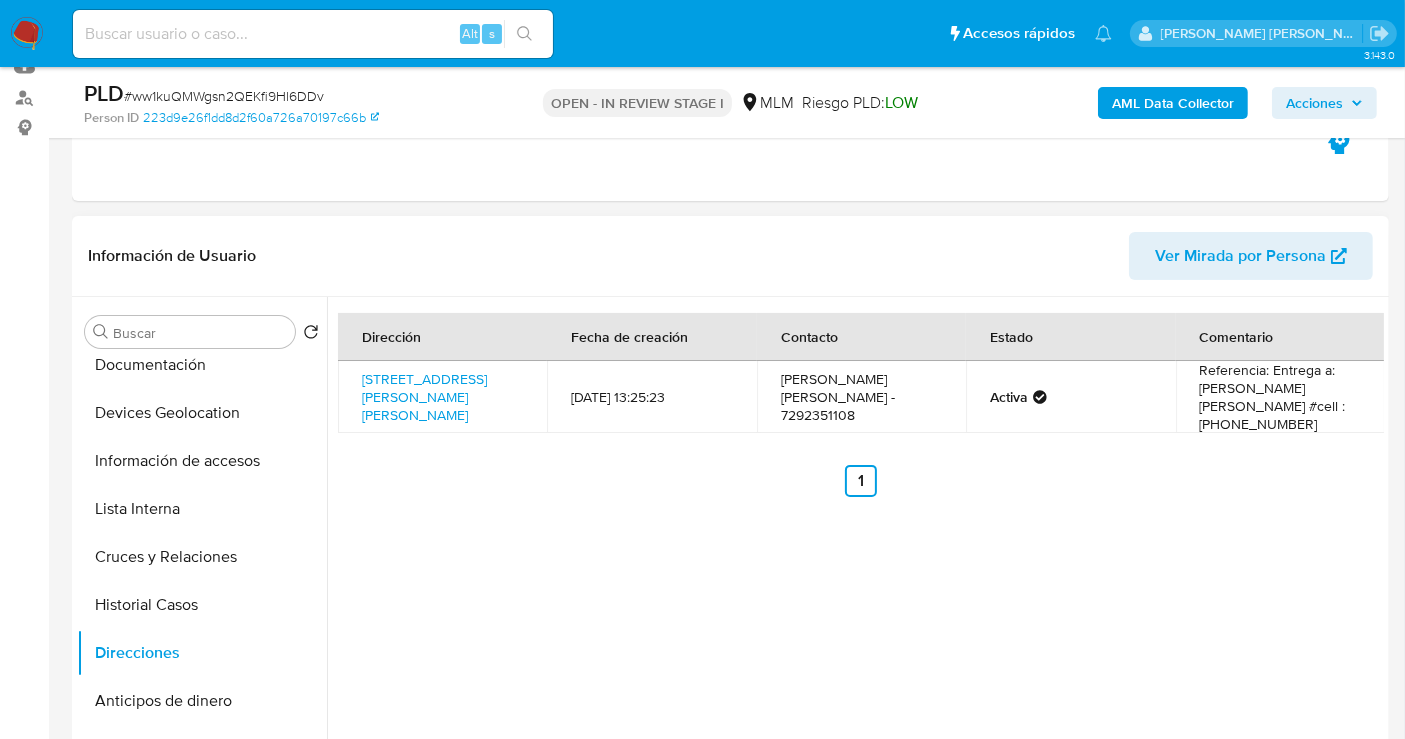 type 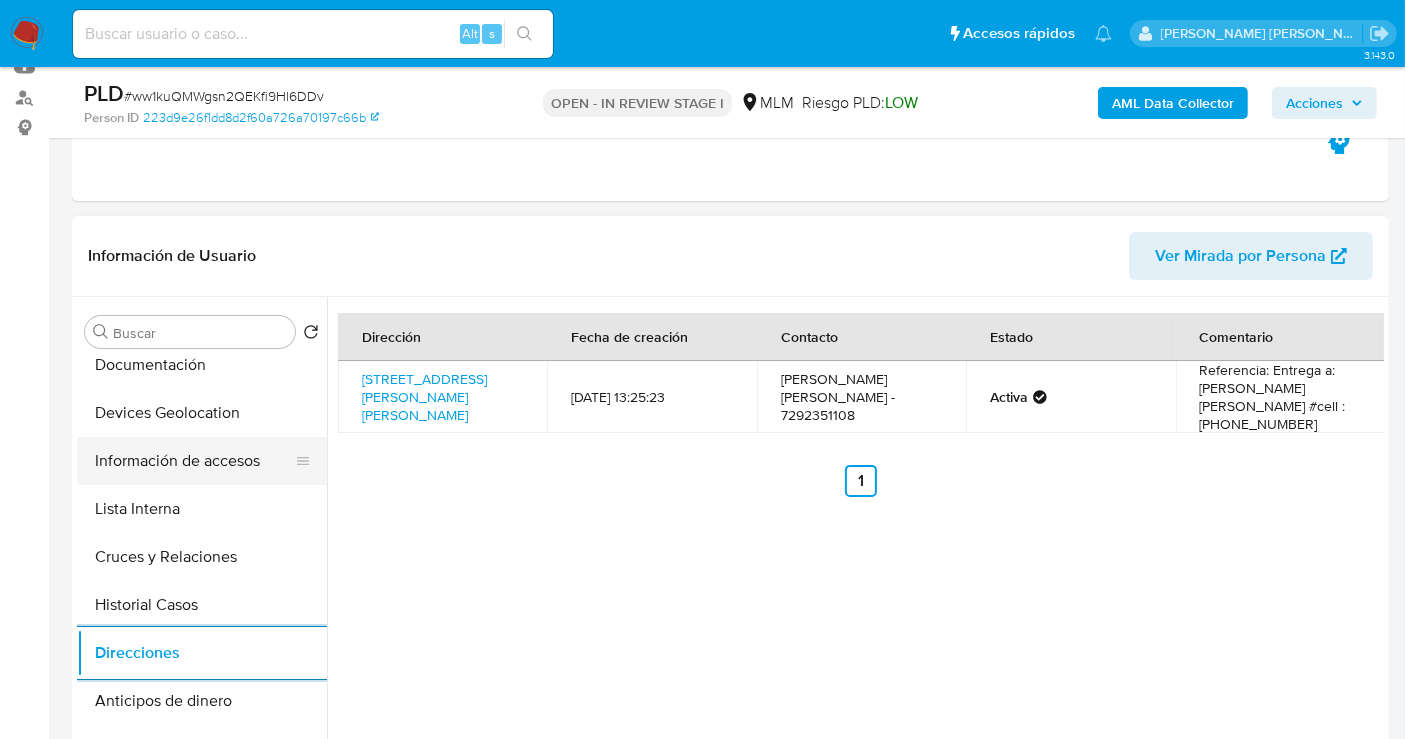 scroll, scrollTop: 0, scrollLeft: 0, axis: both 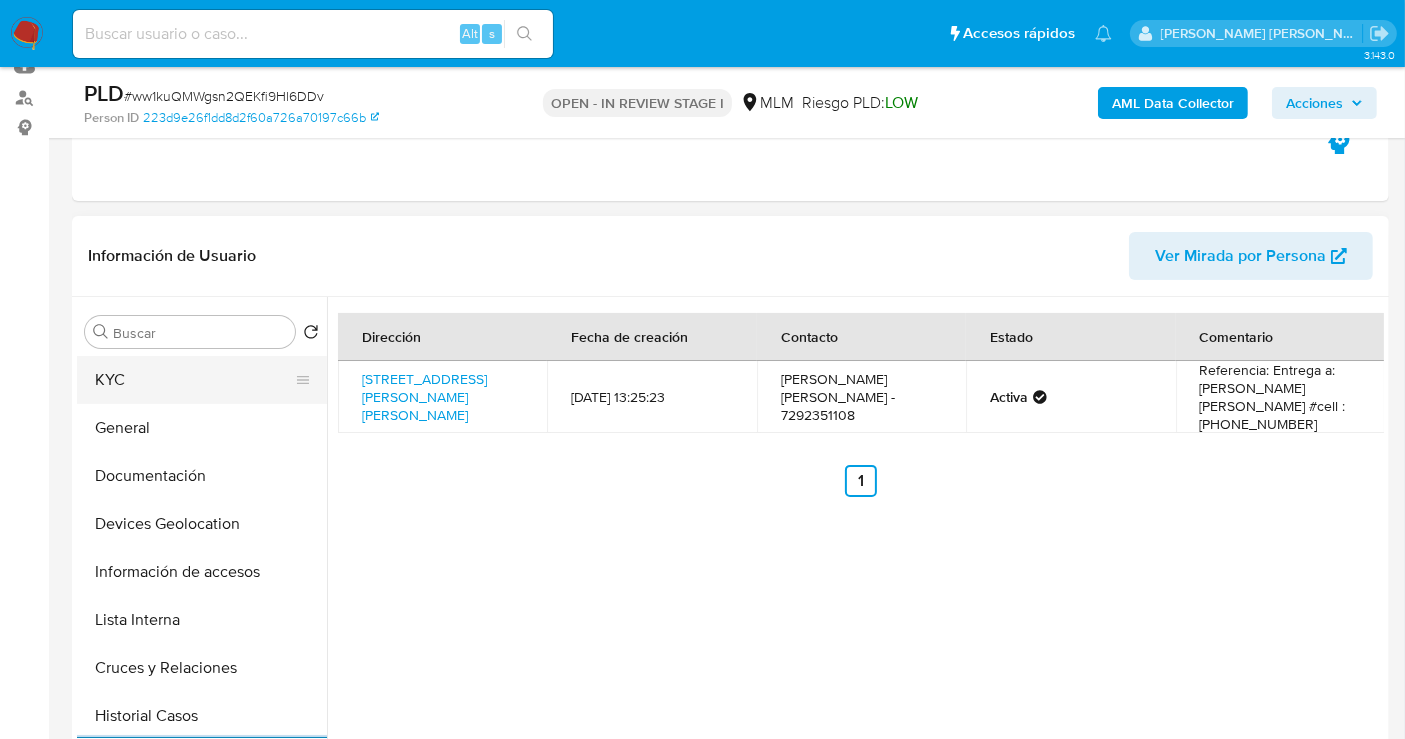 click on "KYC" at bounding box center (194, 380) 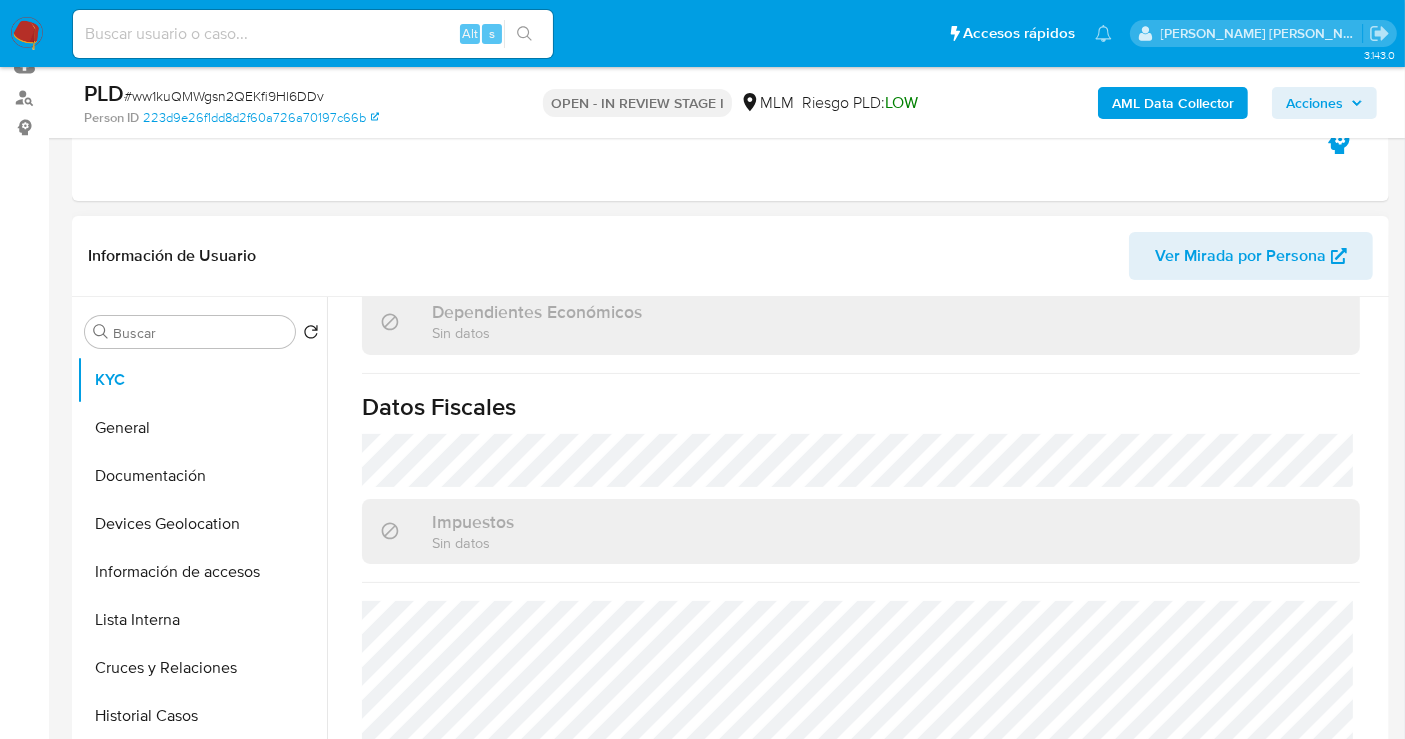 scroll, scrollTop: 1268, scrollLeft: 0, axis: vertical 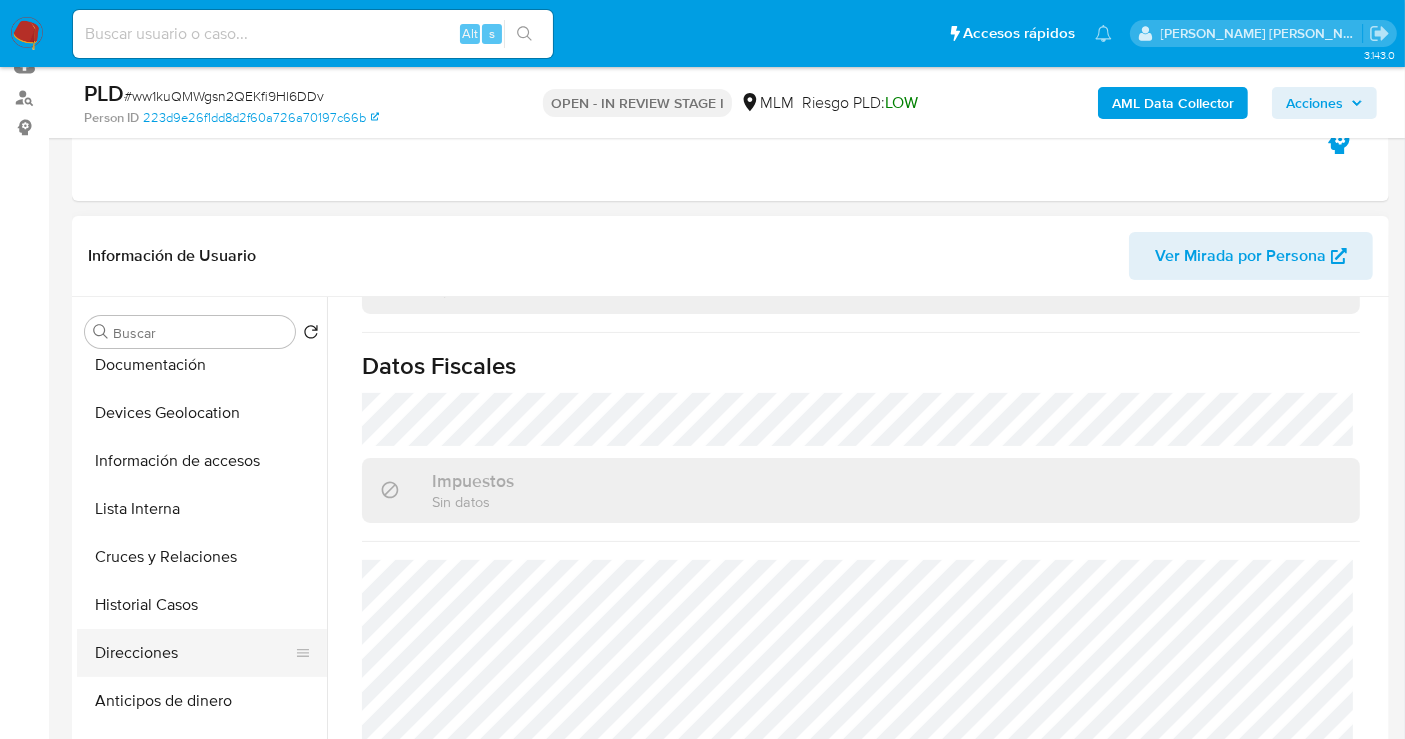 click on "Direcciones" at bounding box center [194, 653] 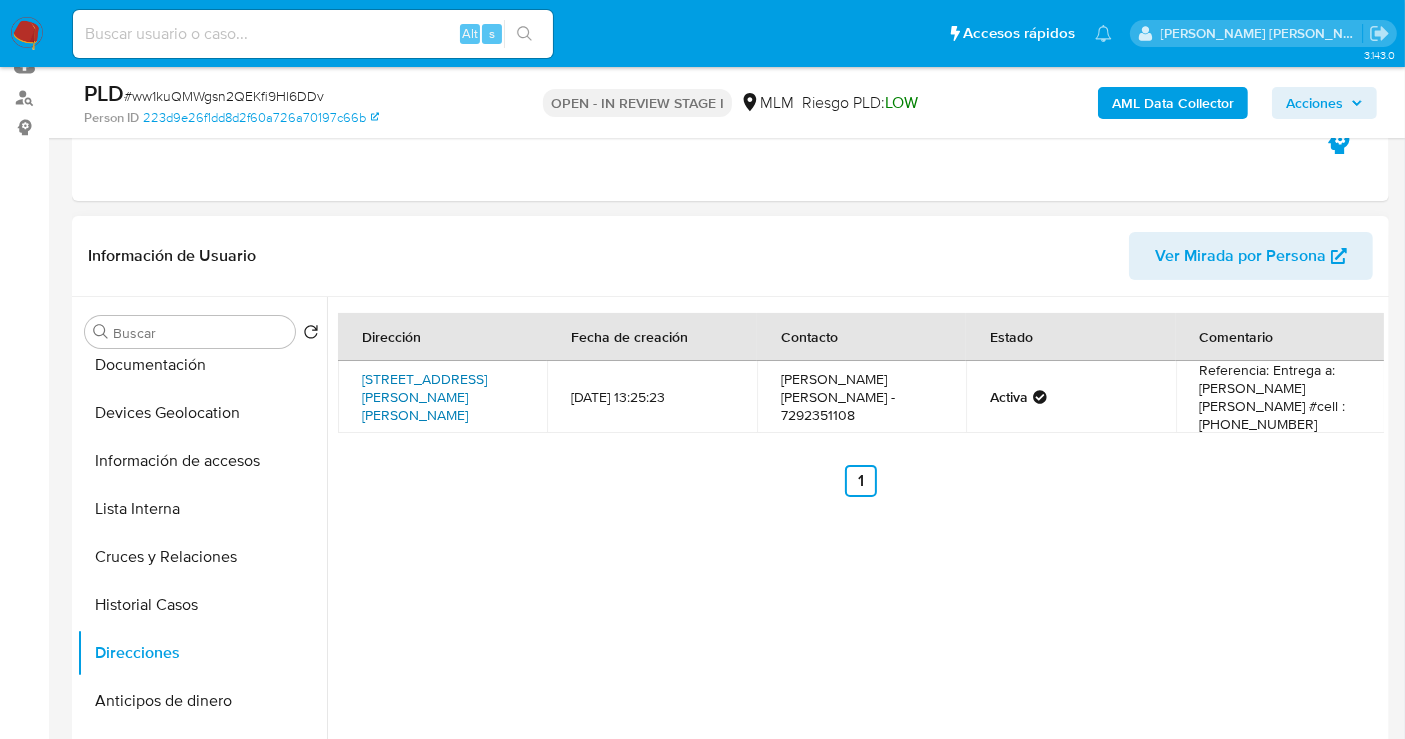 click on "[STREET_ADDRESS][PERSON_NAME][PERSON_NAME]" at bounding box center [424, 397] 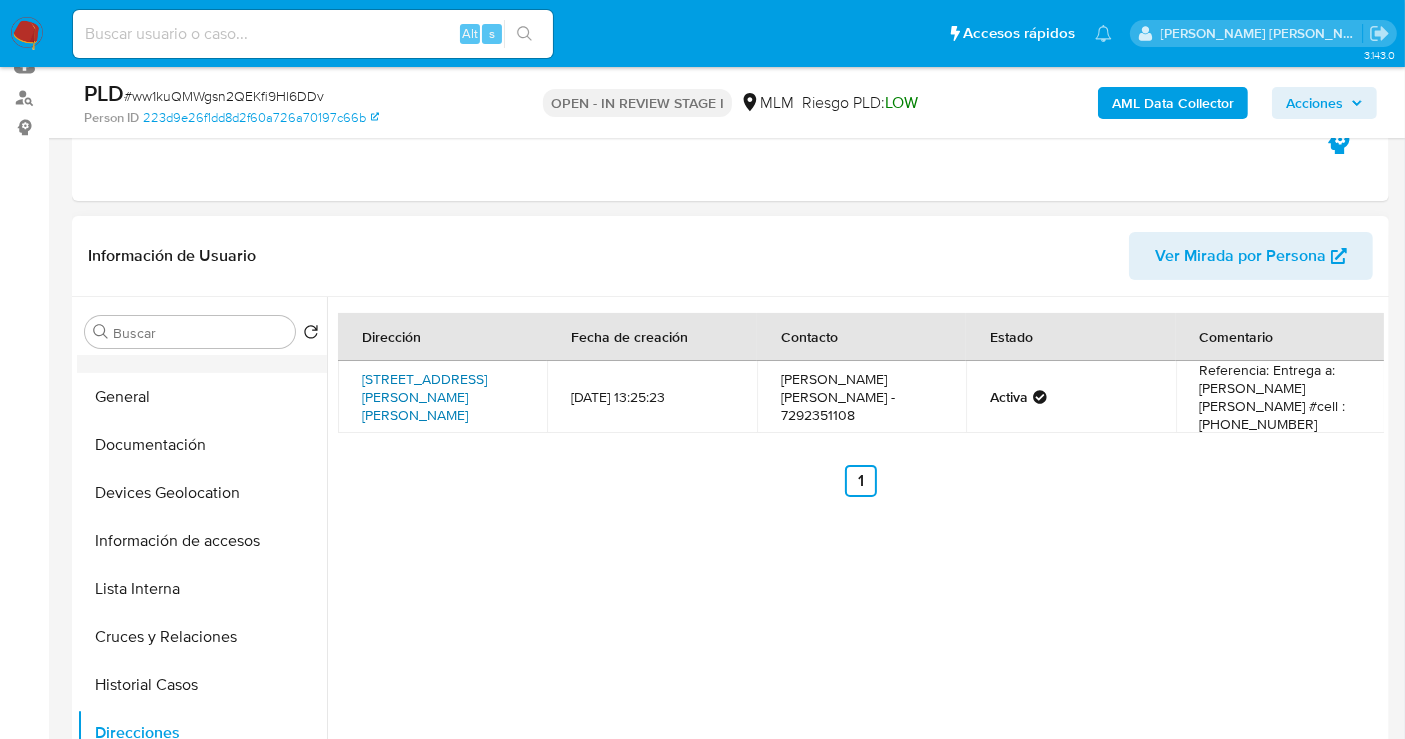 scroll, scrollTop: 0, scrollLeft: 0, axis: both 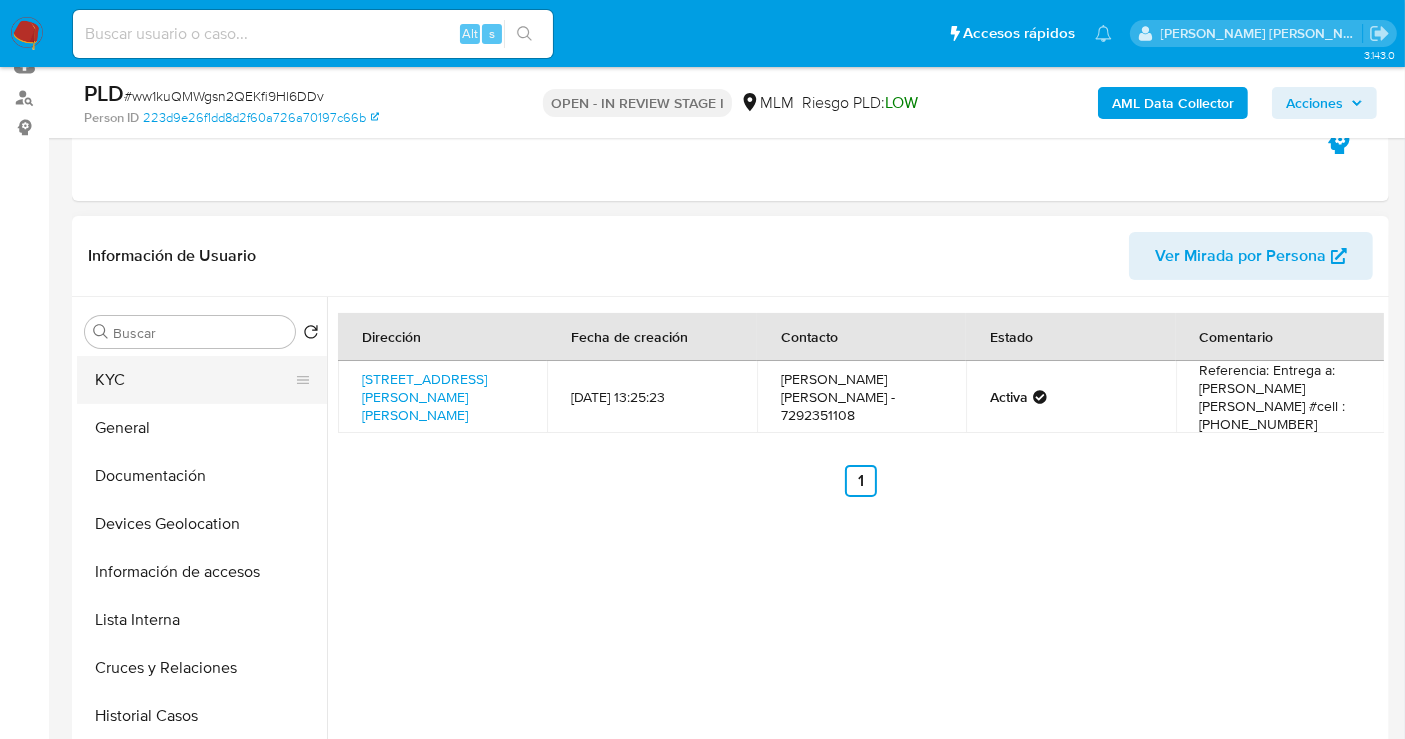 click on "KYC" at bounding box center (194, 380) 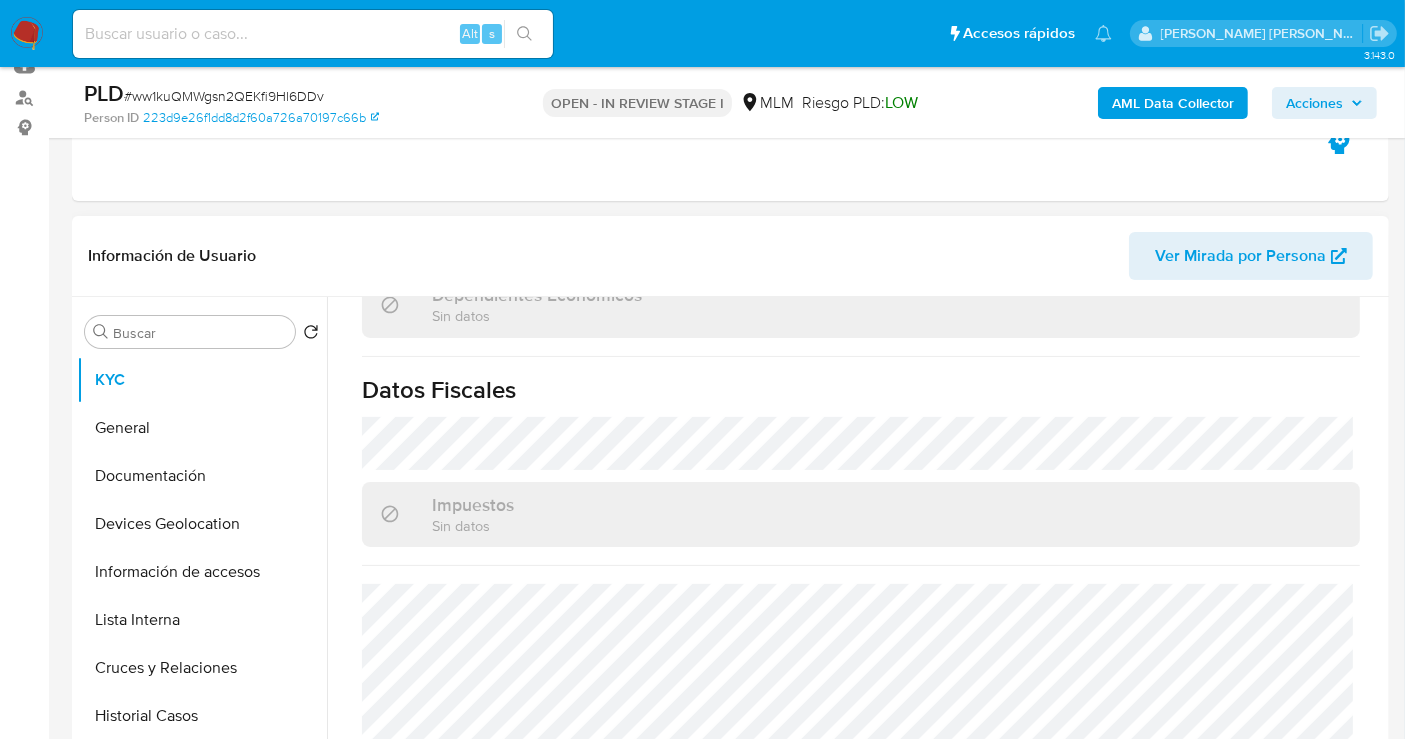 scroll, scrollTop: 1268, scrollLeft: 0, axis: vertical 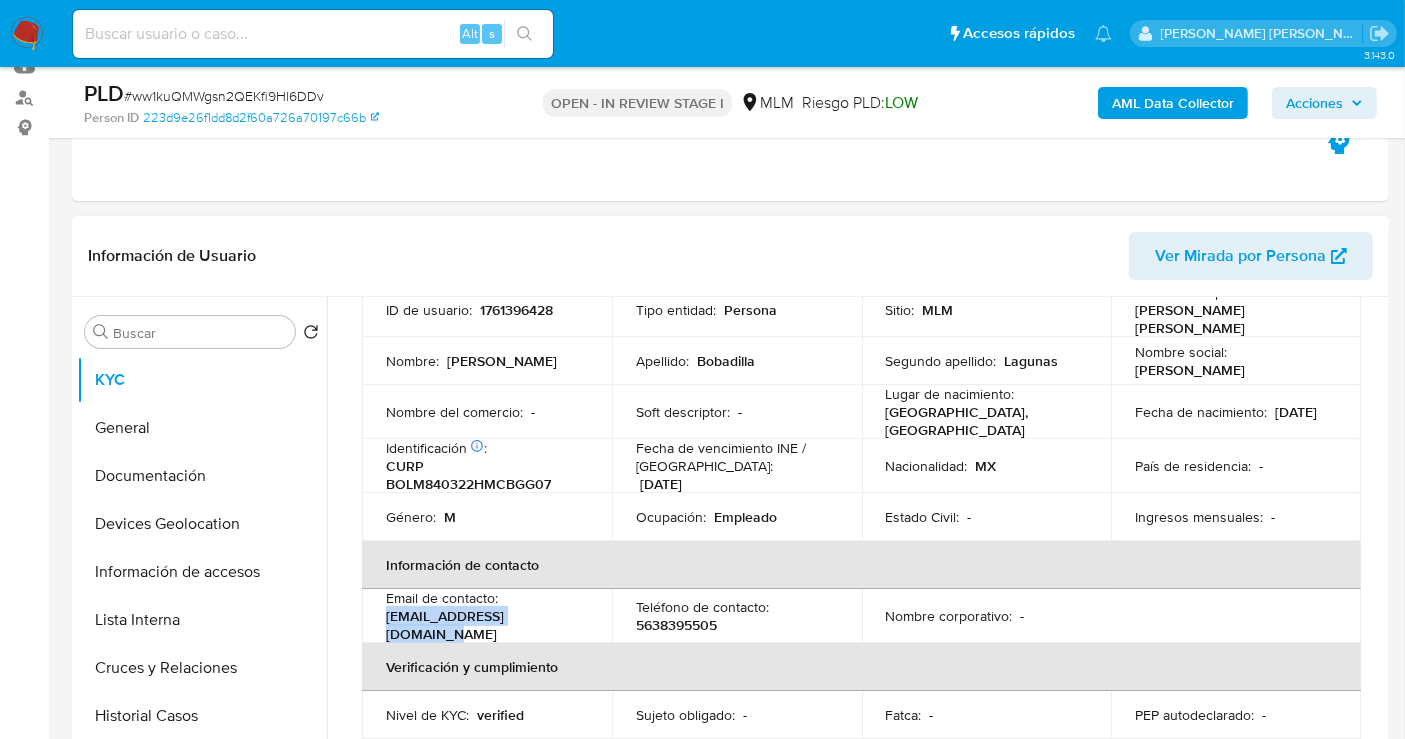 drag, startPoint x: 568, startPoint y: 615, endPoint x: 385, endPoint y: 618, distance: 183.02458 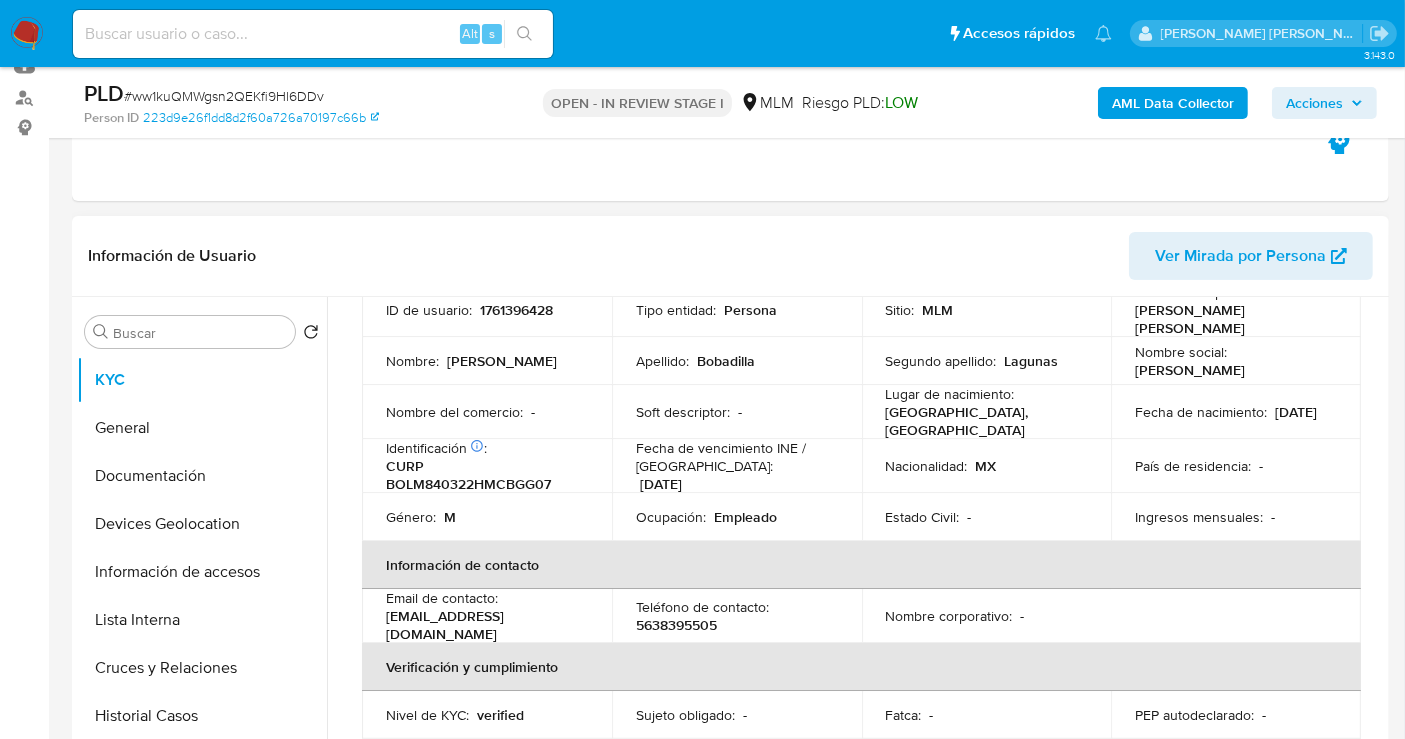 click on "5638395505" at bounding box center (676, 625) 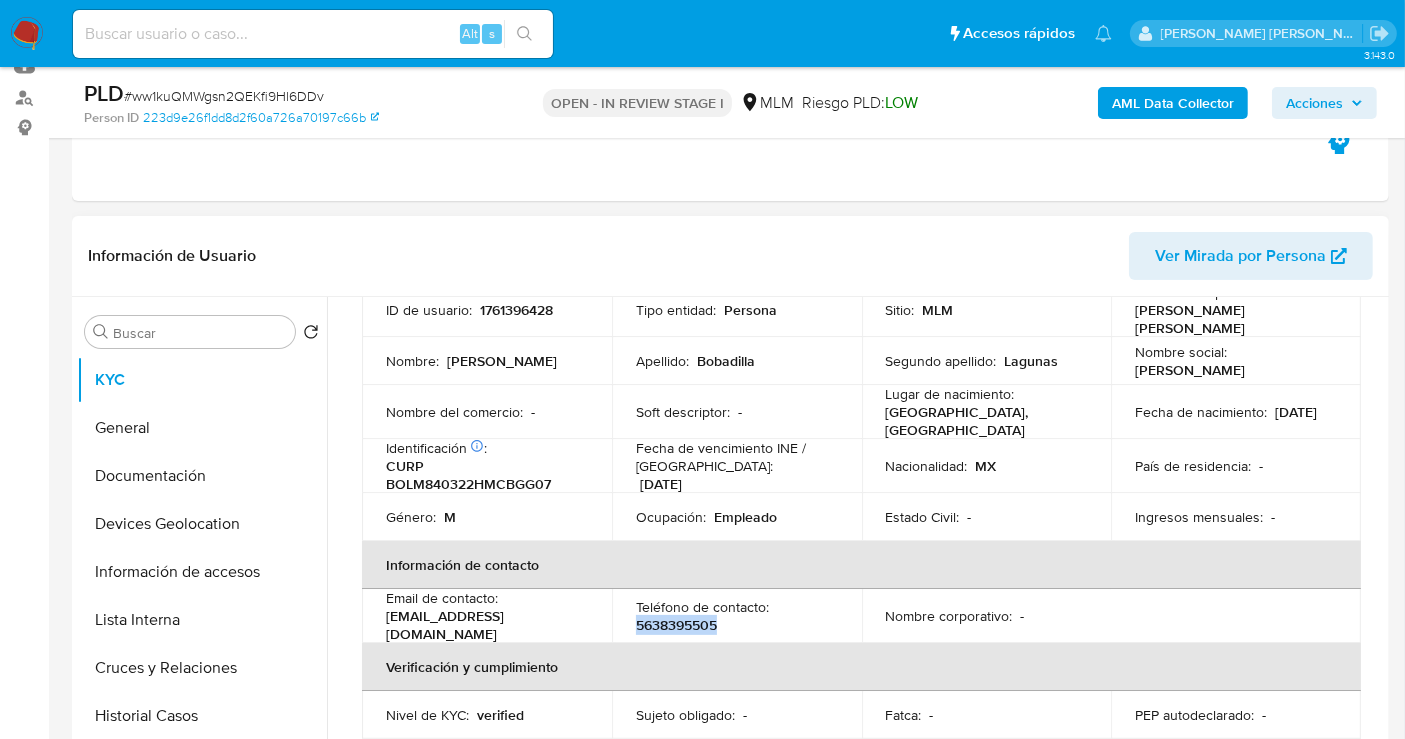 click on "5638395505" at bounding box center [676, 625] 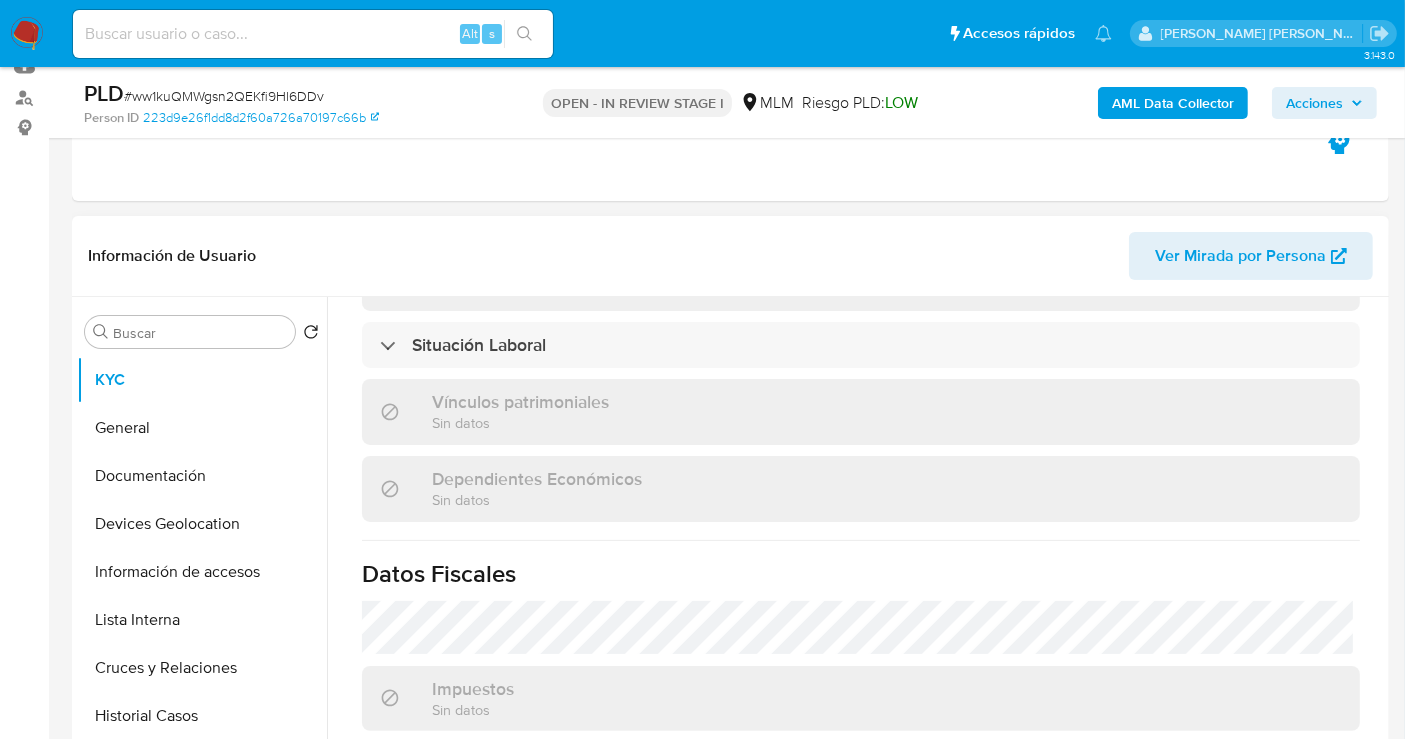 scroll, scrollTop: 1268, scrollLeft: 0, axis: vertical 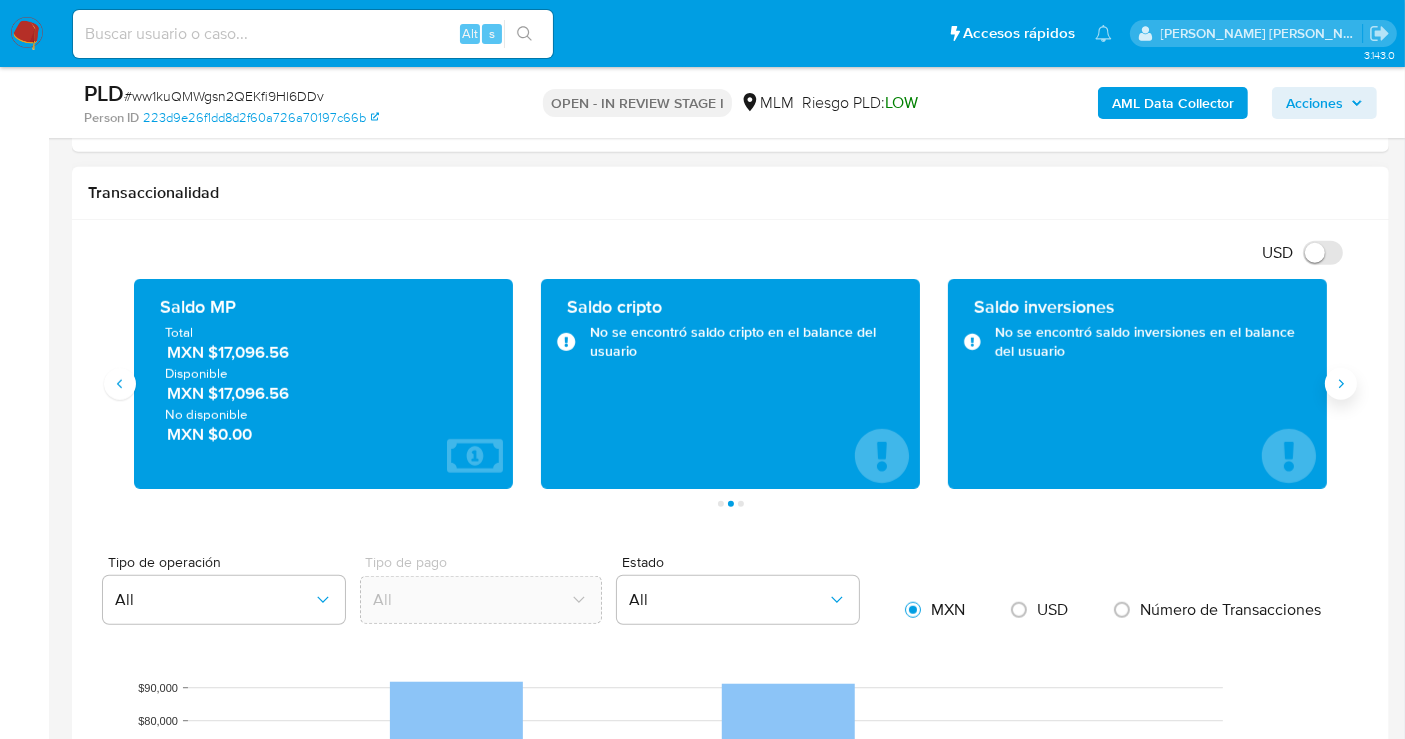 click 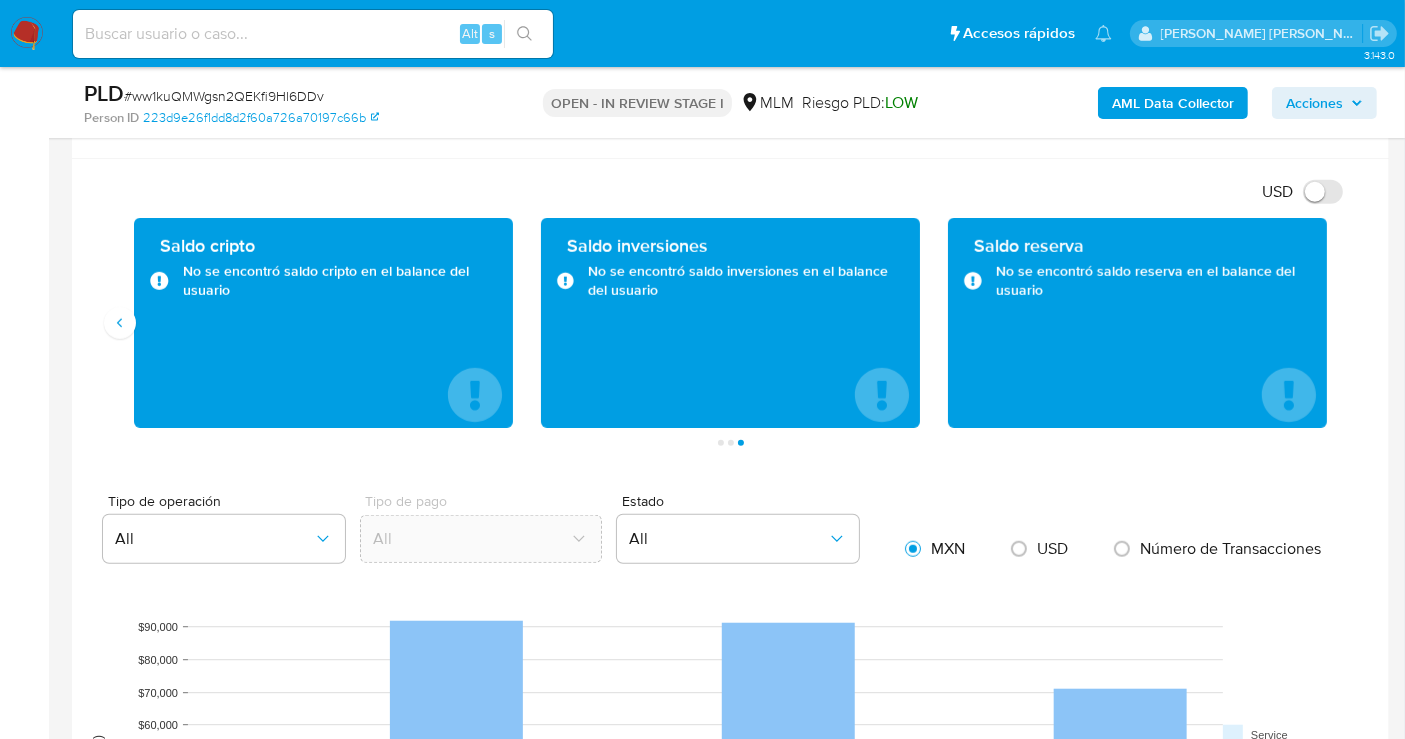 scroll, scrollTop: 1444, scrollLeft: 0, axis: vertical 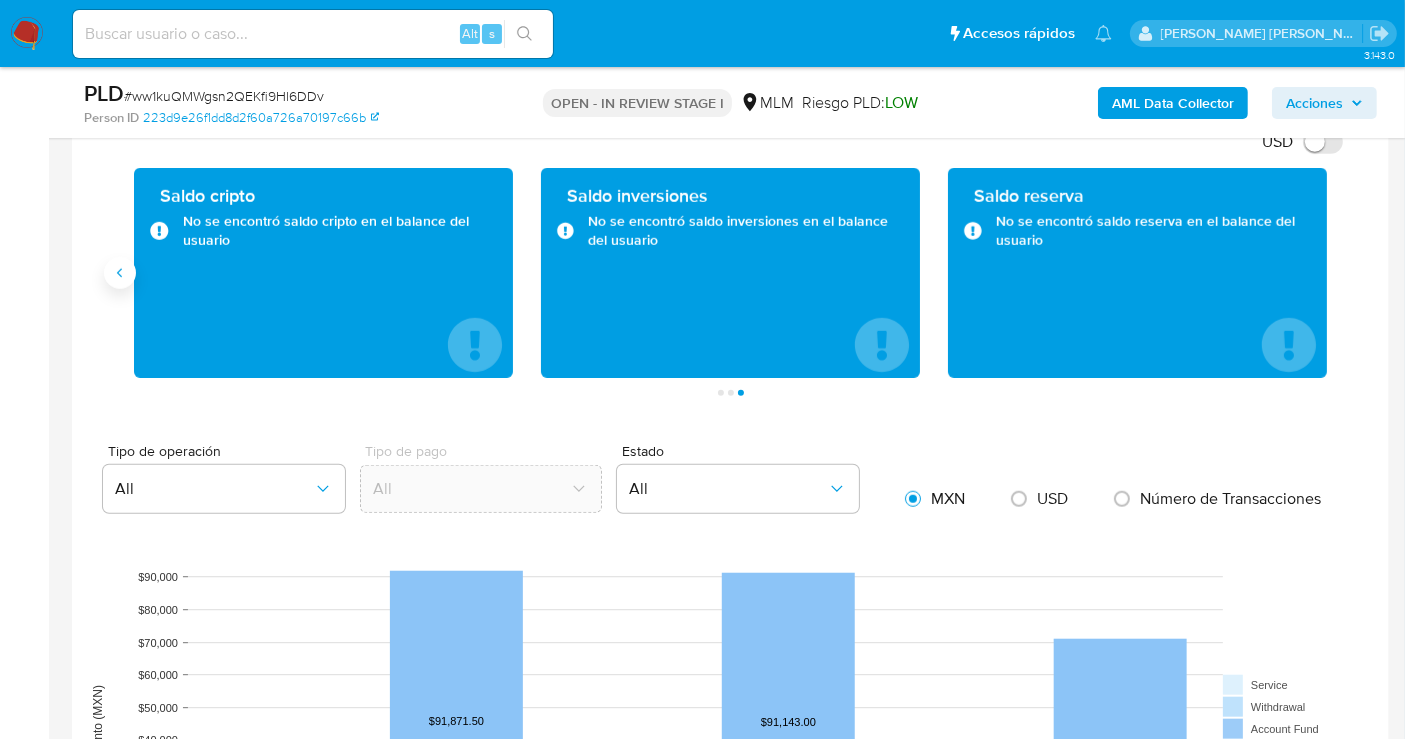 click at bounding box center (120, 273) 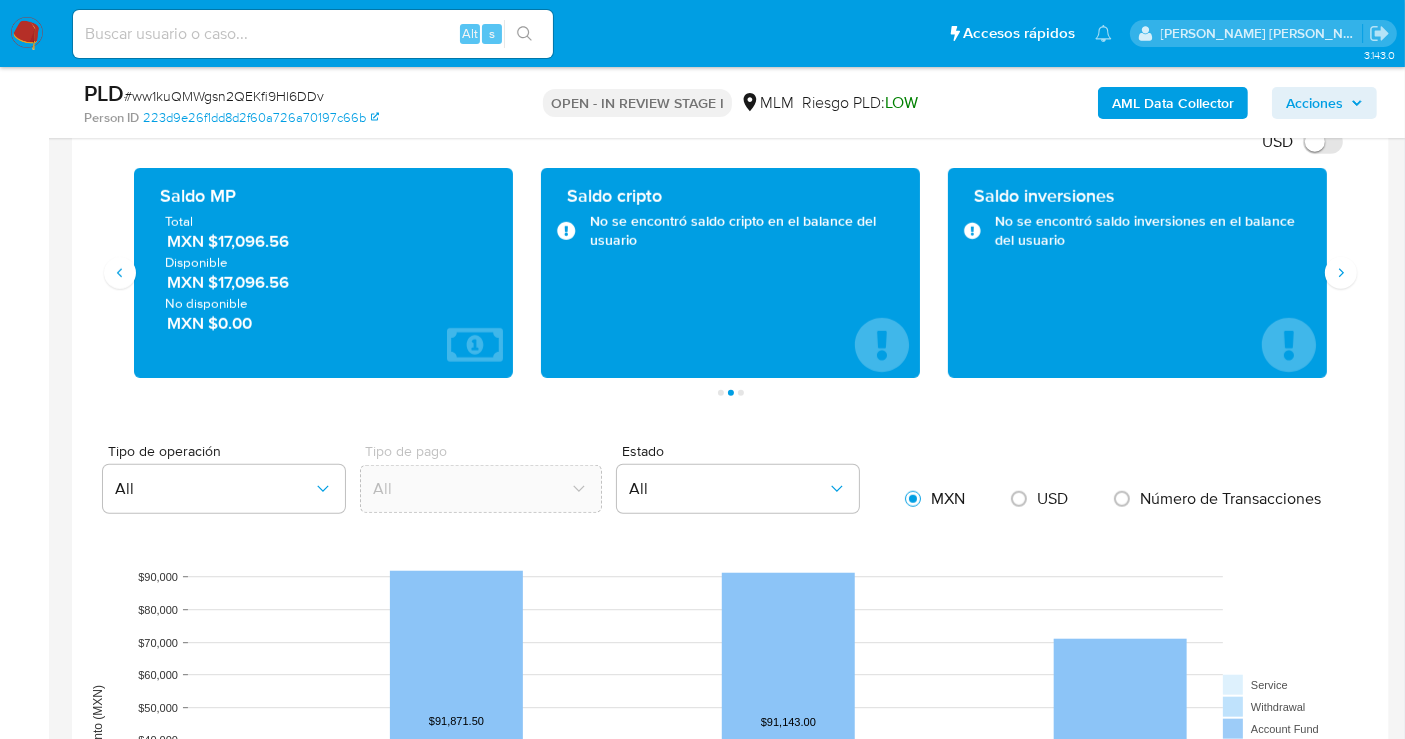 click on "MXN $17,096.56" at bounding box center (324, 241) 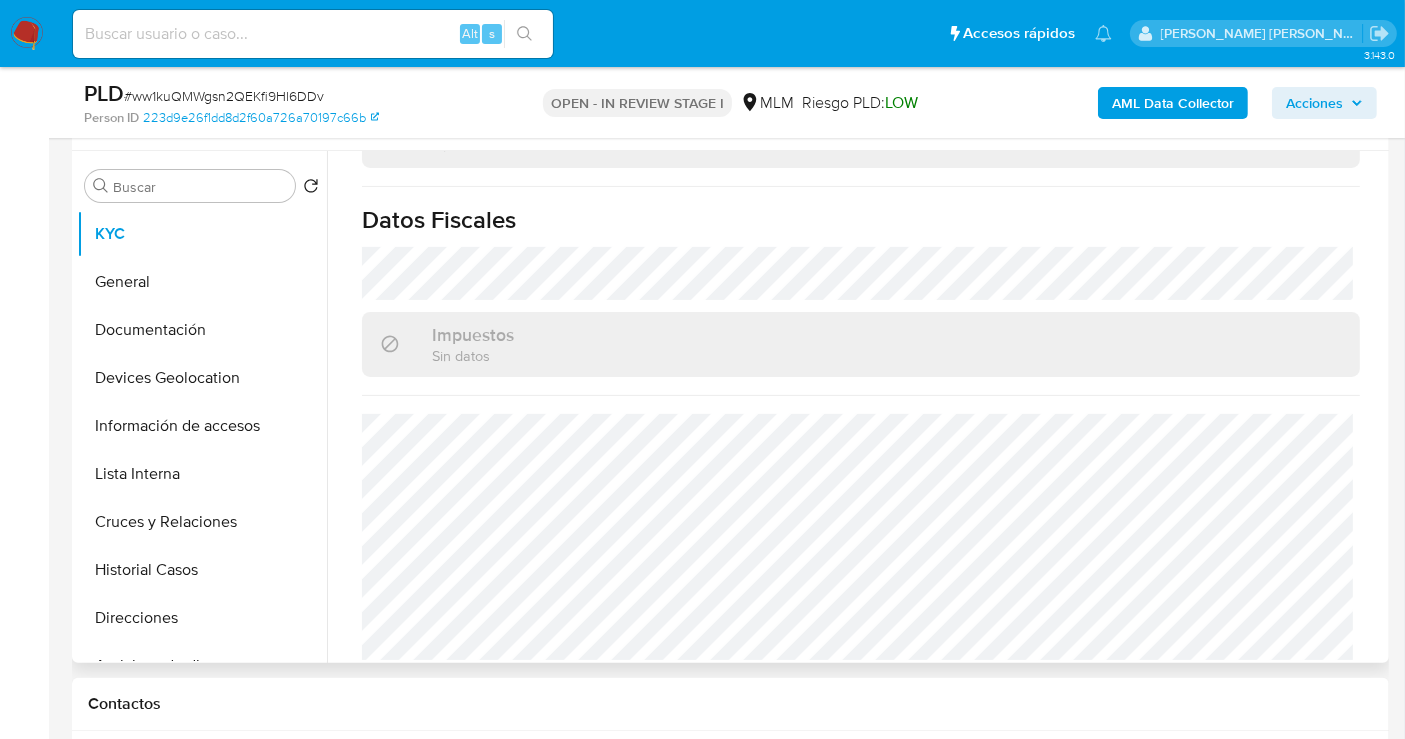 scroll, scrollTop: 444, scrollLeft: 0, axis: vertical 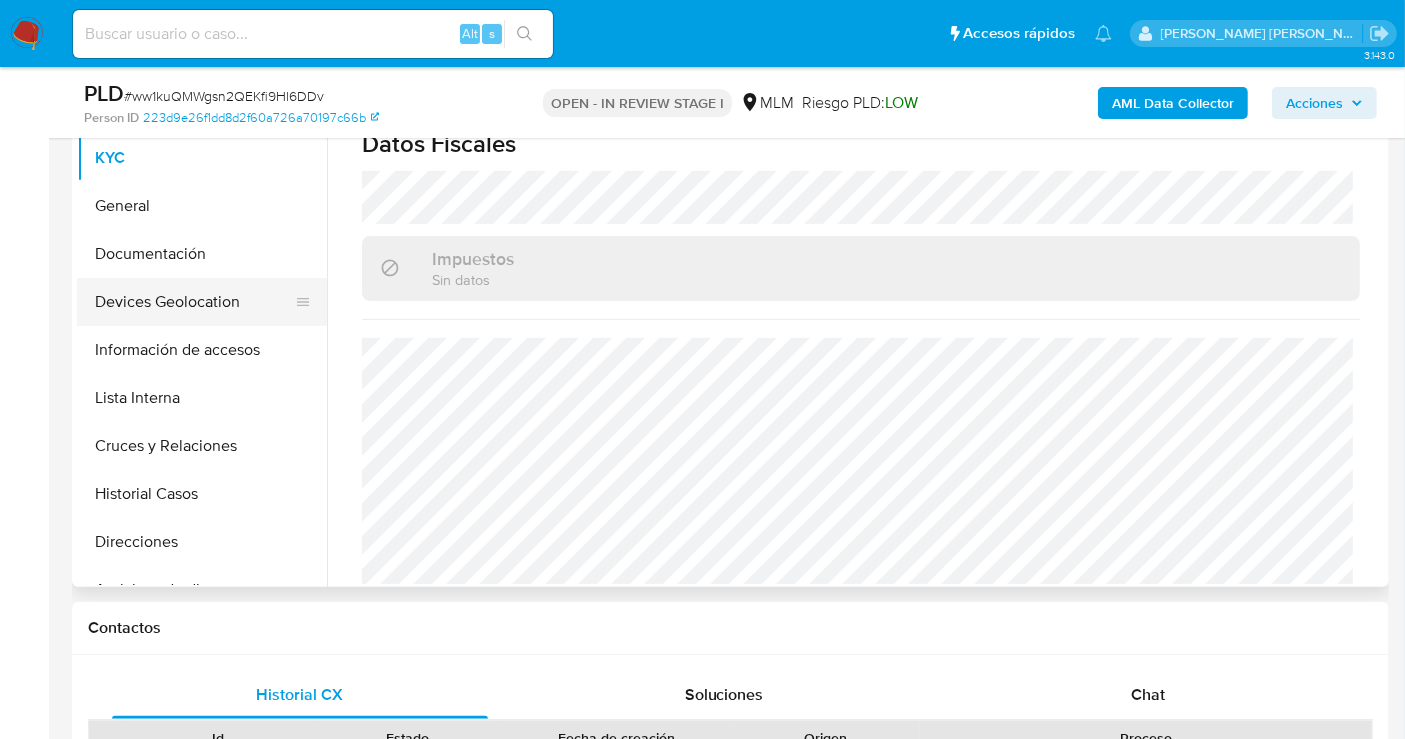 click on "Devices Geolocation" at bounding box center [194, 302] 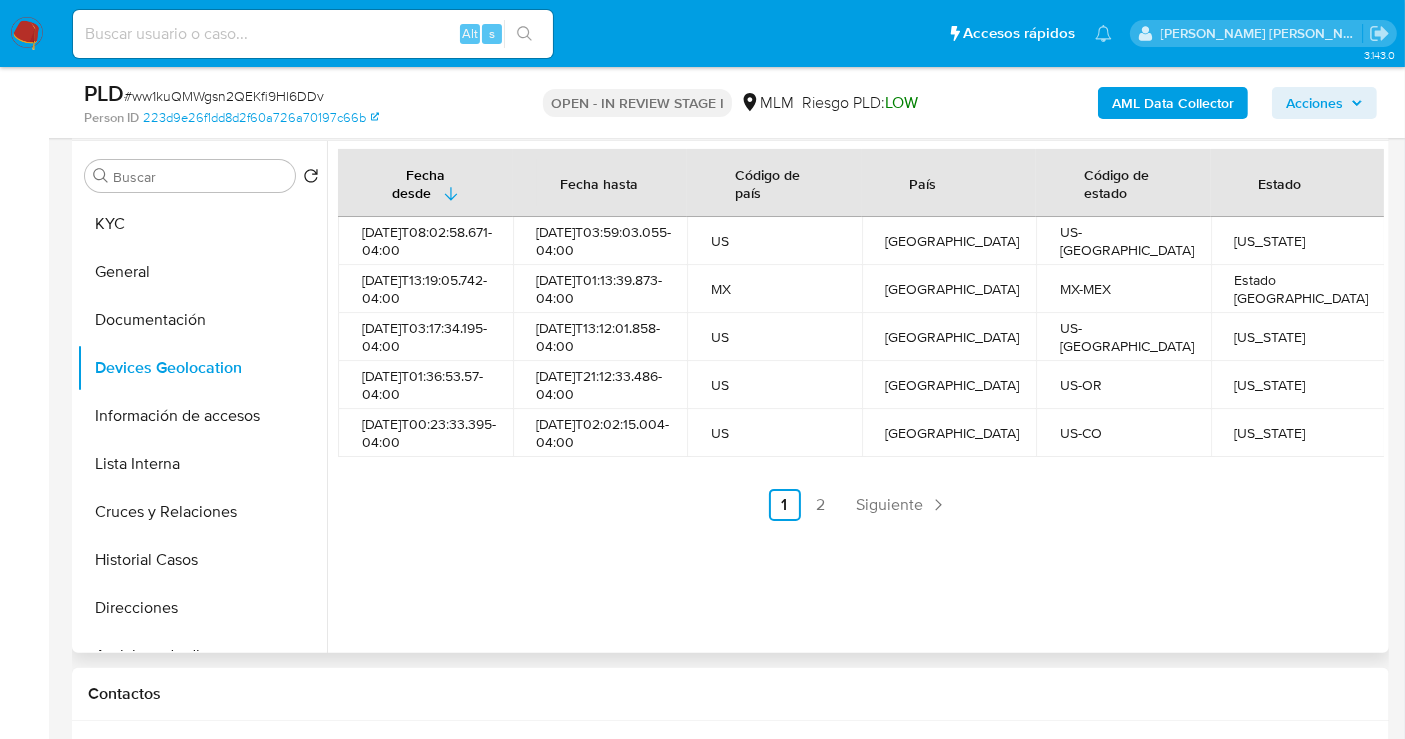 scroll, scrollTop: 333, scrollLeft: 0, axis: vertical 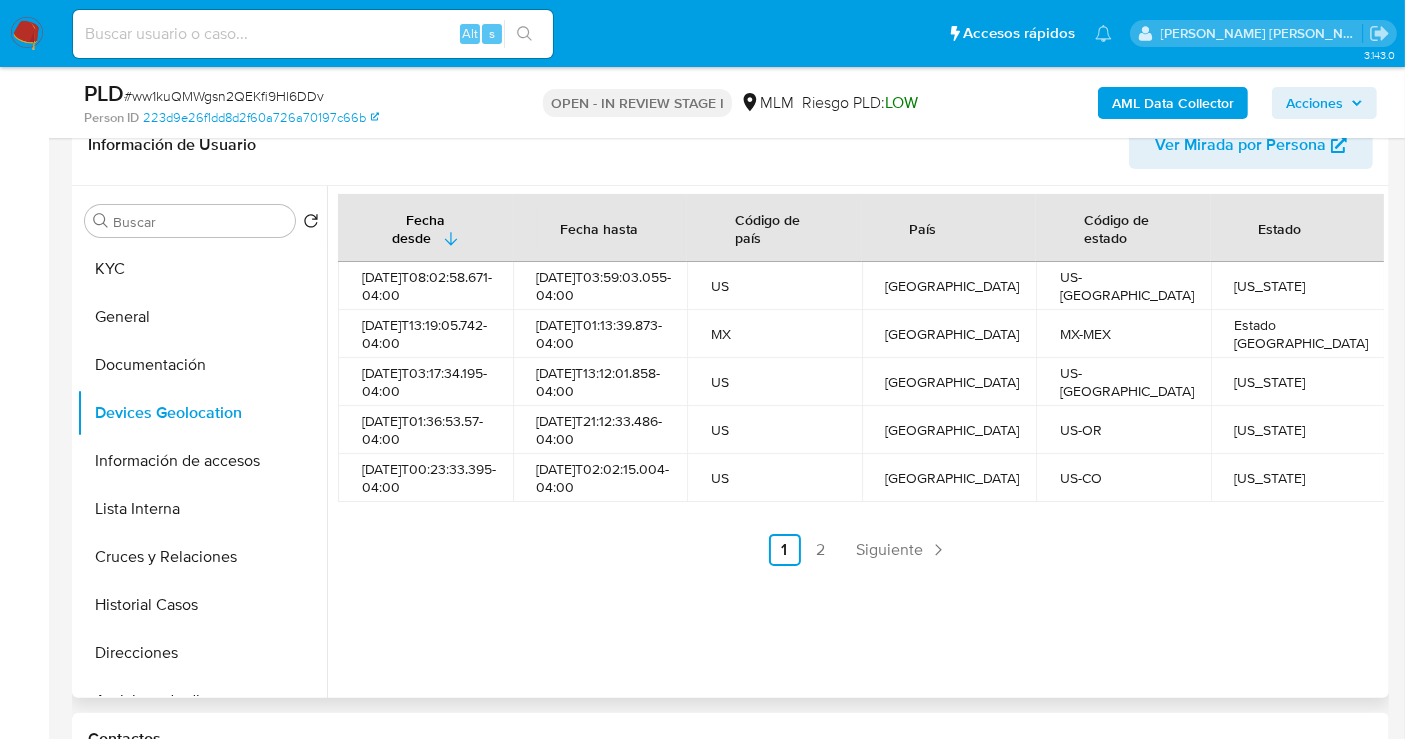 type 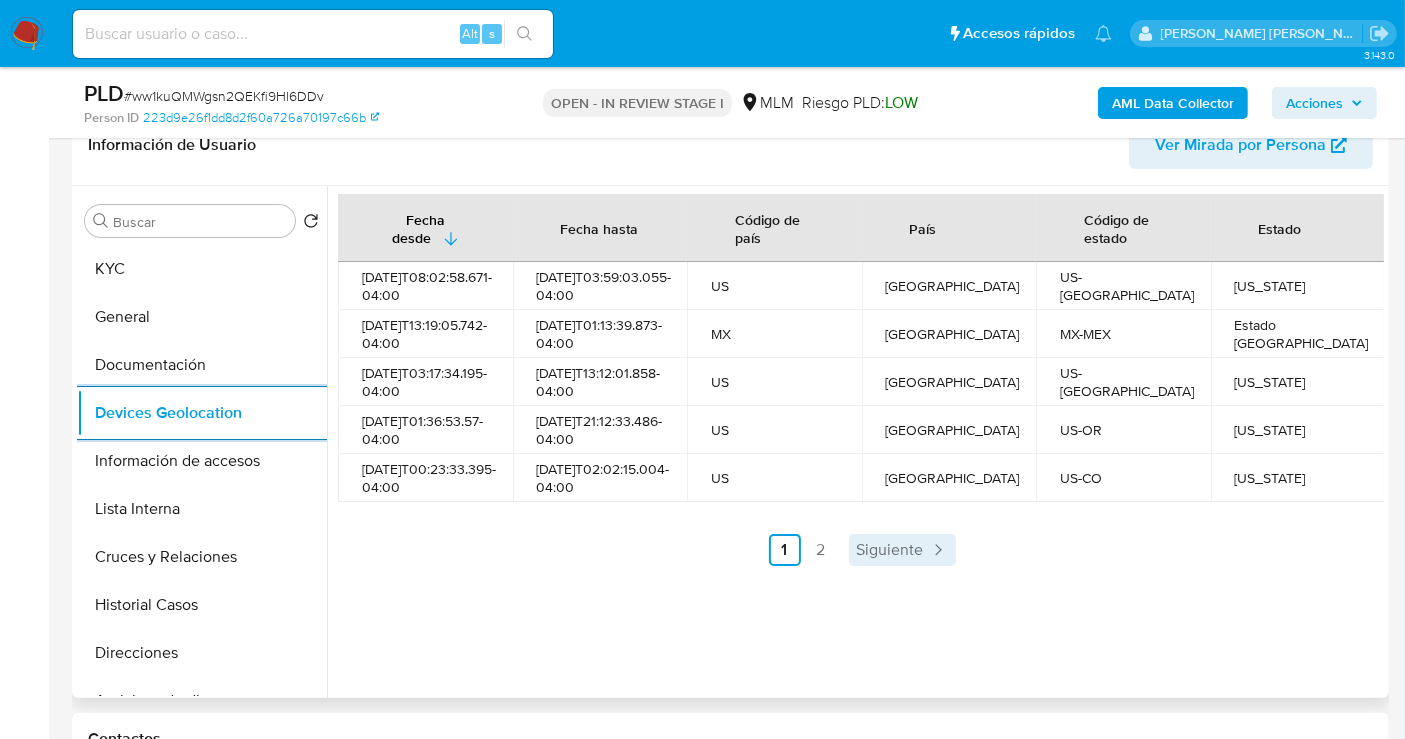 click on "Siguiente" at bounding box center (890, 550) 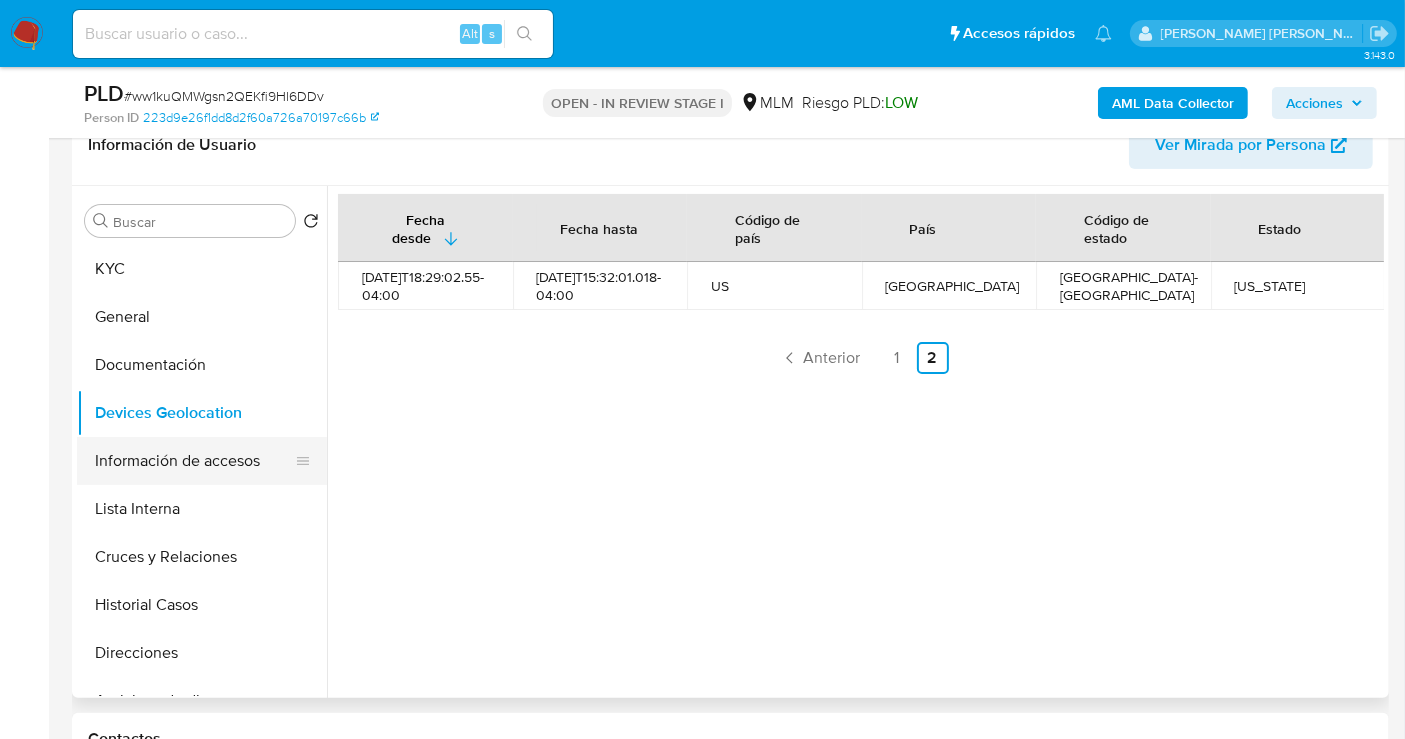 click on "Información de accesos" at bounding box center (194, 461) 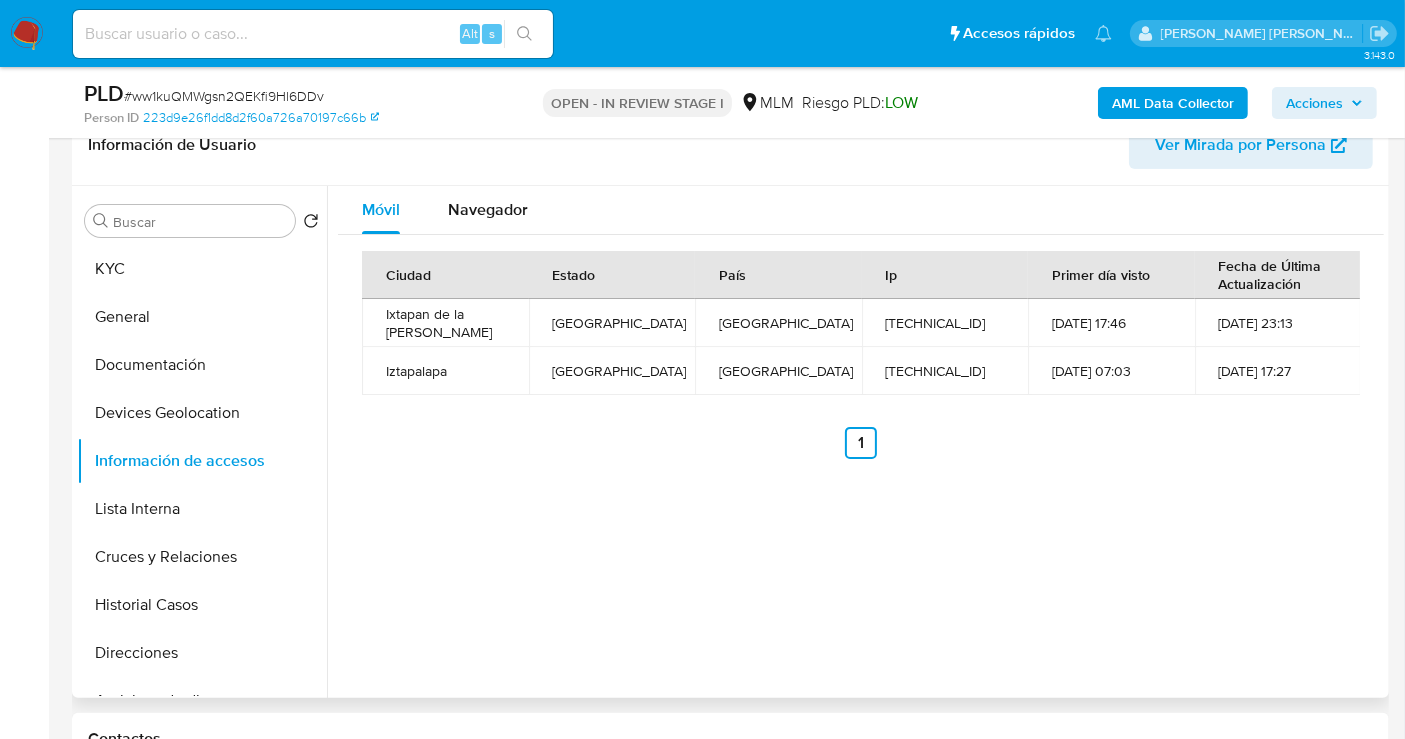 type 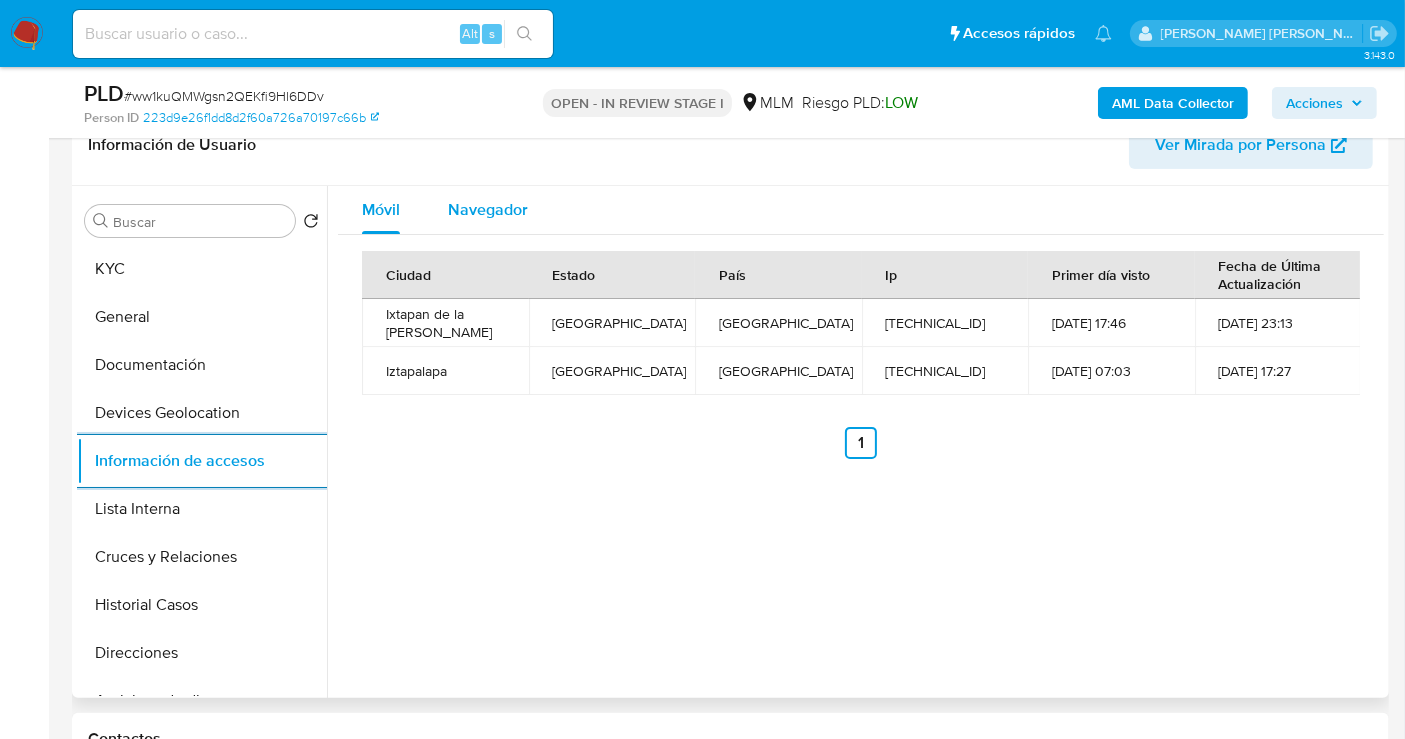 click on "Navegador" at bounding box center [488, 210] 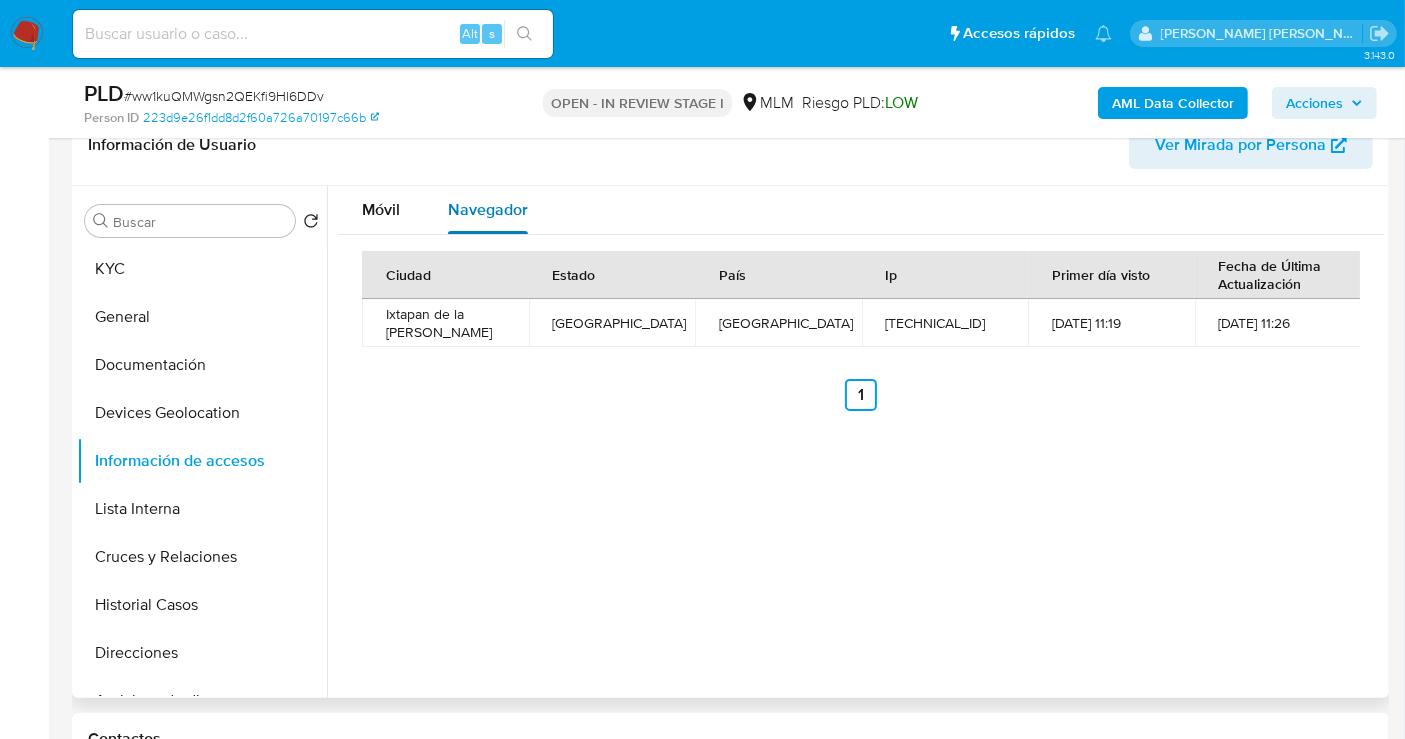 type 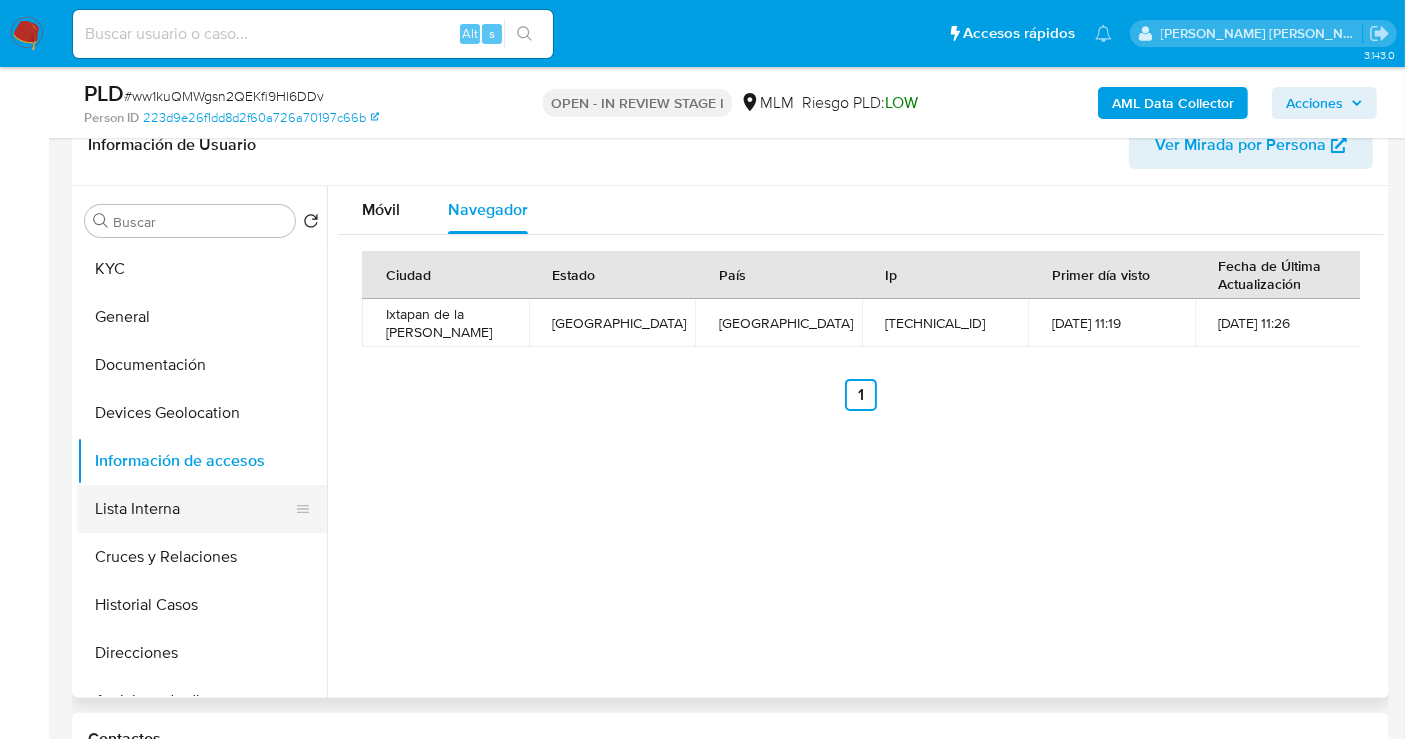 click on "Lista Interna" at bounding box center (194, 509) 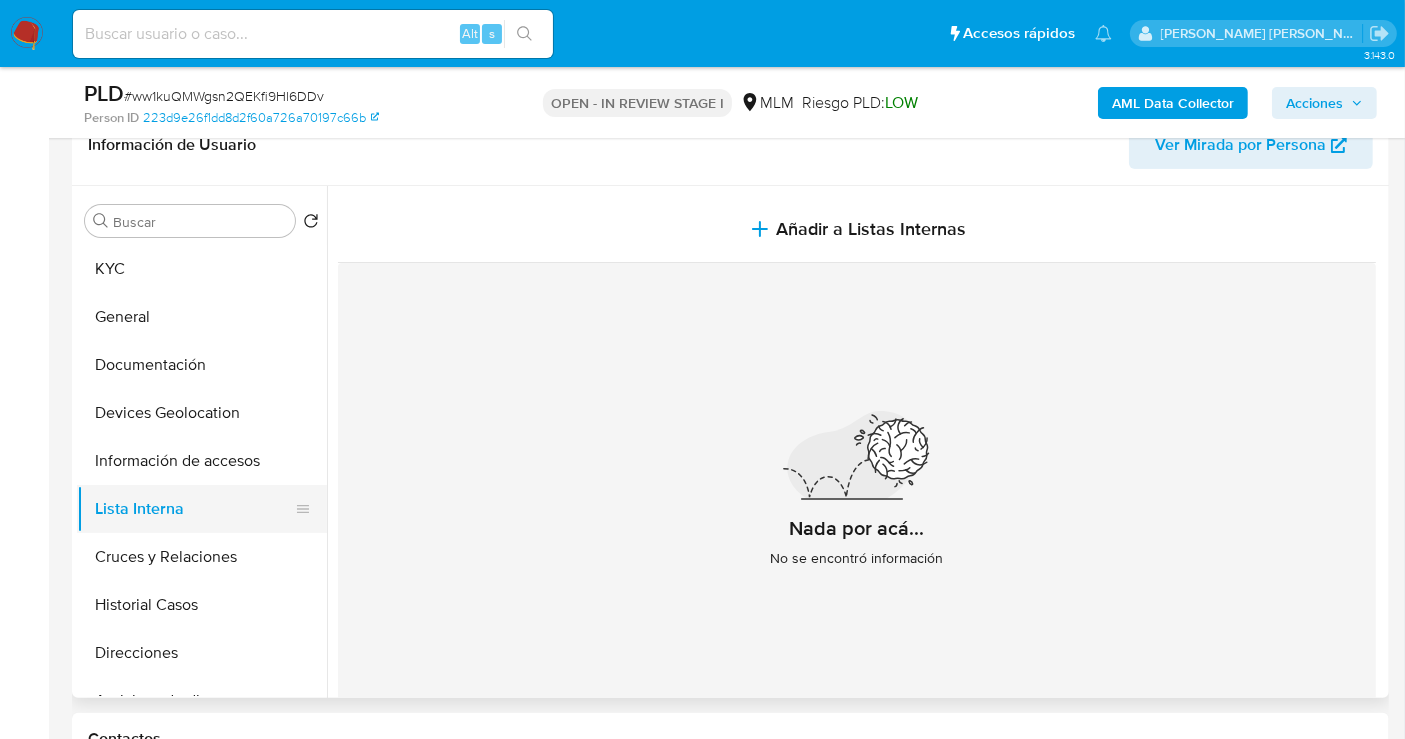 type 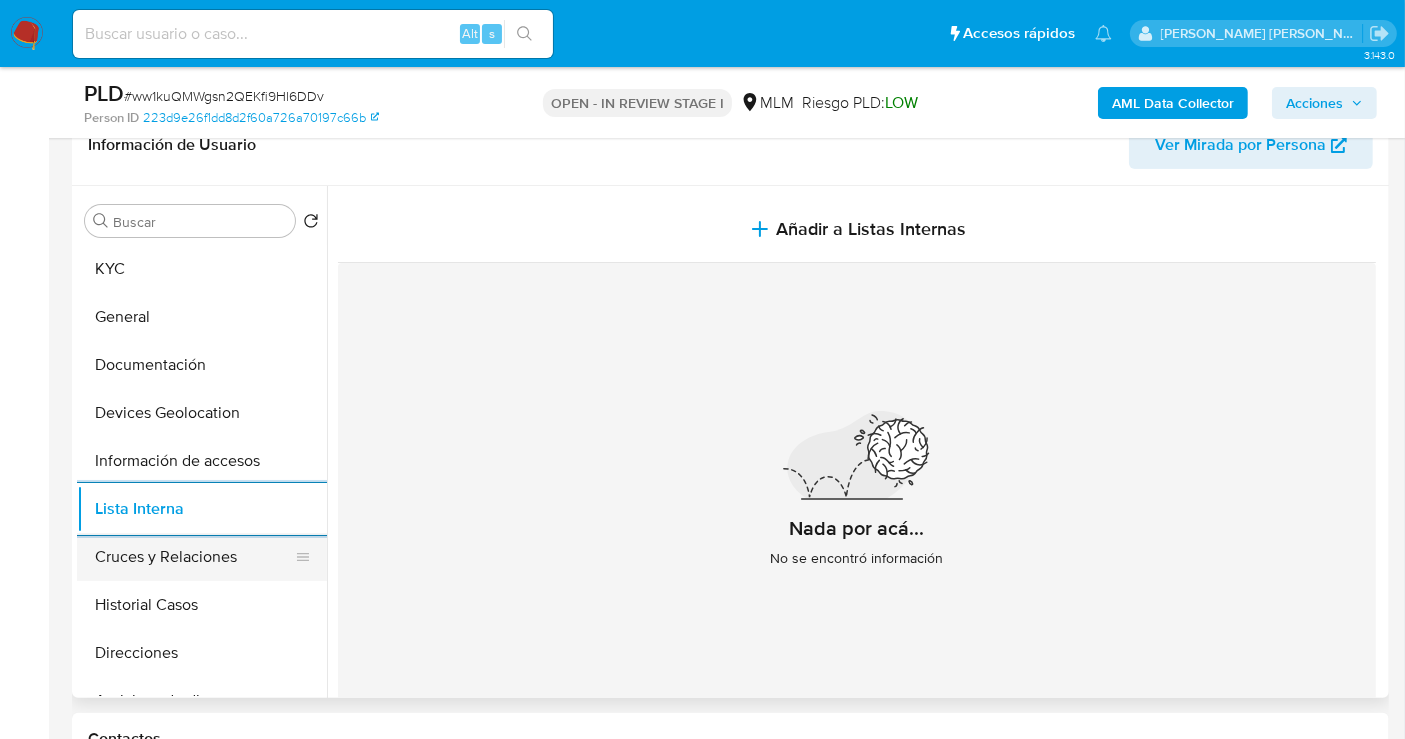 click on "Cruces y Relaciones" at bounding box center (194, 557) 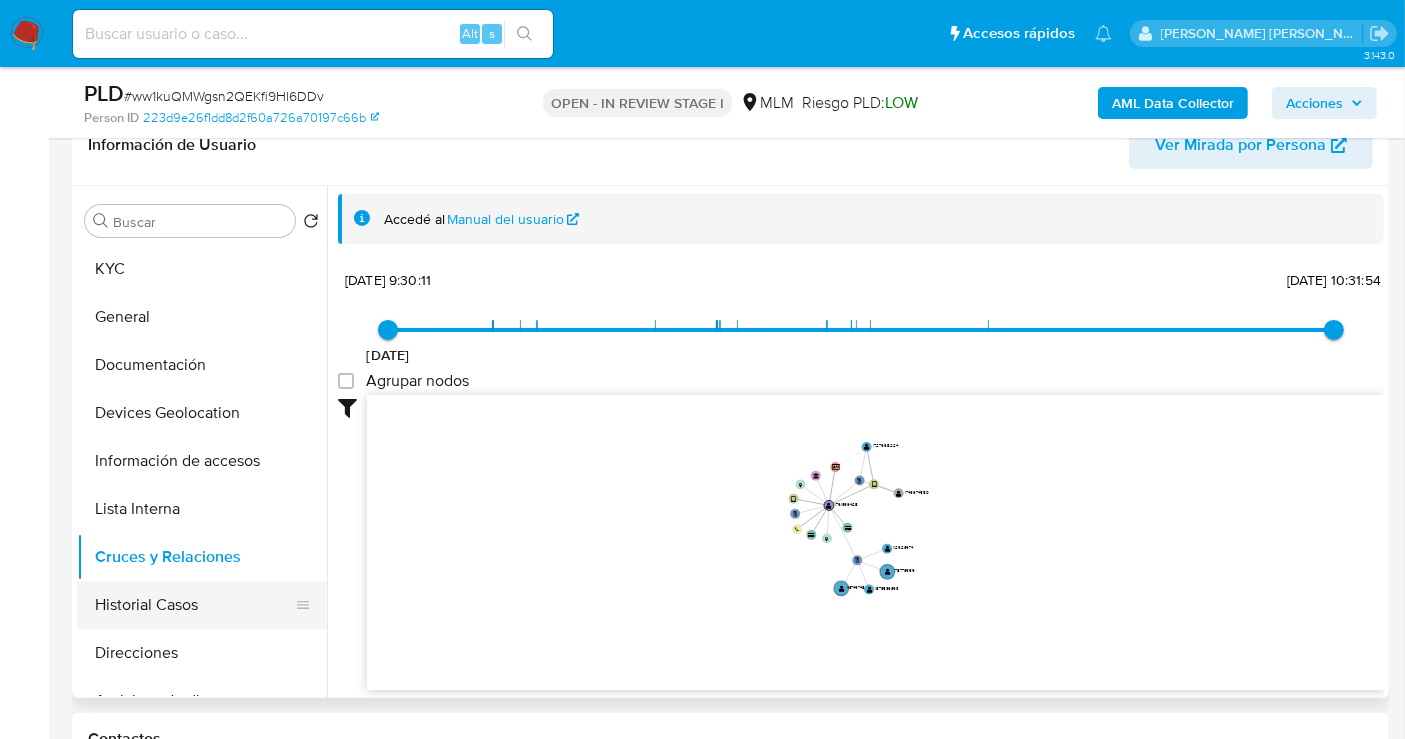 click on "Historial Casos" at bounding box center (194, 605) 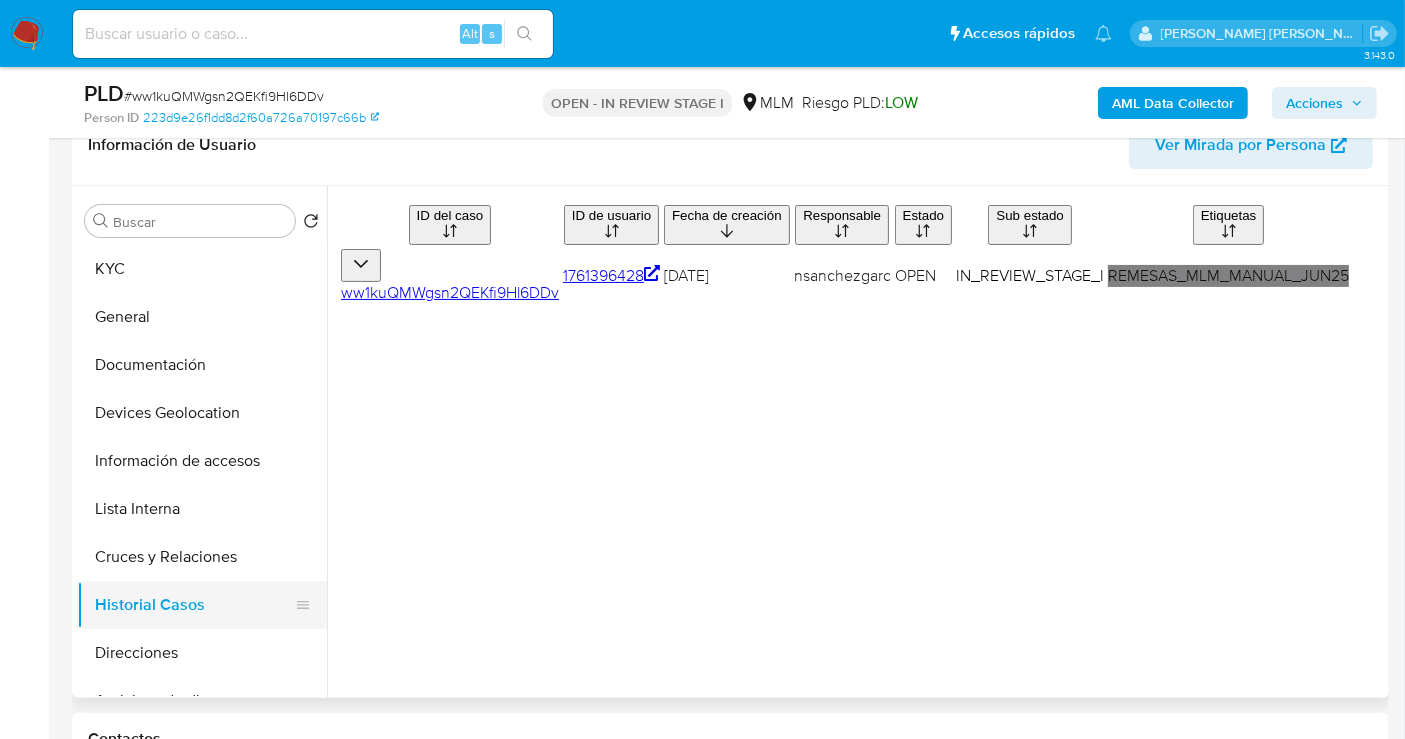 type 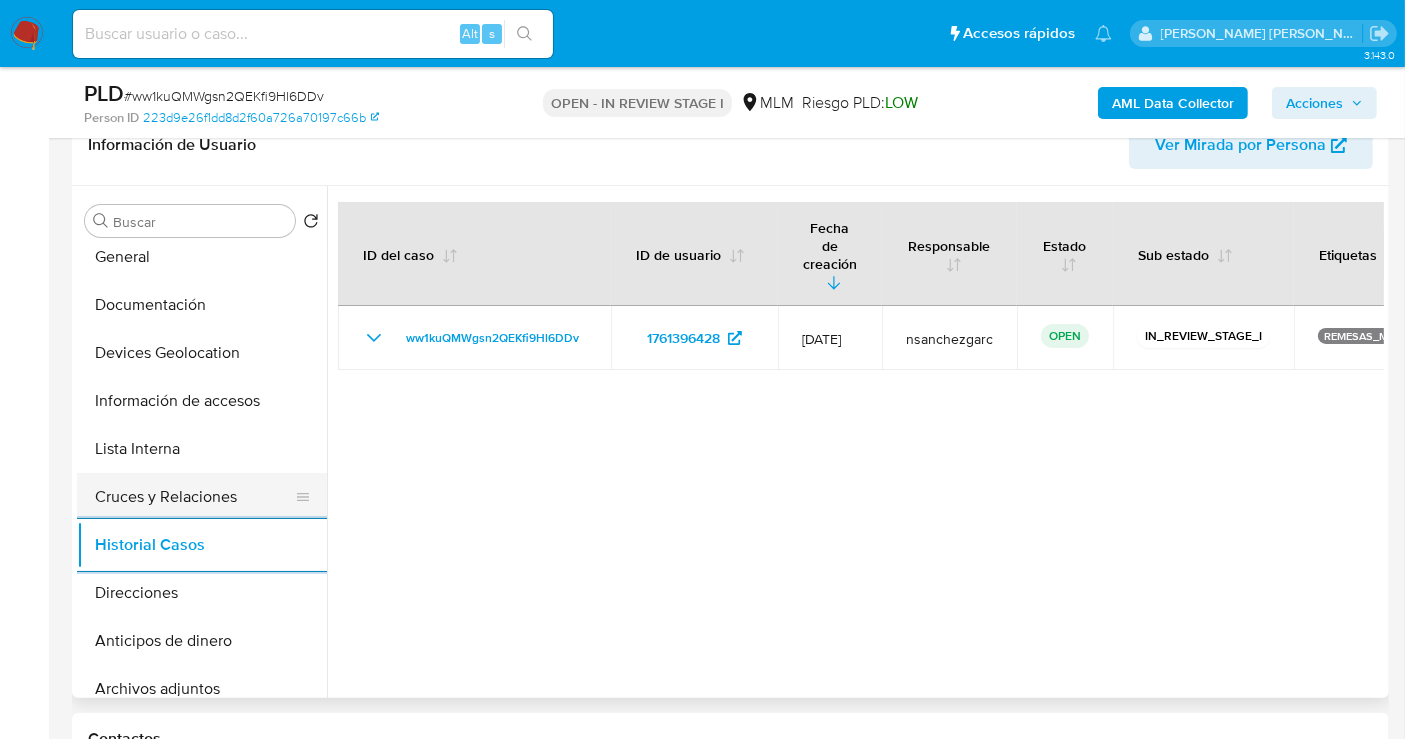 scroll, scrollTop: 111, scrollLeft: 0, axis: vertical 